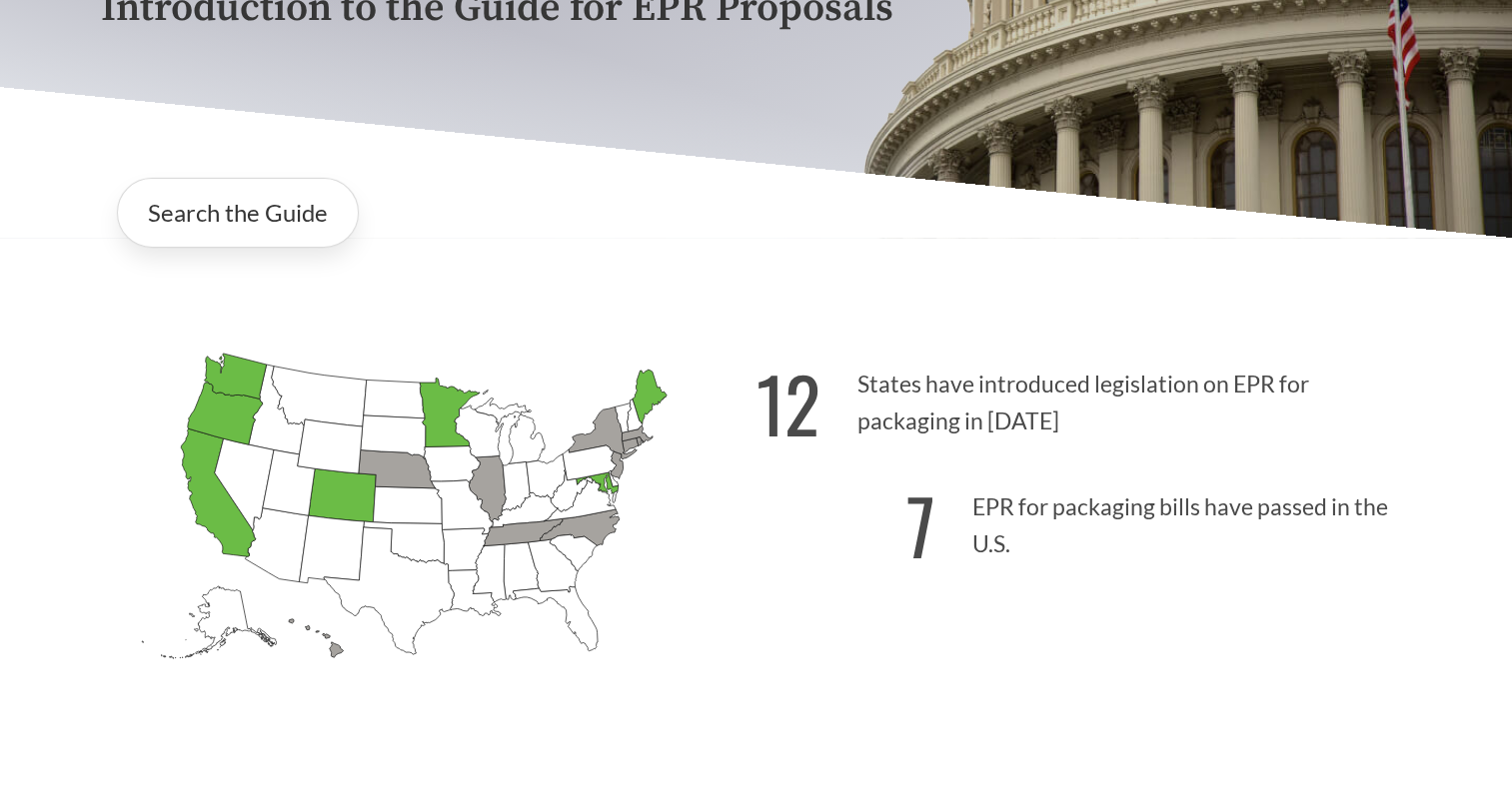 scroll, scrollTop: 330, scrollLeft: 0, axis: vertical 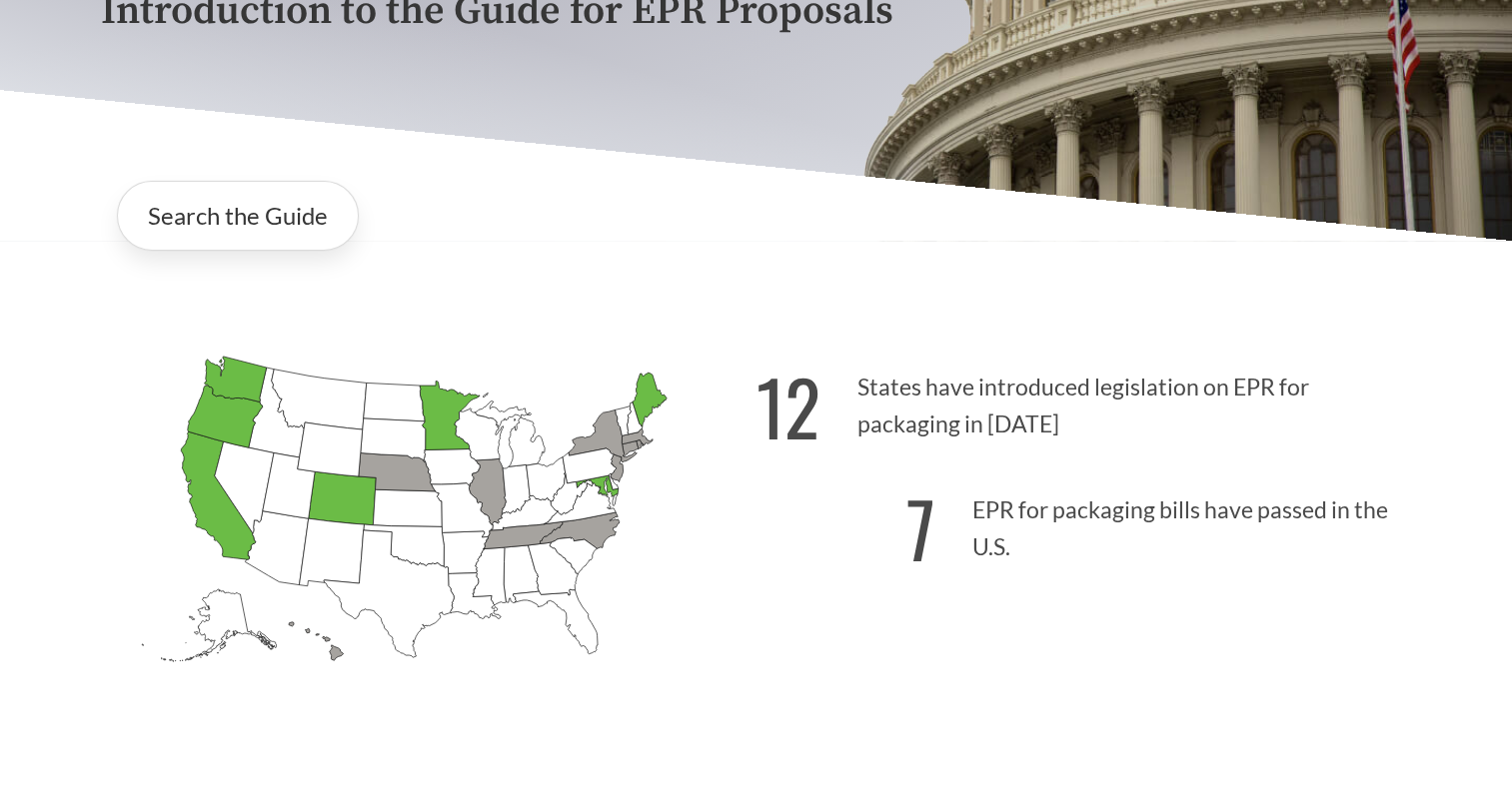 click on "[US_STATE]
Passed: 1" 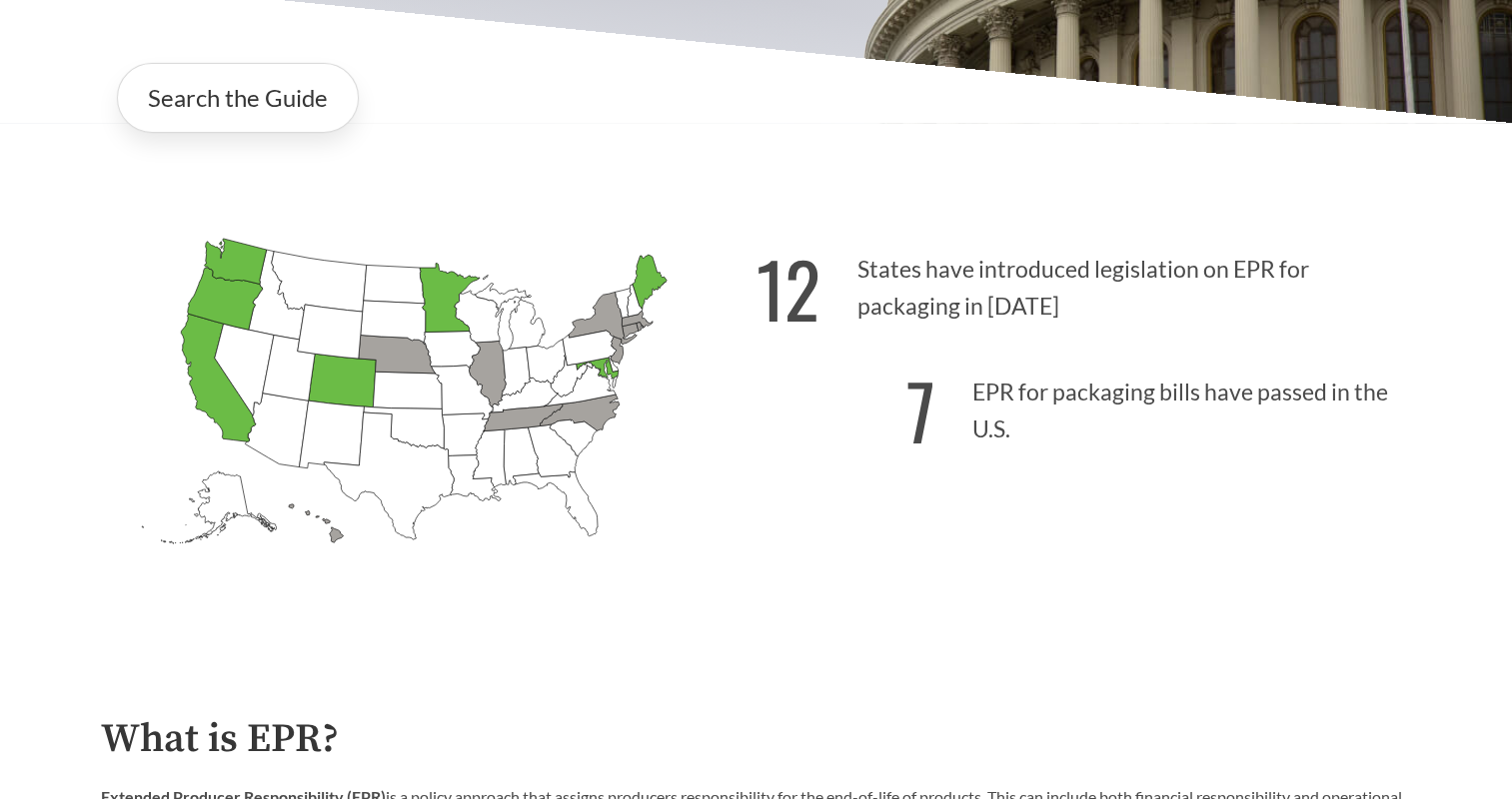 scroll, scrollTop: 455, scrollLeft: 0, axis: vertical 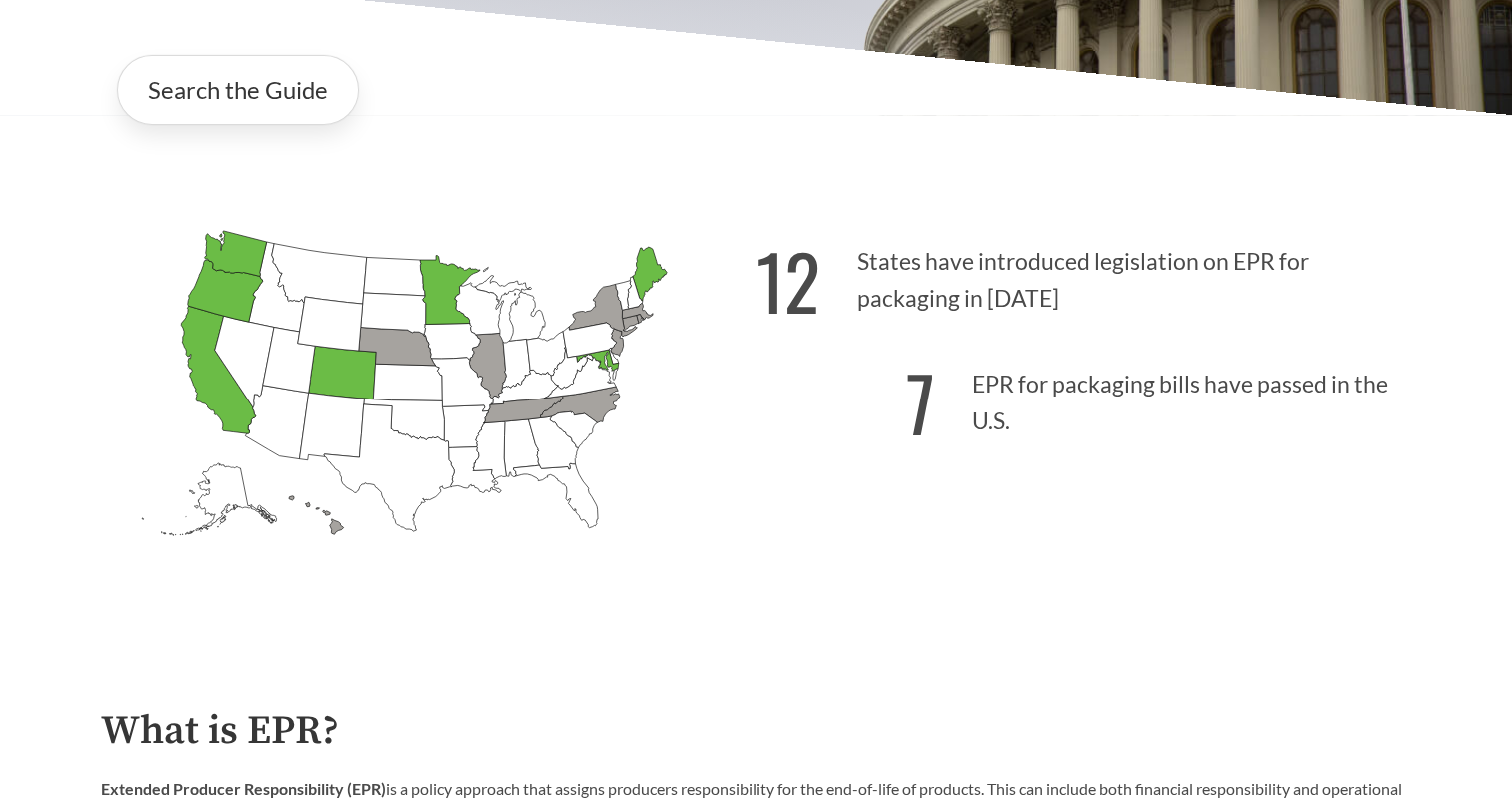 click on "[US_STATE]
Passed: 1" 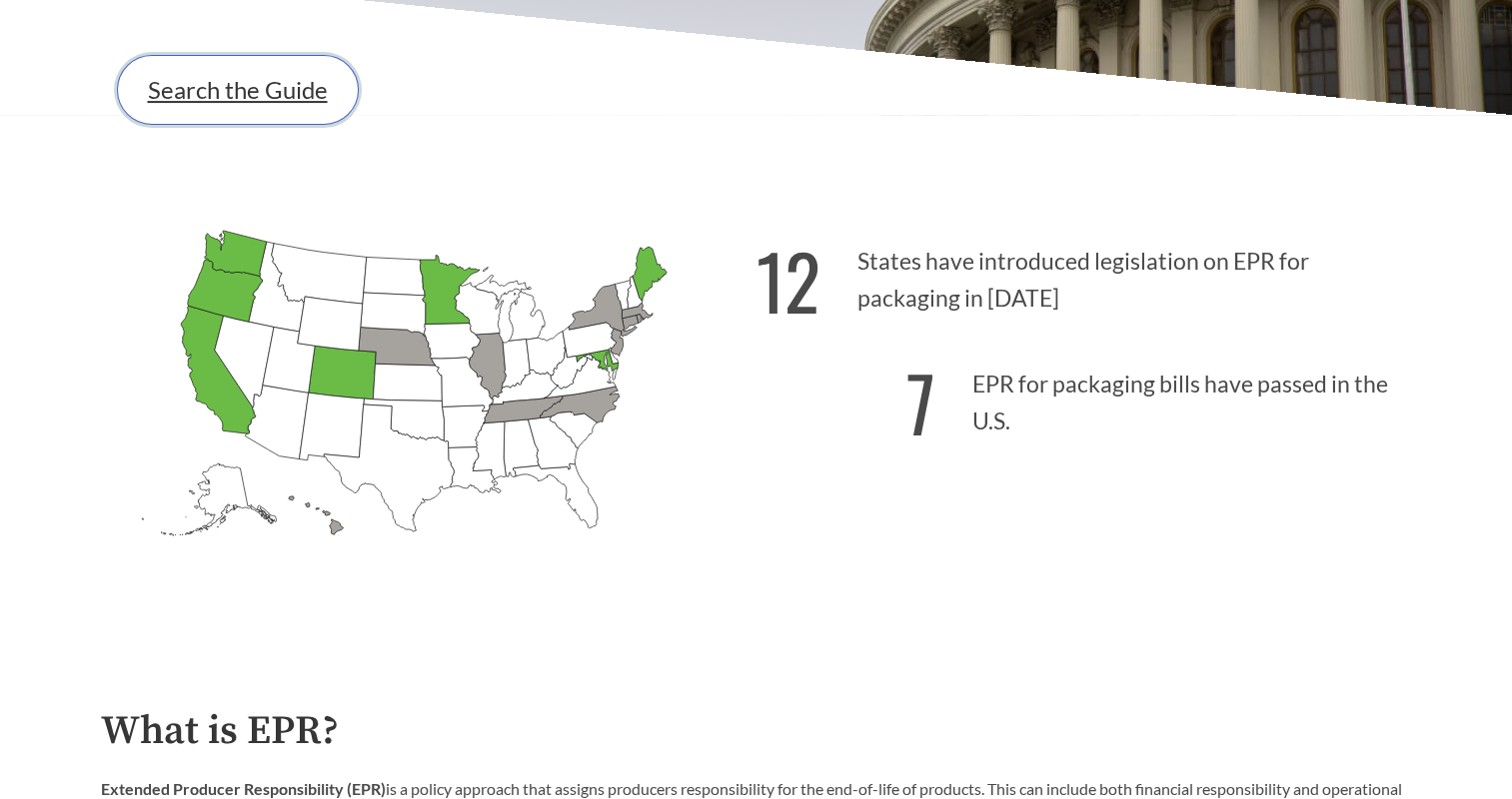 click on "Search the Guide" at bounding box center (238, 90) 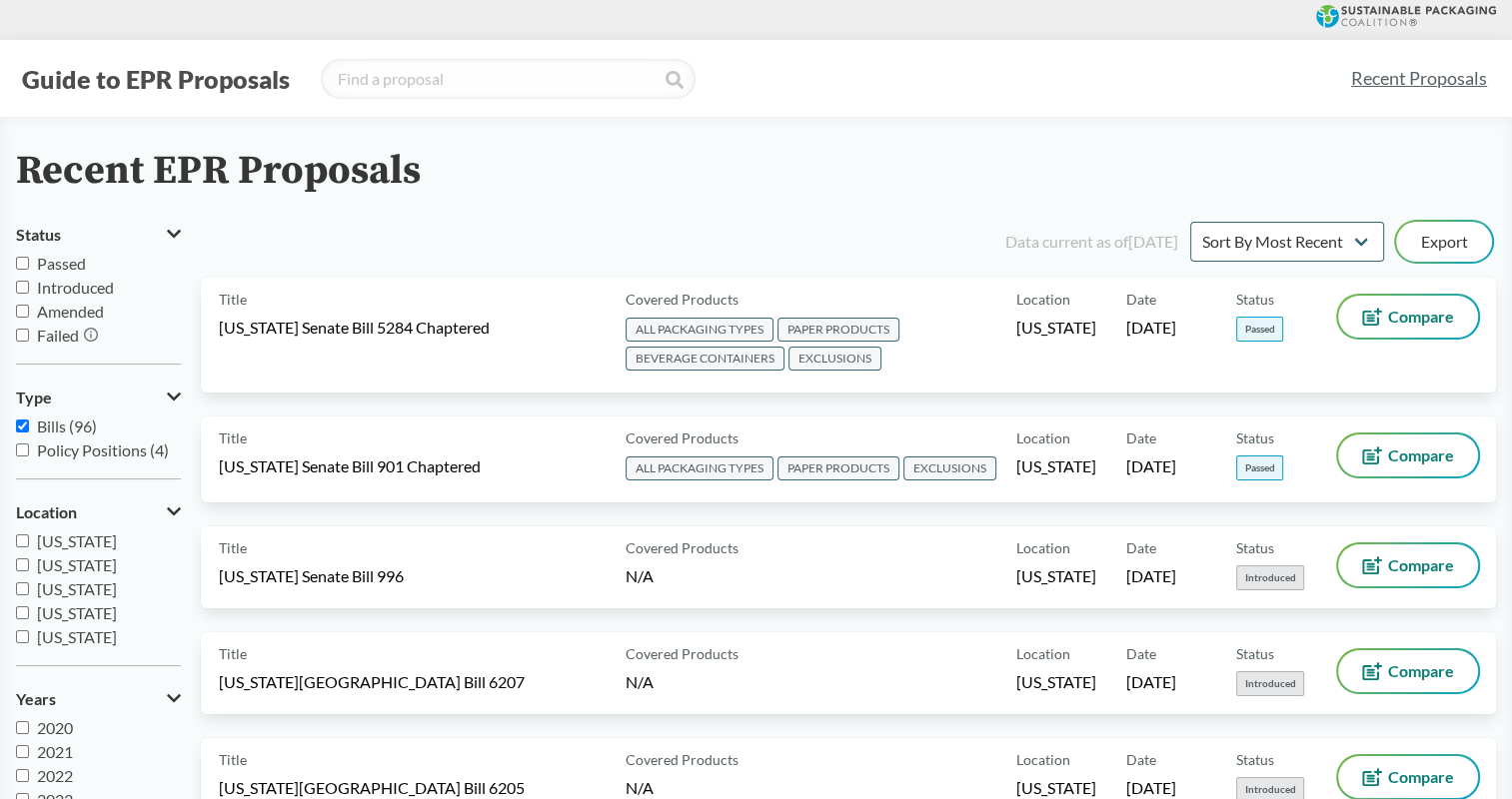 scroll, scrollTop: 84, scrollLeft: 0, axis: vertical 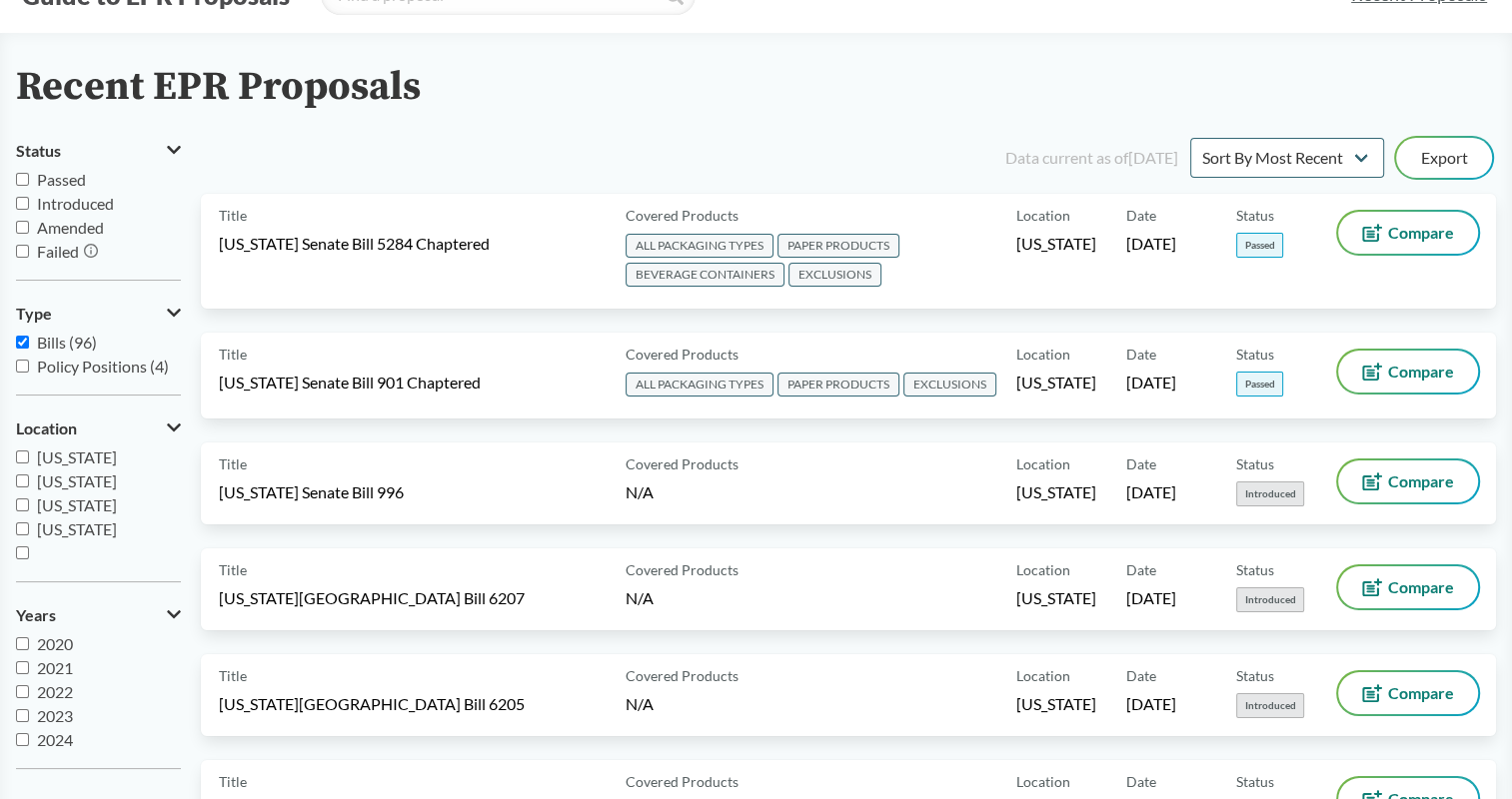 click on "[US_STATE]" at bounding box center (98, 529) 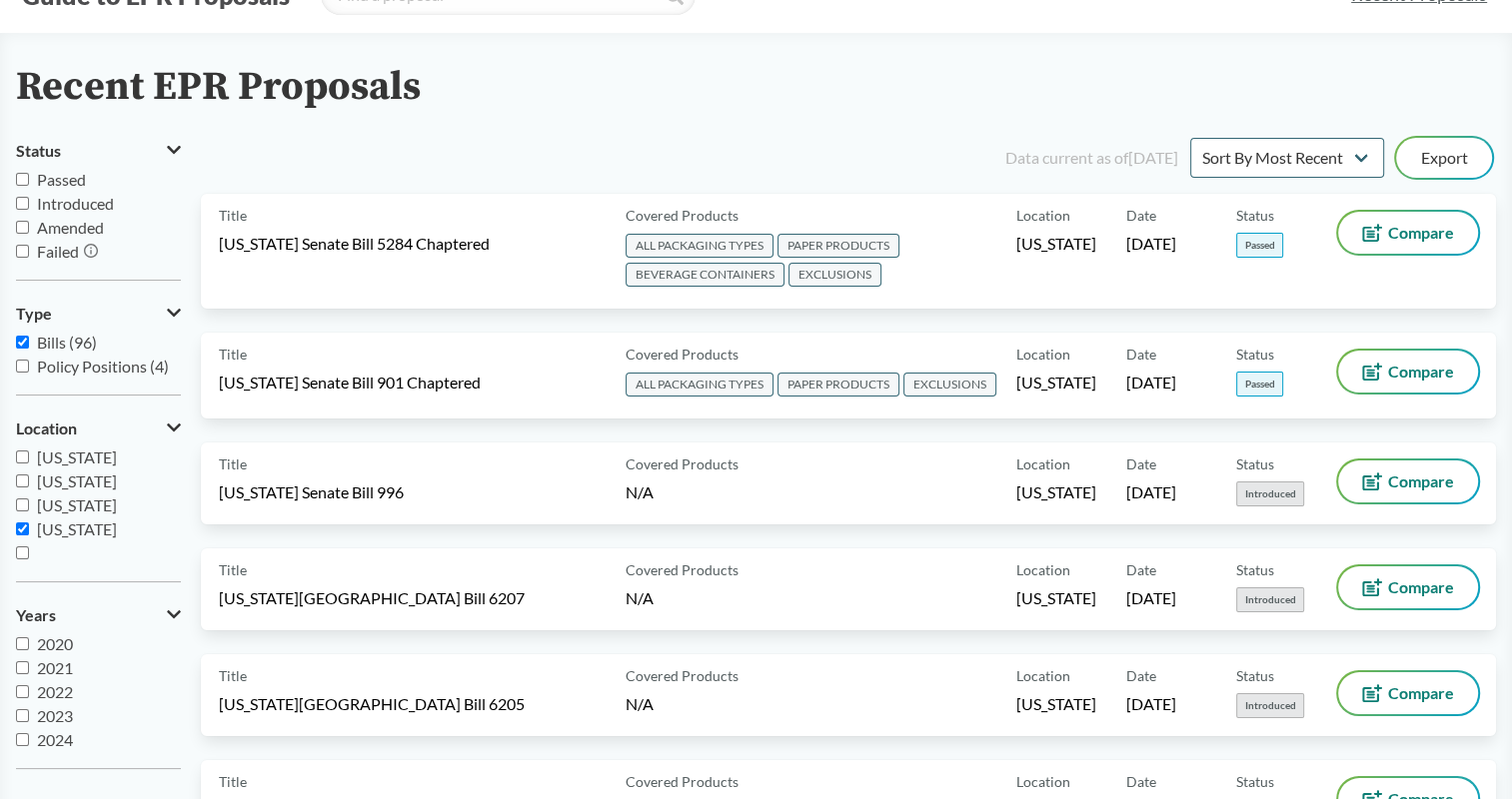 checkbox on "true" 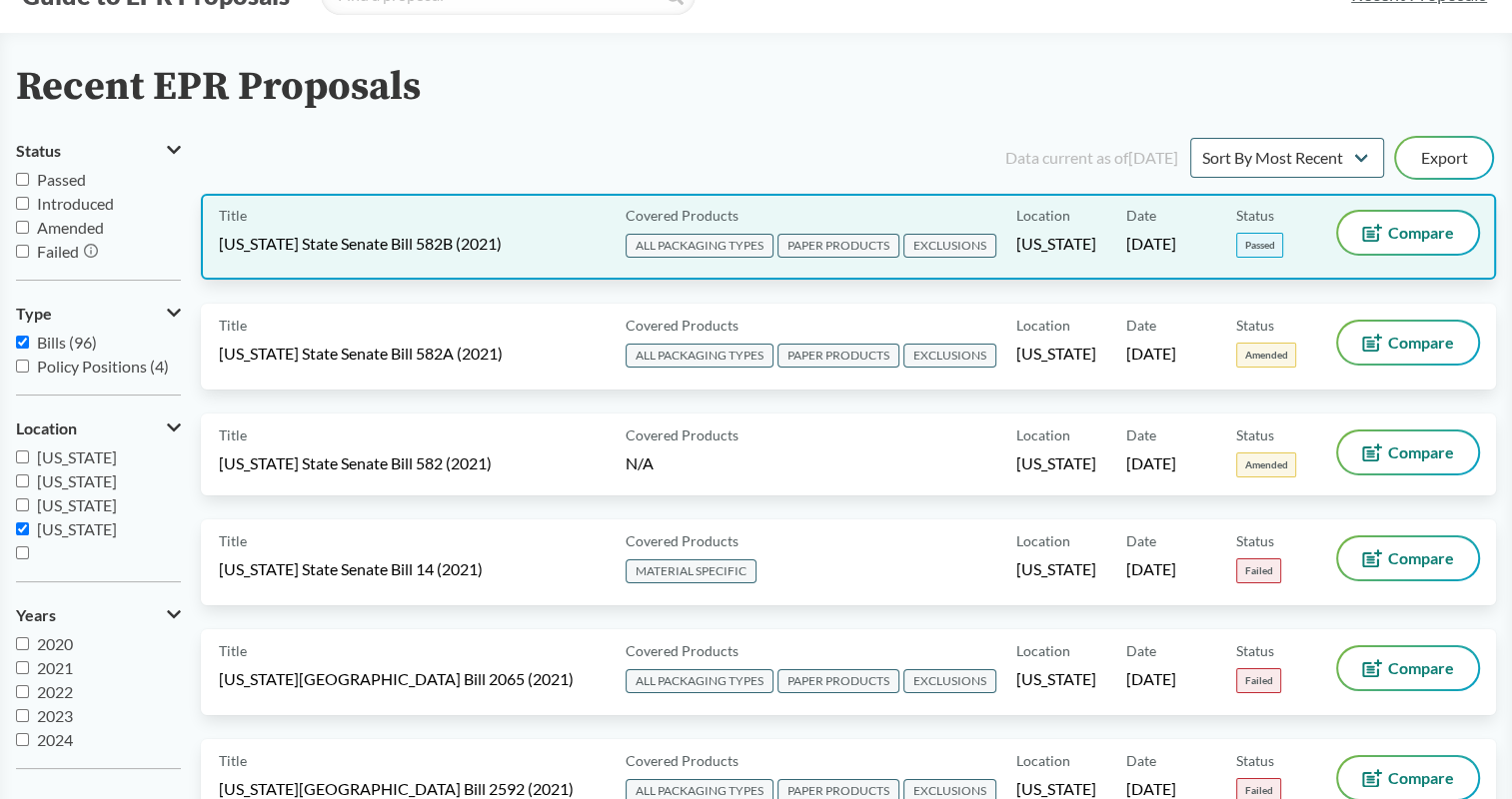 click on "Title Oregon State Senate Bill 582B (2021) Covered Products ALL PACKAGING TYPES PAPER PRODUCTS EXCLUSIONS Location Oregon Date 08/06/2021 Status Passed Compare" at bounding box center [848, 237] 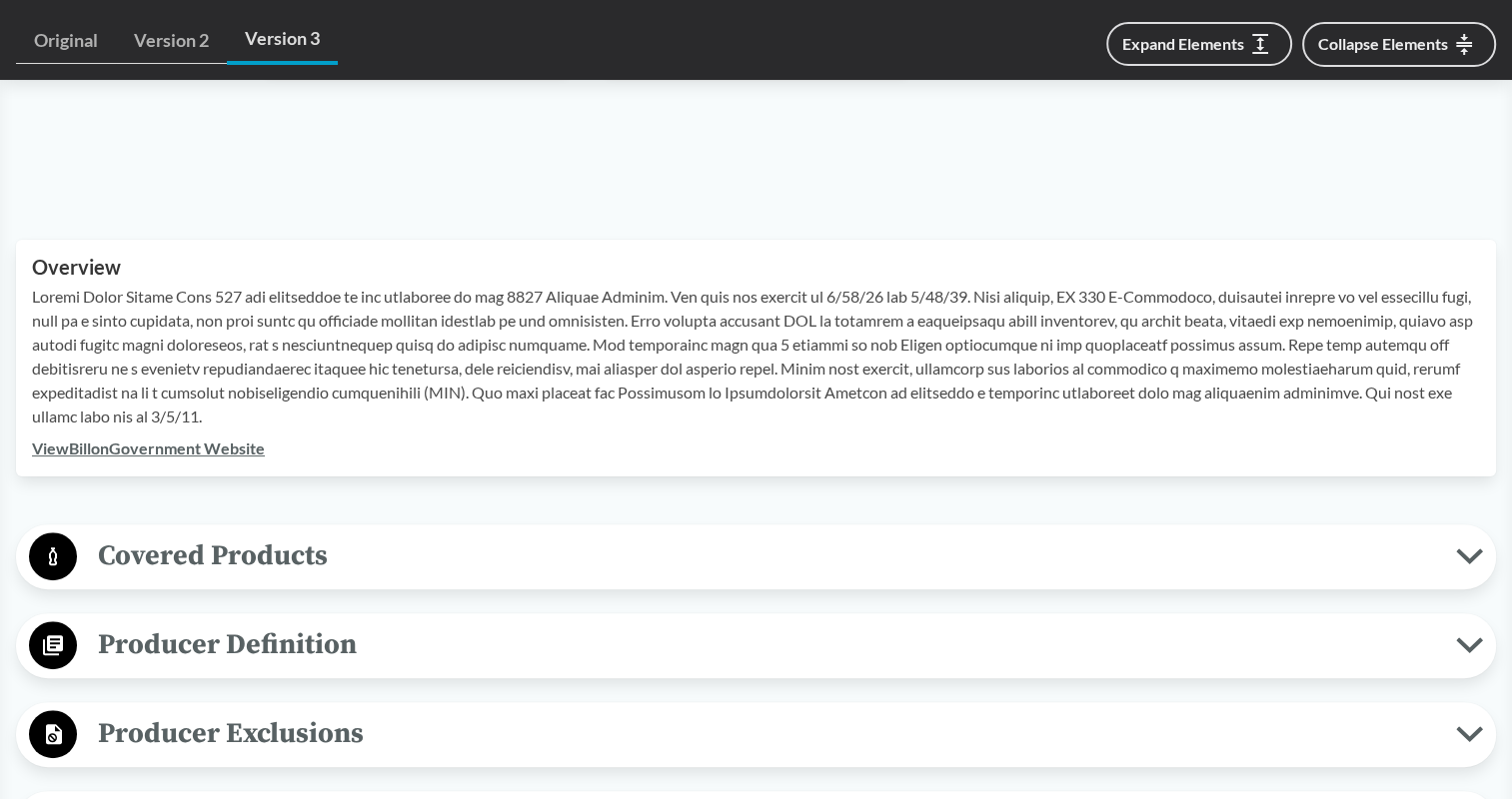 scroll, scrollTop: 791, scrollLeft: 0, axis: vertical 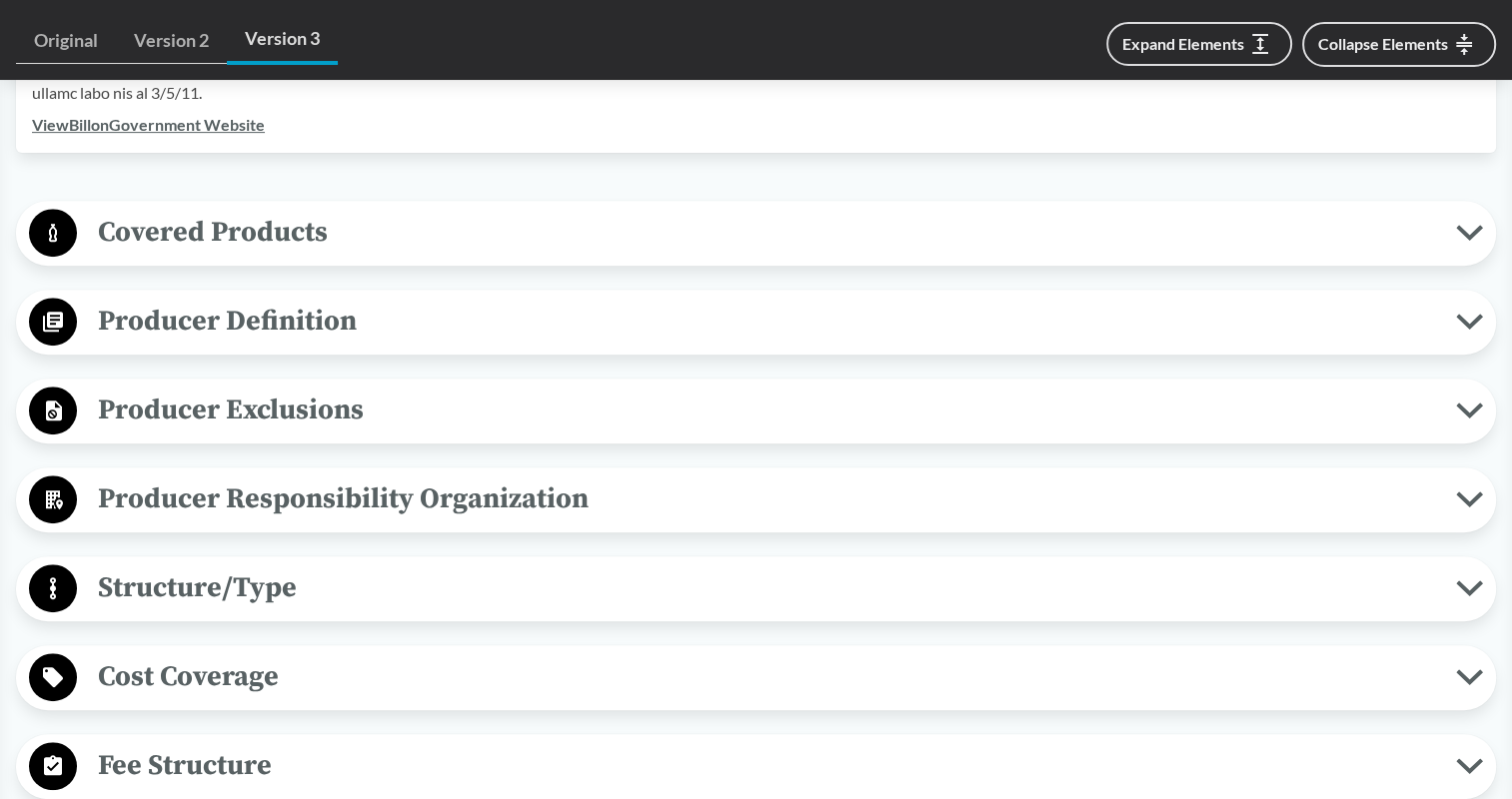 click on "Covered Products" at bounding box center (766, 232) 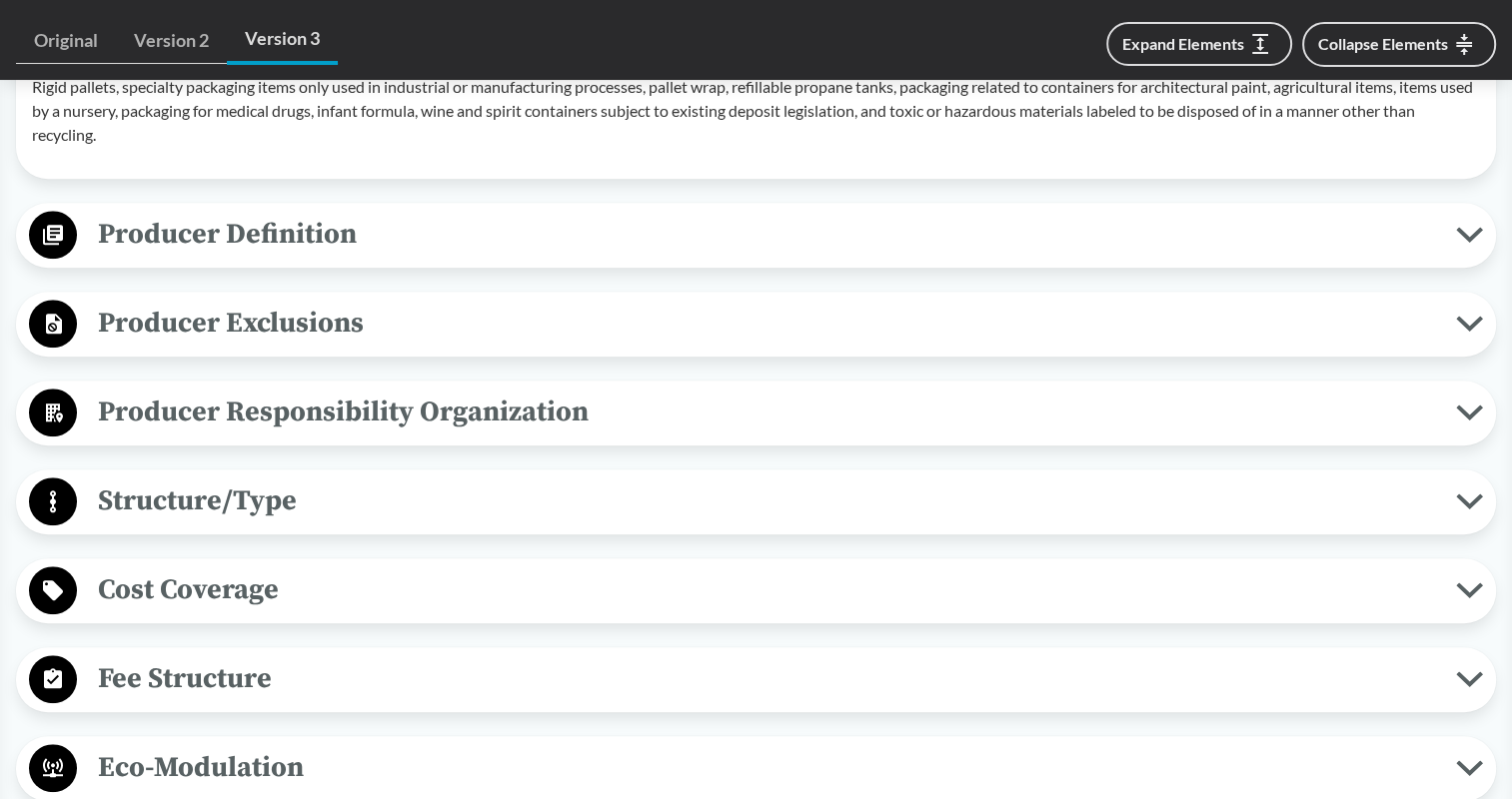 scroll, scrollTop: 1728, scrollLeft: 0, axis: vertical 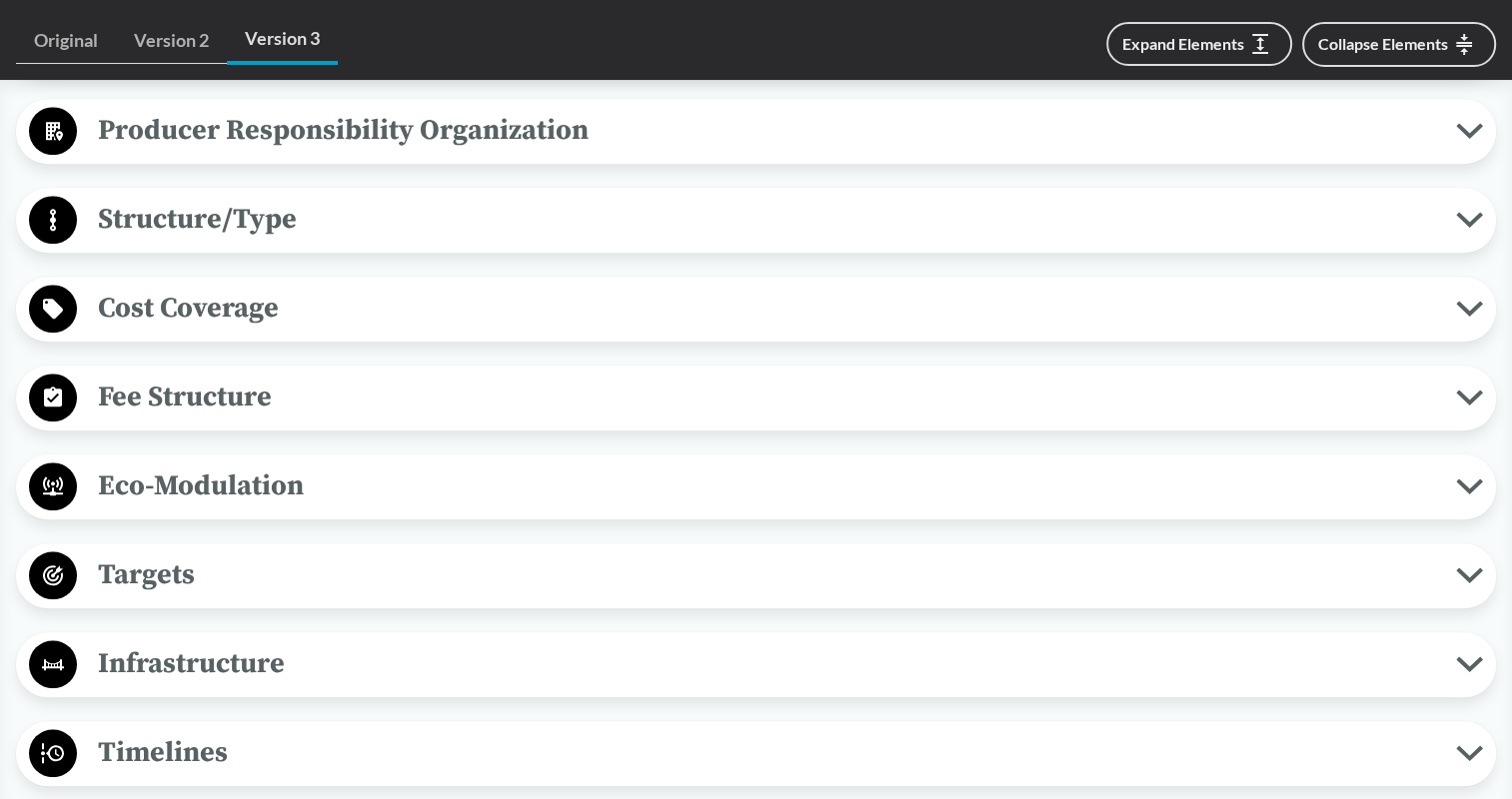 click on "Eco-Modulation" at bounding box center [766, 485] 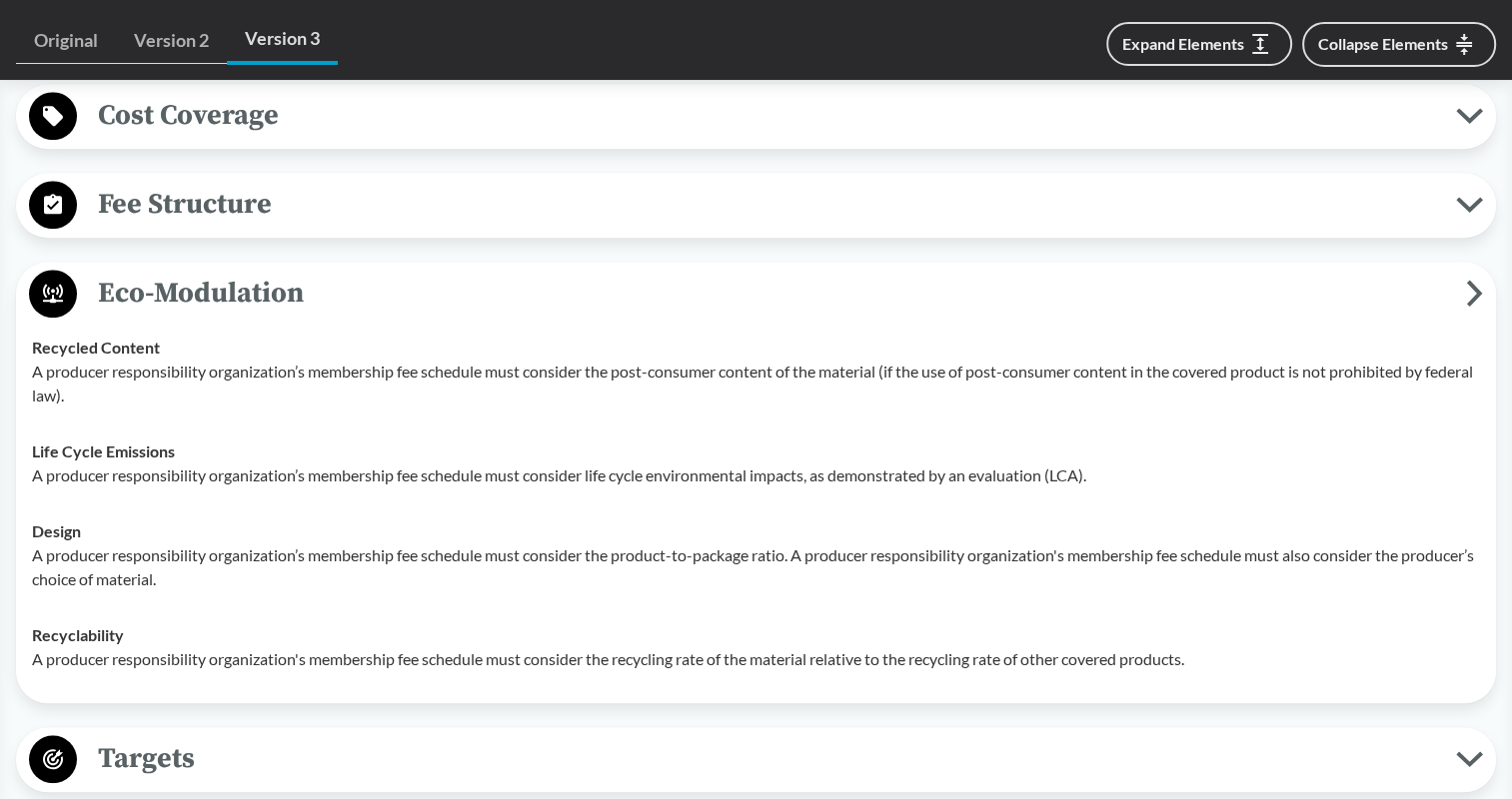 scroll, scrollTop: 1926, scrollLeft: 0, axis: vertical 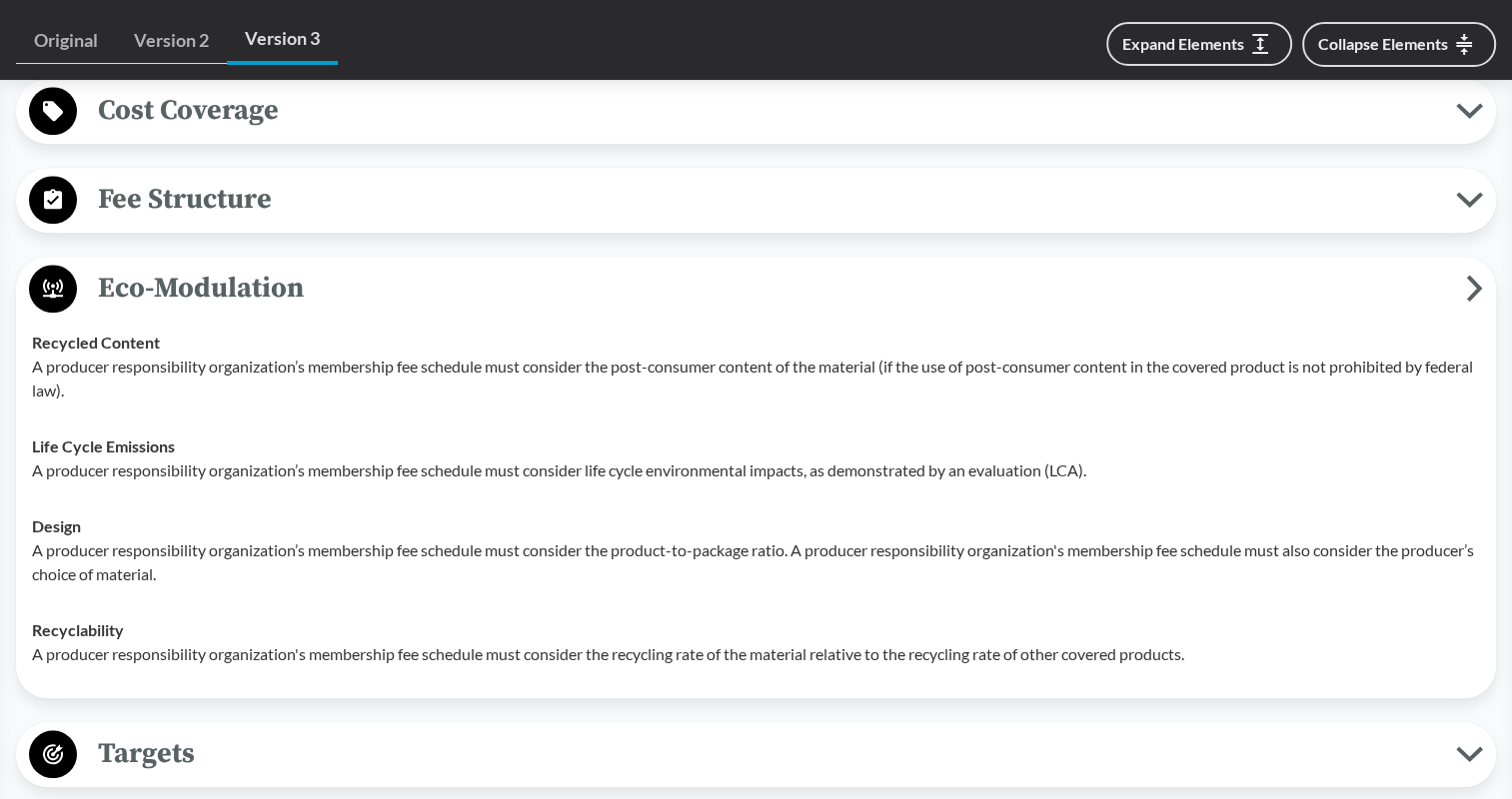 click on "Fee Structure" at bounding box center [766, 199] 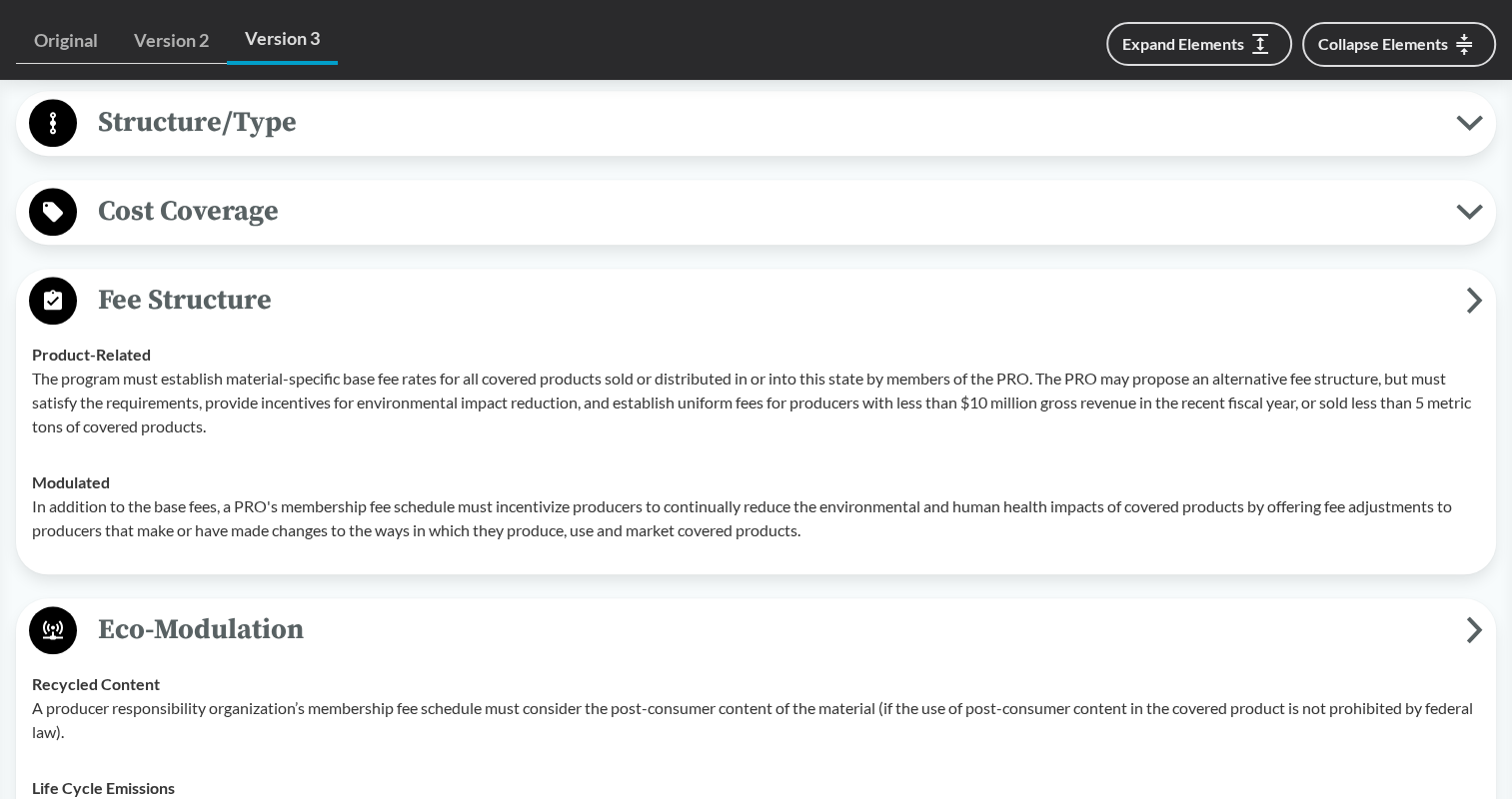 scroll, scrollTop: 1824, scrollLeft: 0, axis: vertical 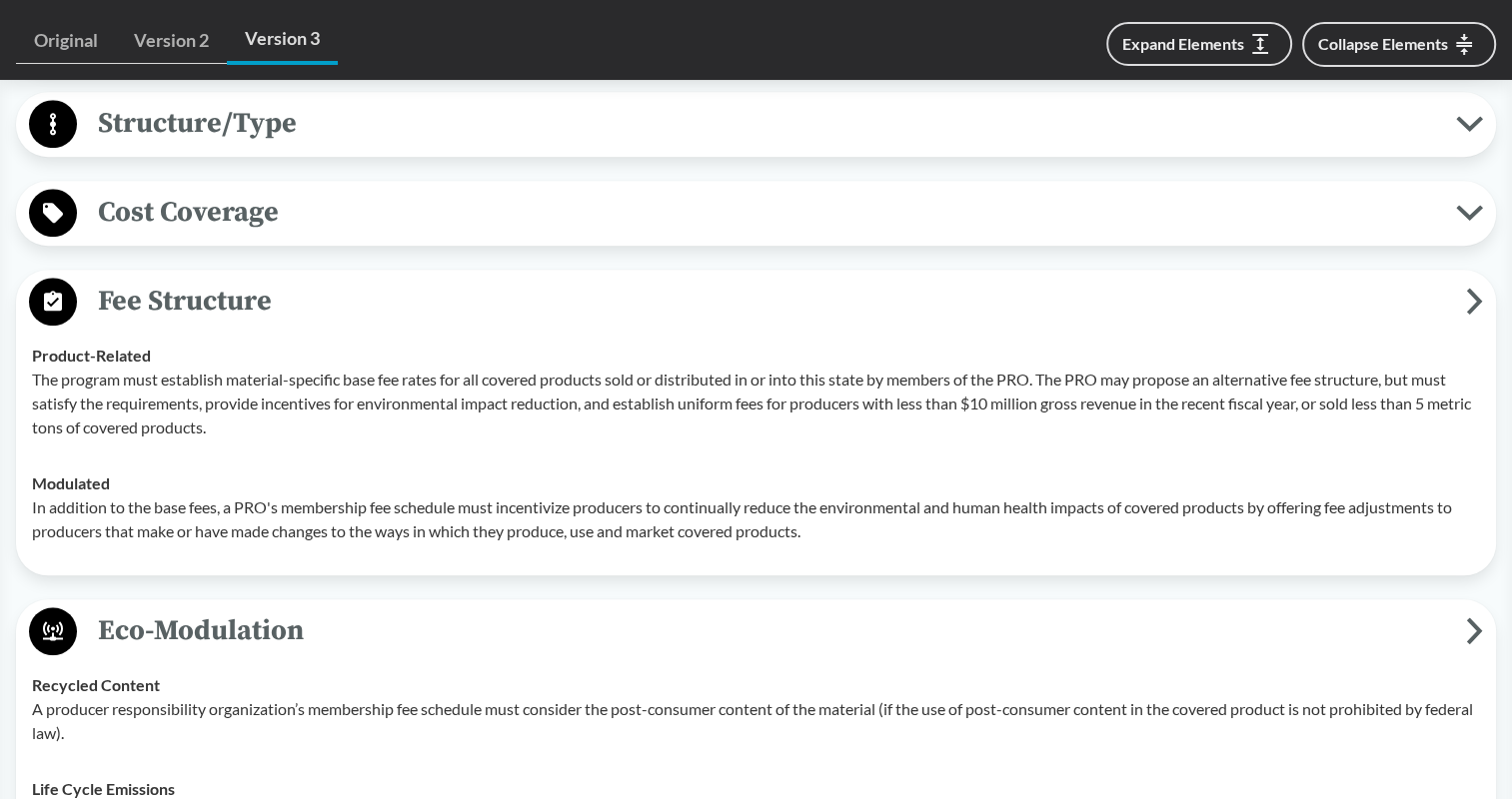 click on "Cost Coverage" at bounding box center [766, 212] 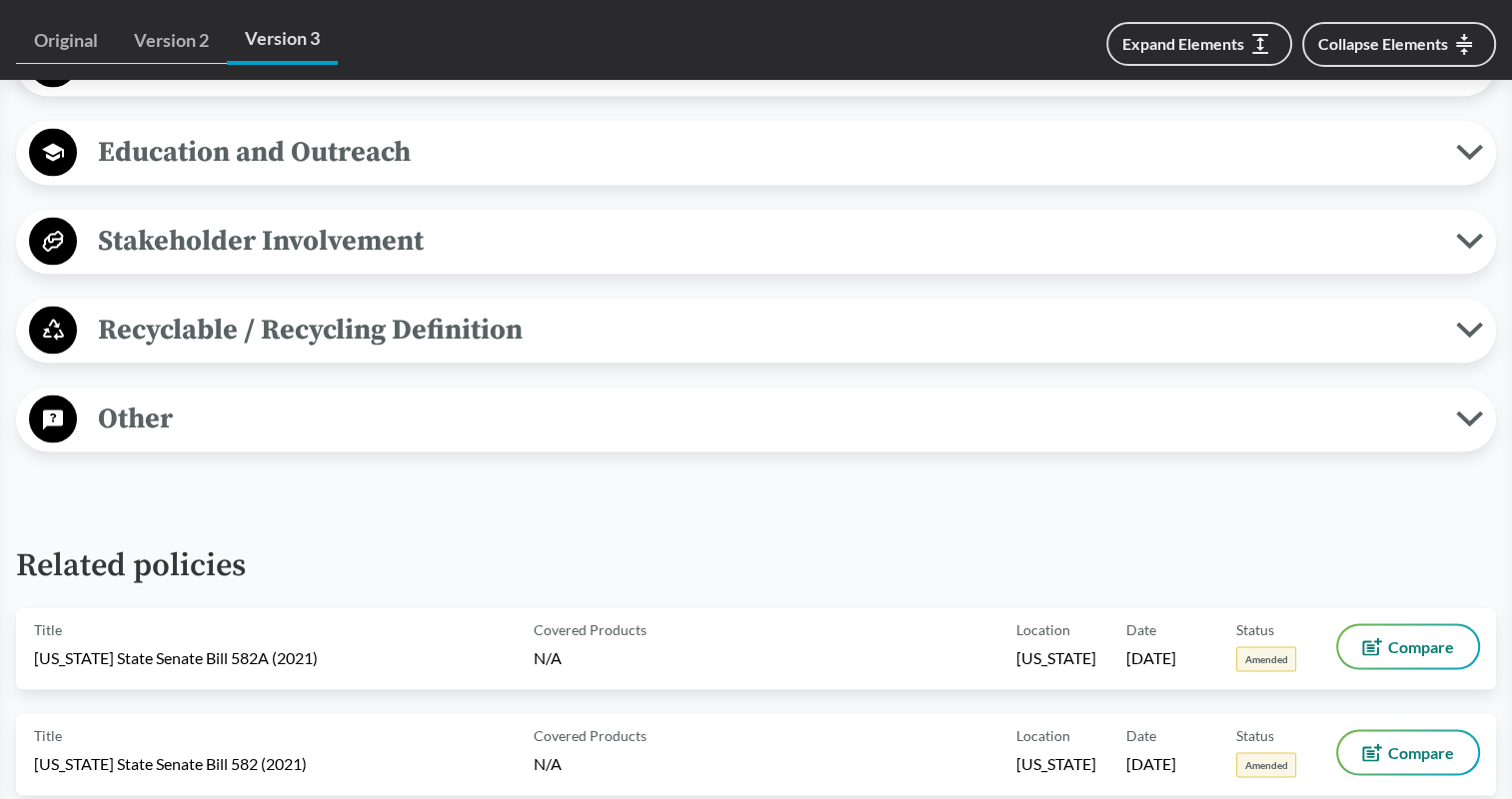 scroll, scrollTop: 3679, scrollLeft: 0, axis: vertical 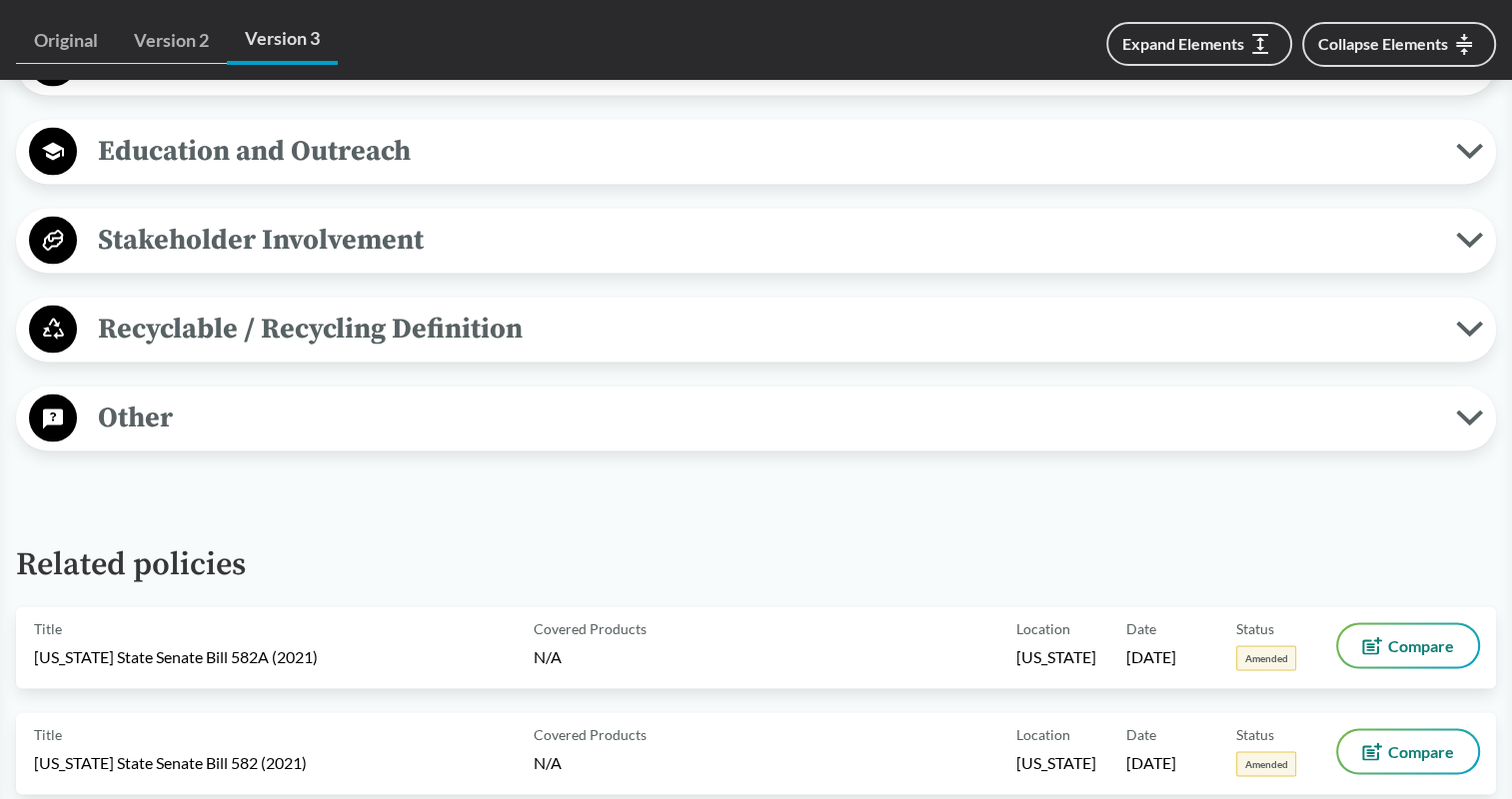 click on "Recyclable / Recycling Definition" at bounding box center [756, 329] 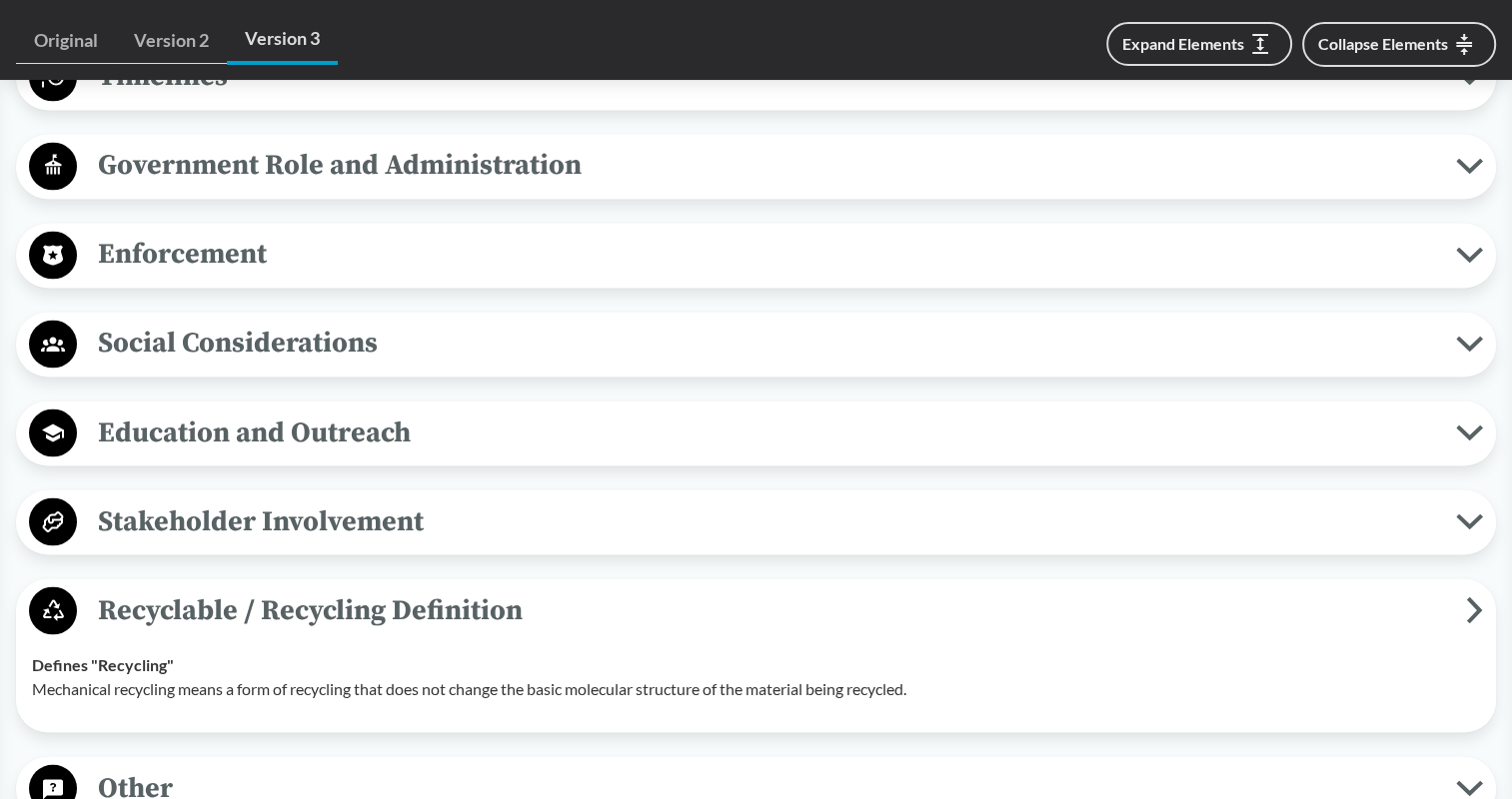 scroll, scrollTop: 3390, scrollLeft: 0, axis: vertical 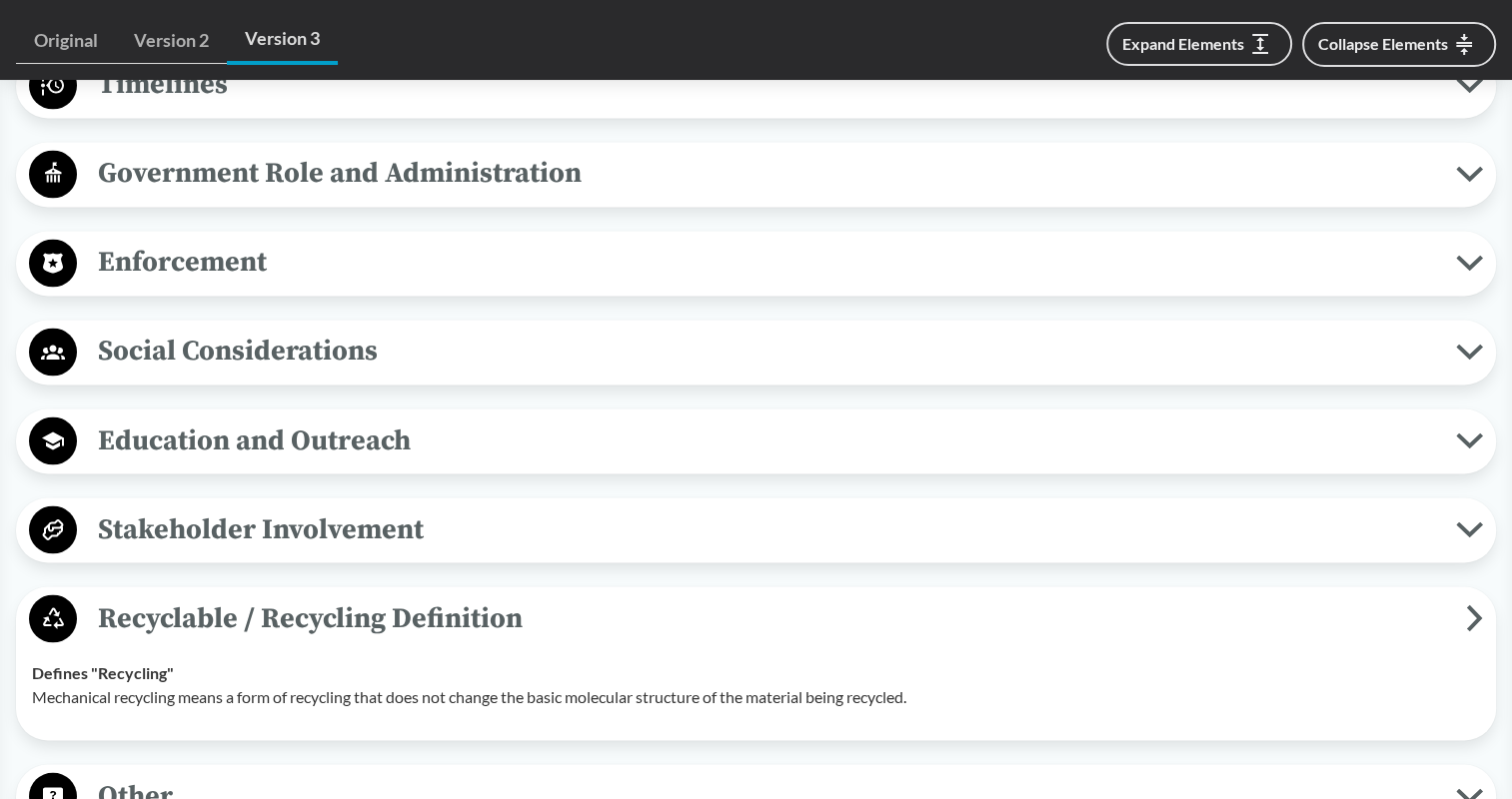 click on "Social Considerations" at bounding box center [766, 351] 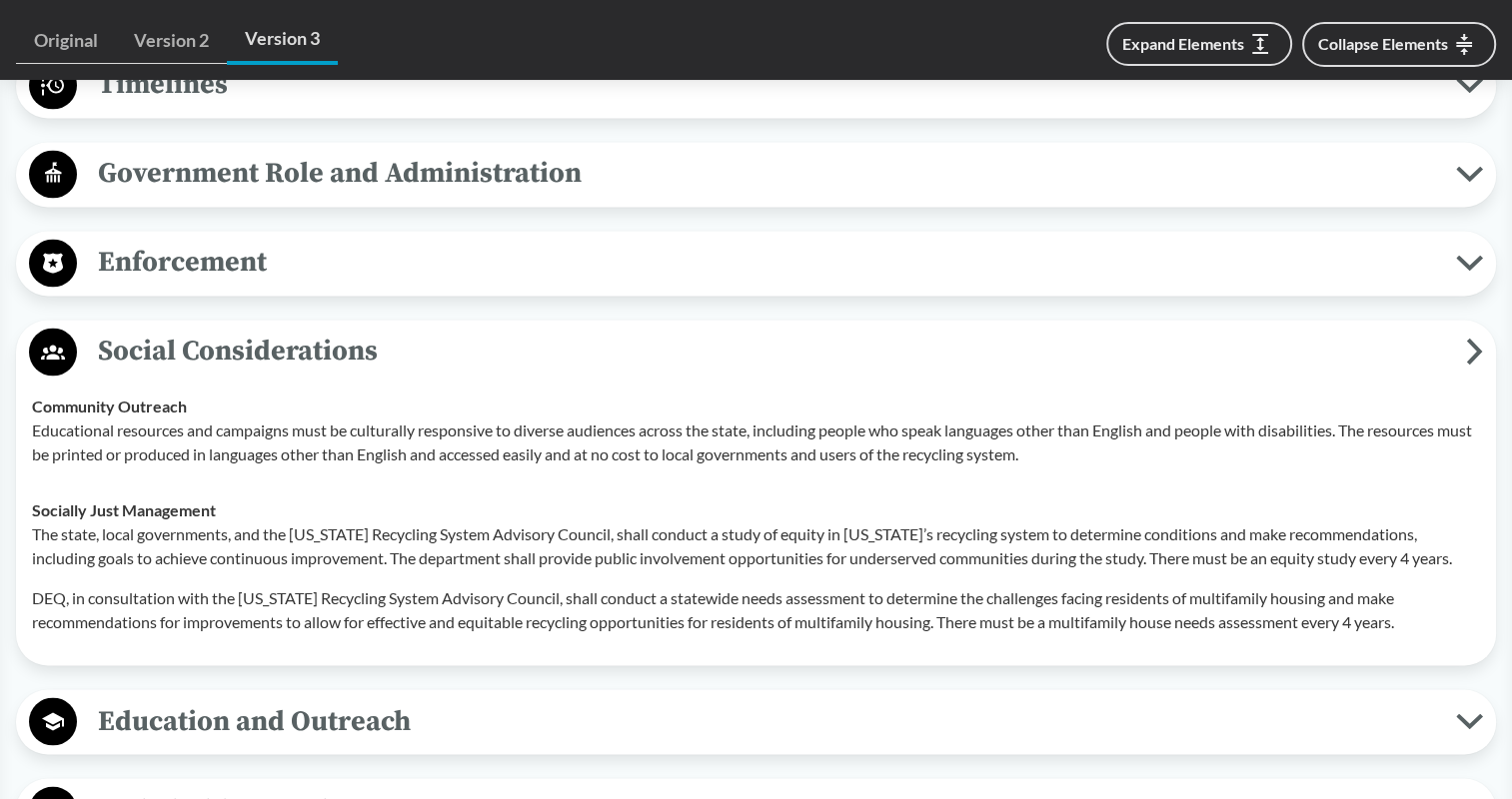 click on "Social Considerations" at bounding box center (771, 351) 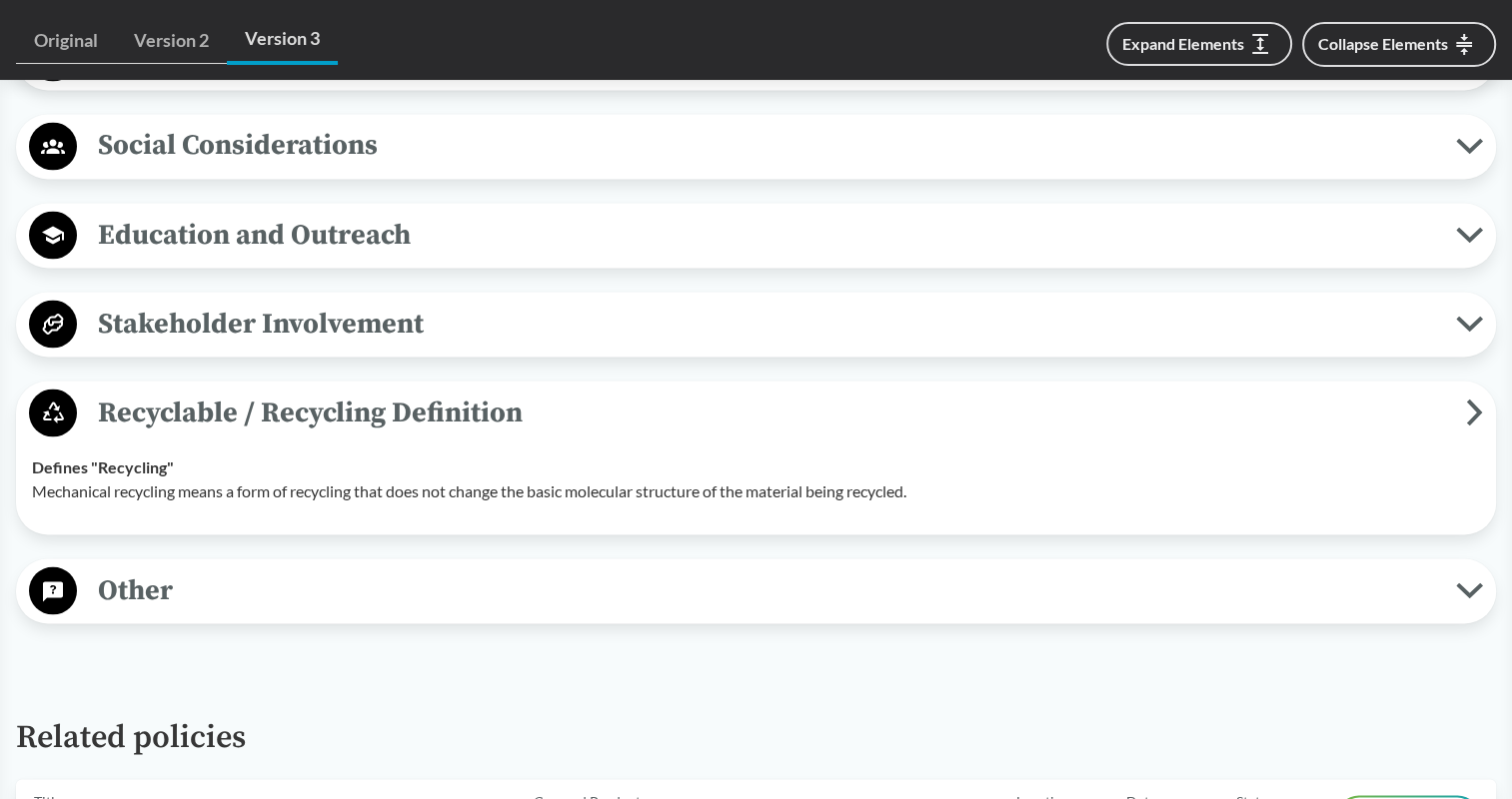 scroll, scrollTop: 3597, scrollLeft: 0, axis: vertical 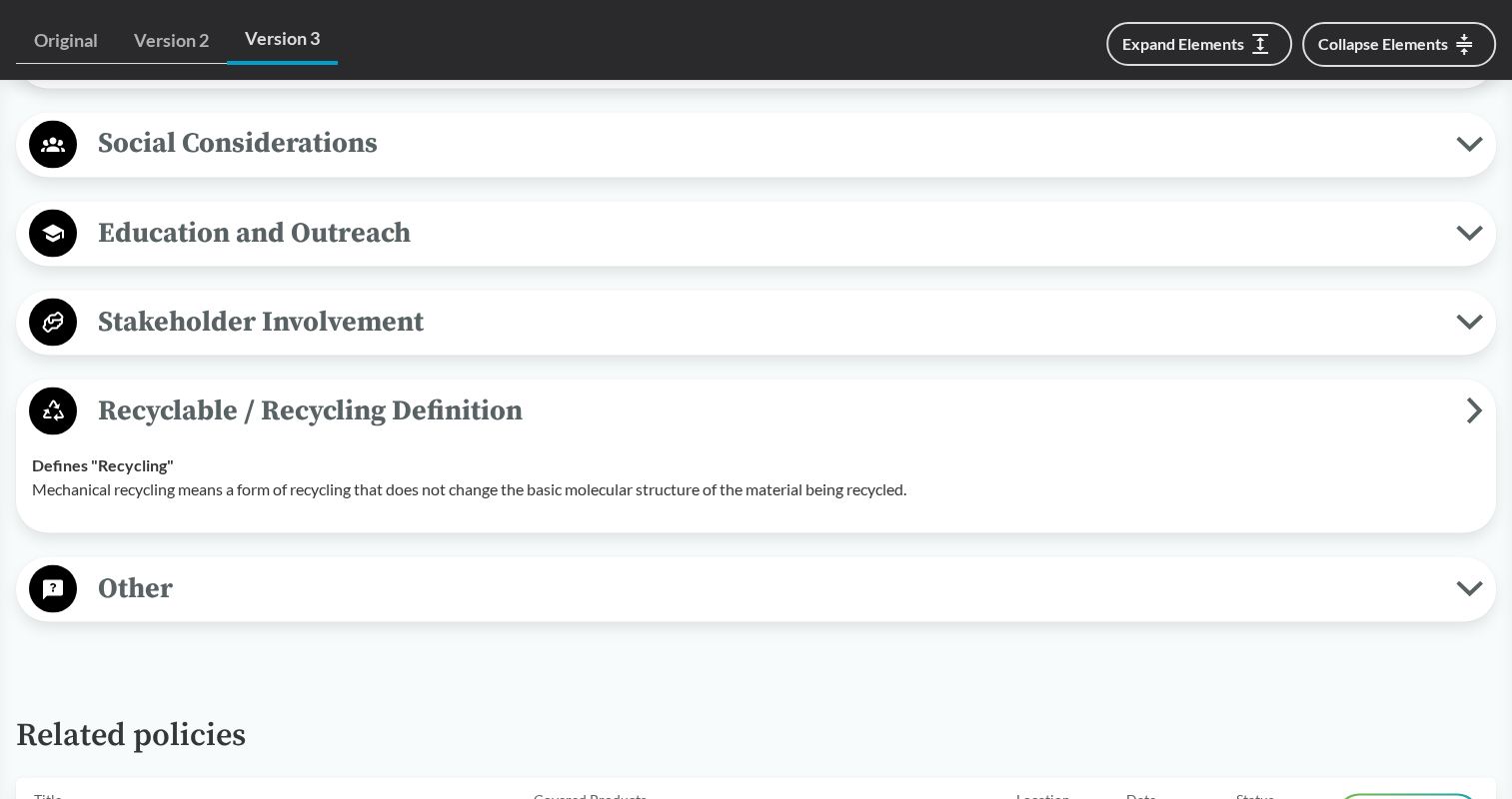 click on "Recyclable / Recycling Definition" at bounding box center (771, 409) 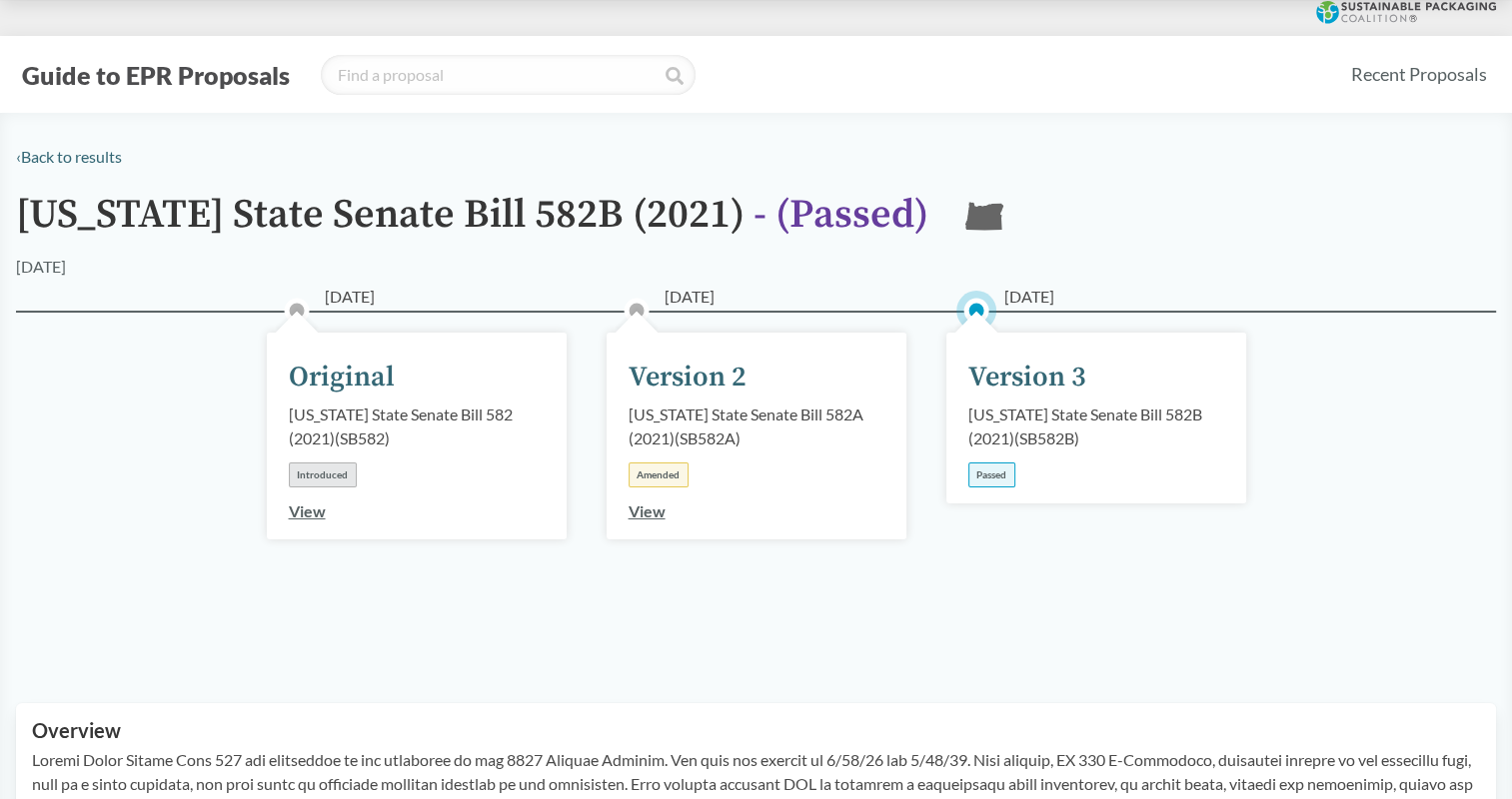 scroll, scrollTop: 0, scrollLeft: 0, axis: both 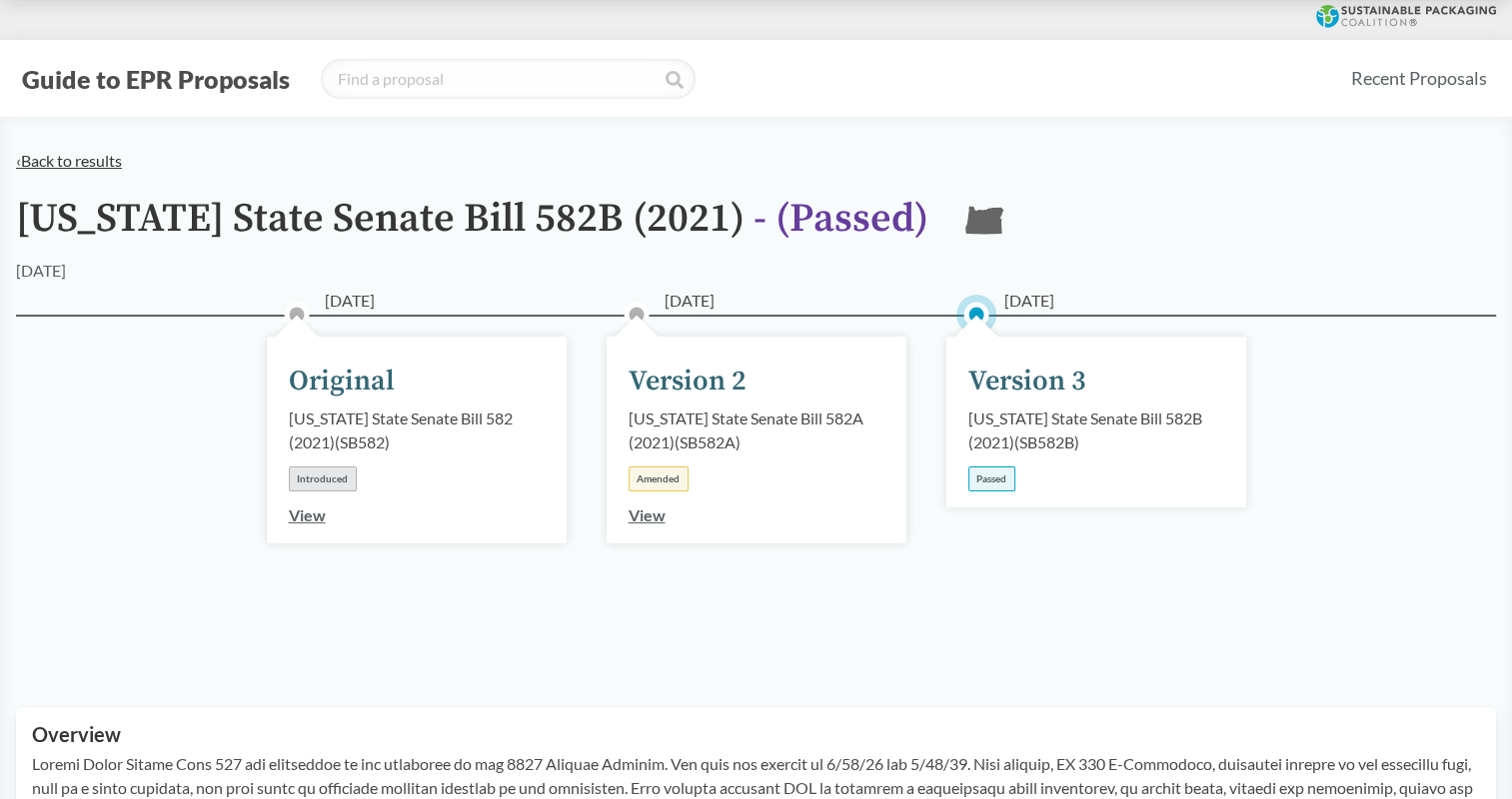 click on "‹  Back to results" at bounding box center [69, 160] 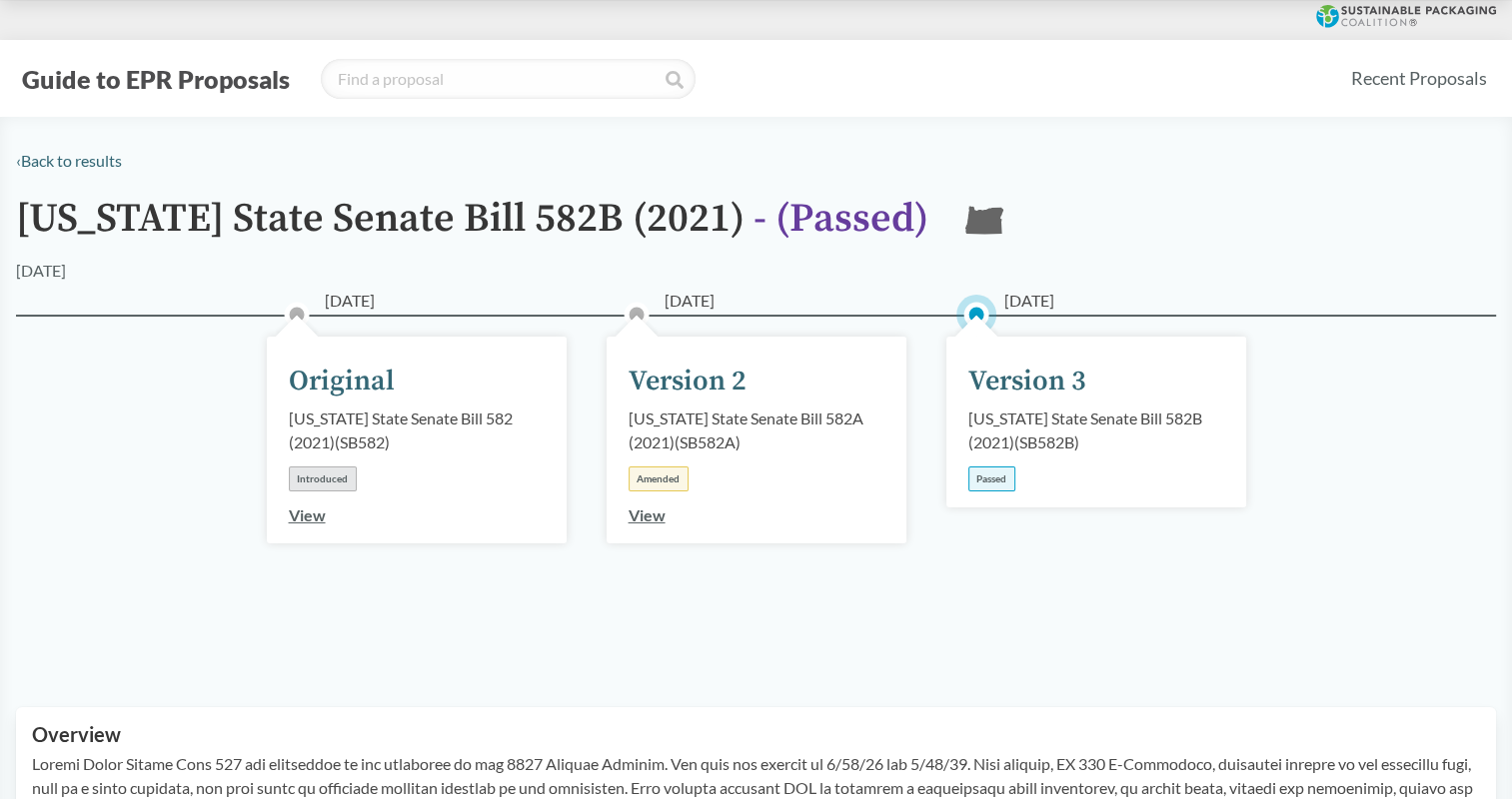 scroll, scrollTop: 0, scrollLeft: 0, axis: both 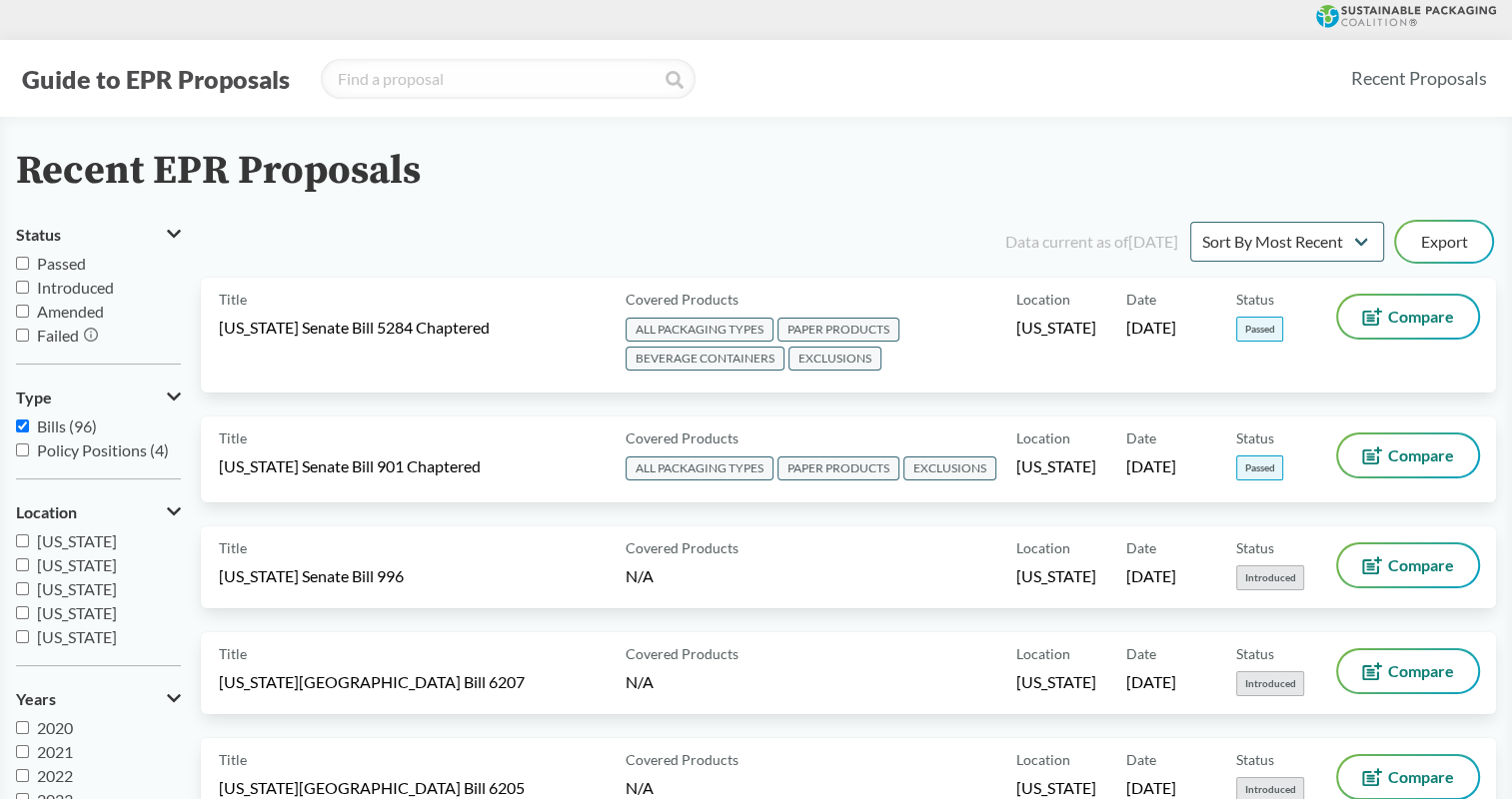 click on "Guide to EPR Proposals" at bounding box center [156, 79] 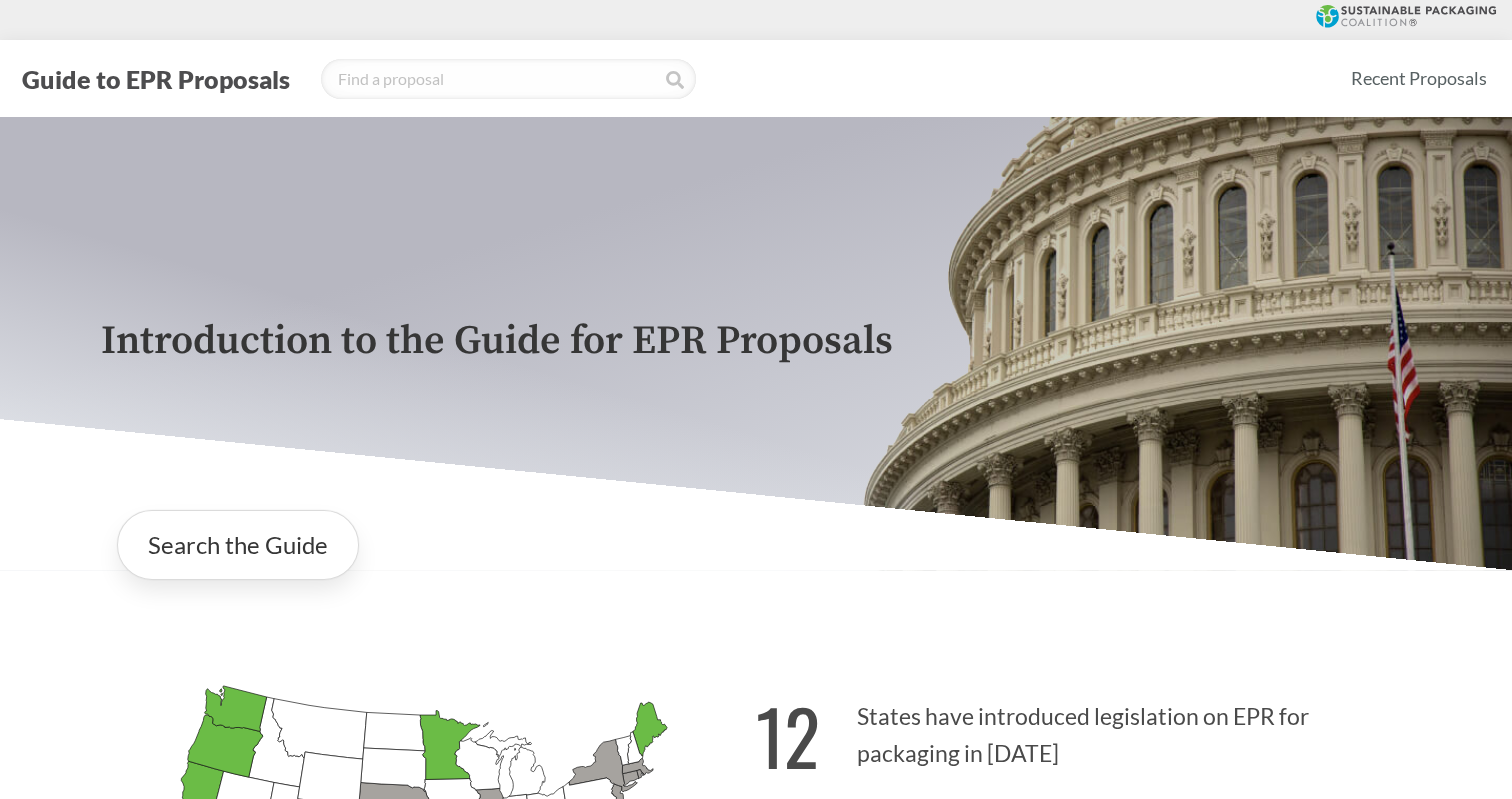 click on "Introduction to the
Guide for EPR Proposals" at bounding box center (756, 344) 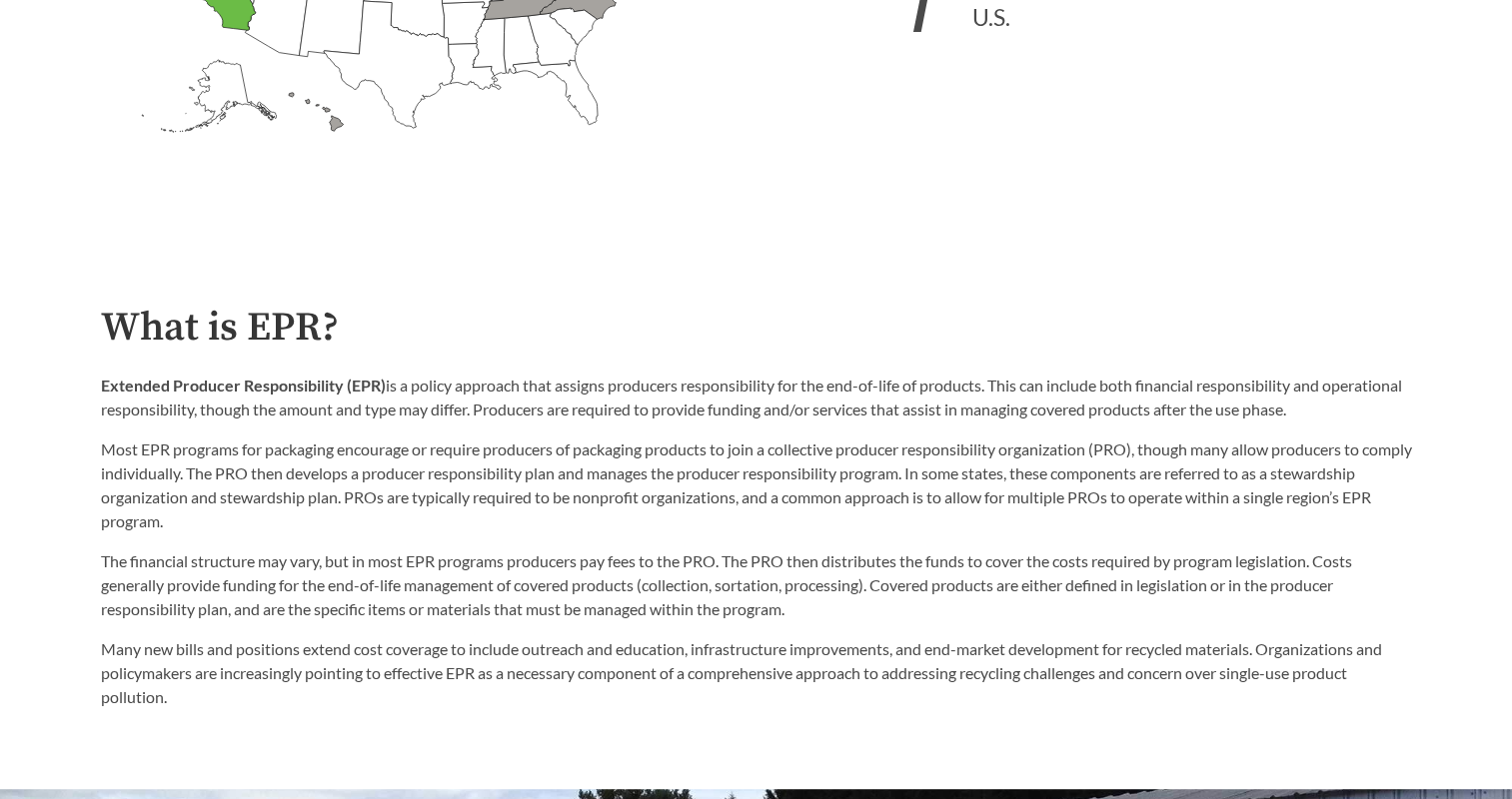 scroll, scrollTop: 869, scrollLeft: 0, axis: vertical 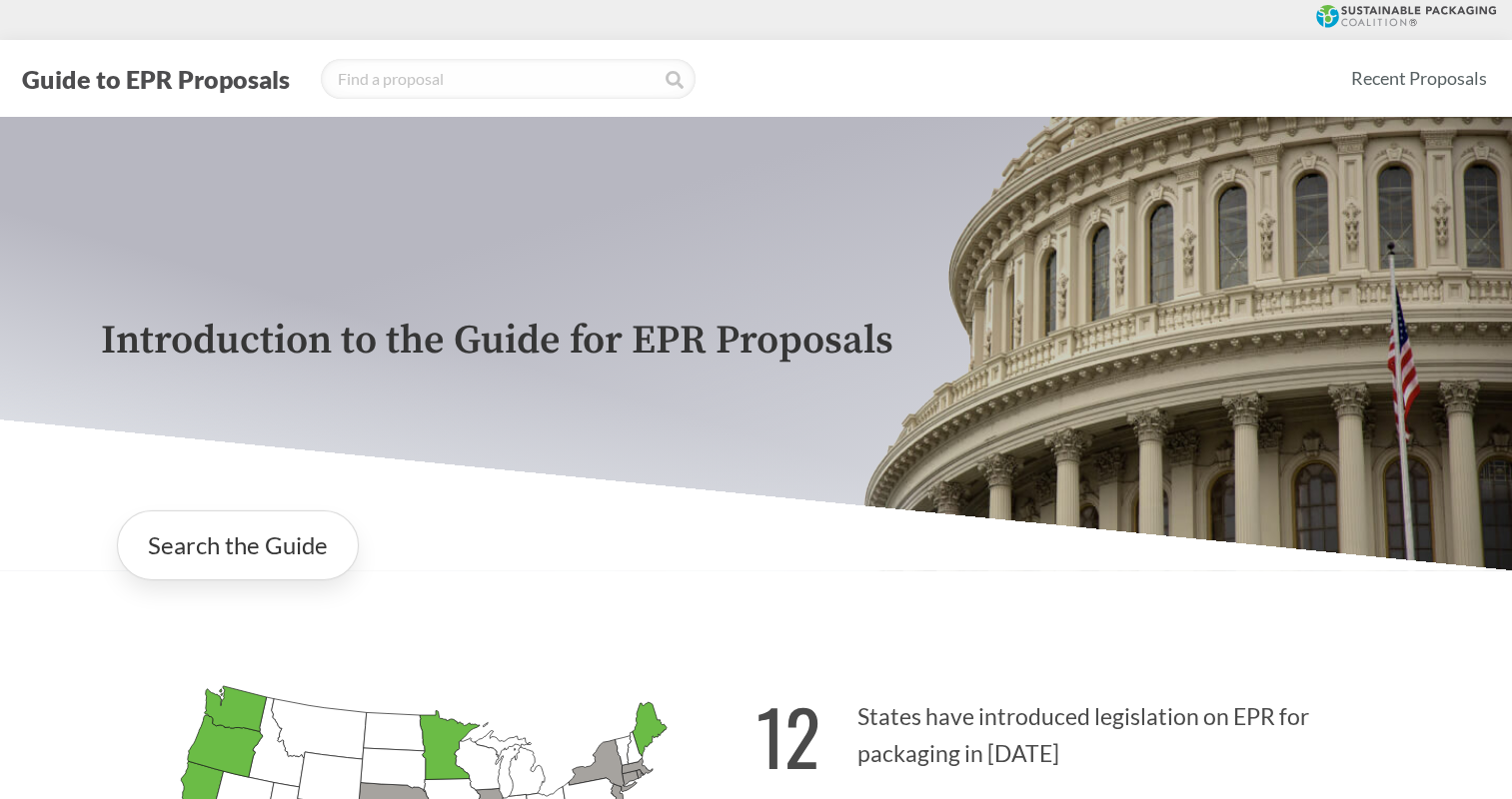 click on "Introduction to the
Guide for EPR Proposals" at bounding box center [756, 344] 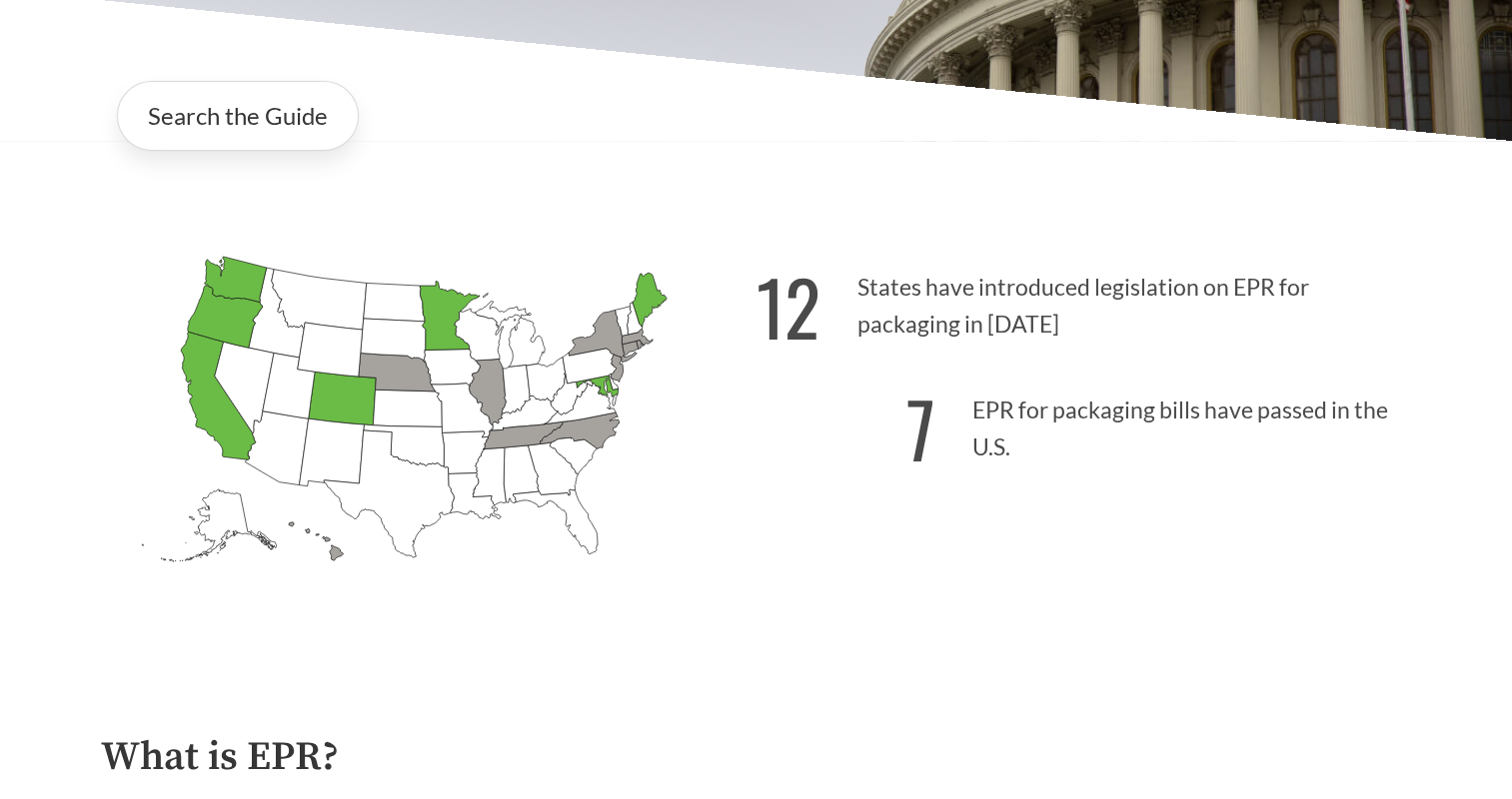 scroll, scrollTop: 0, scrollLeft: 0, axis: both 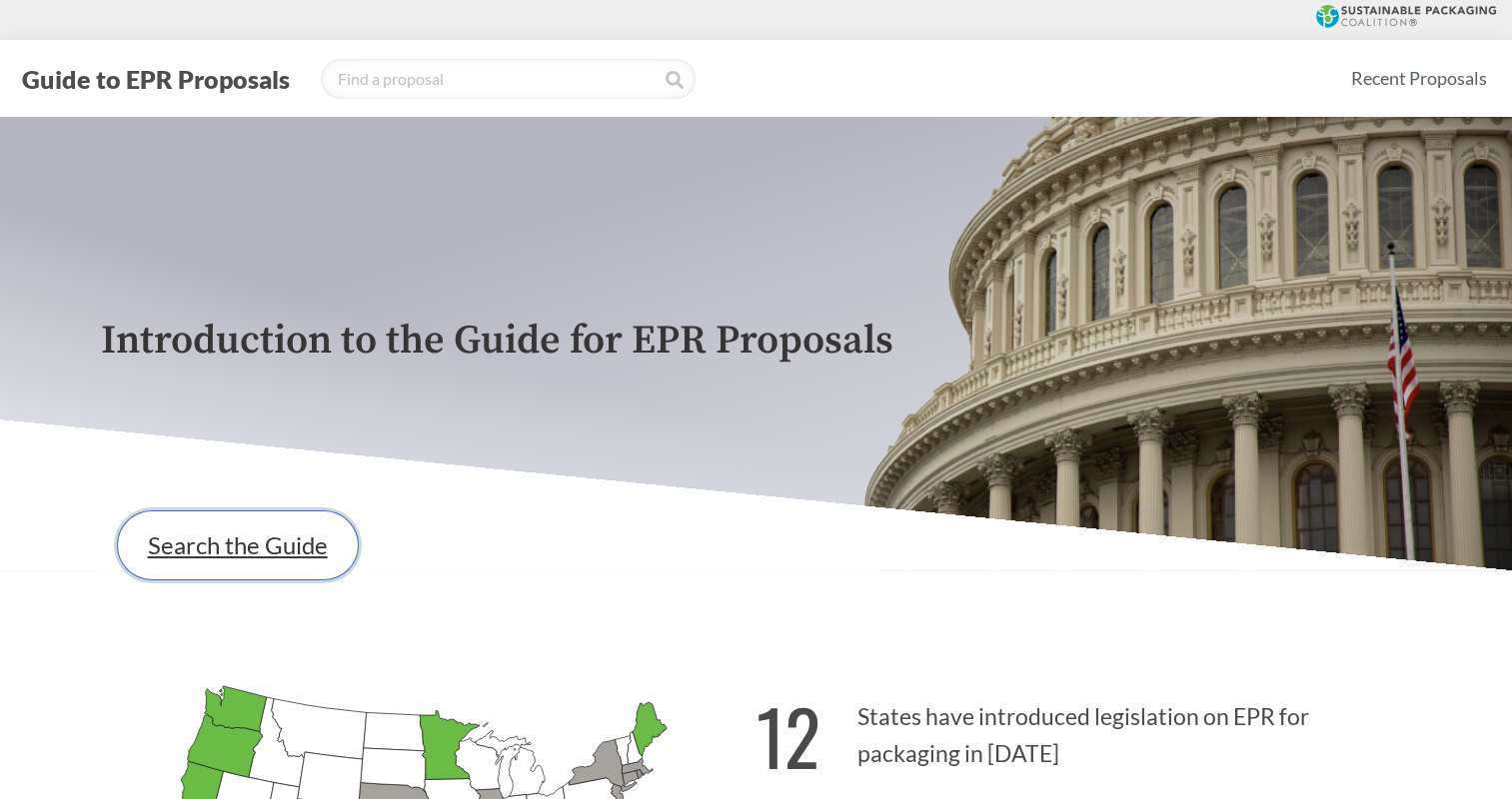 click on "Search the Guide" at bounding box center [238, 545] 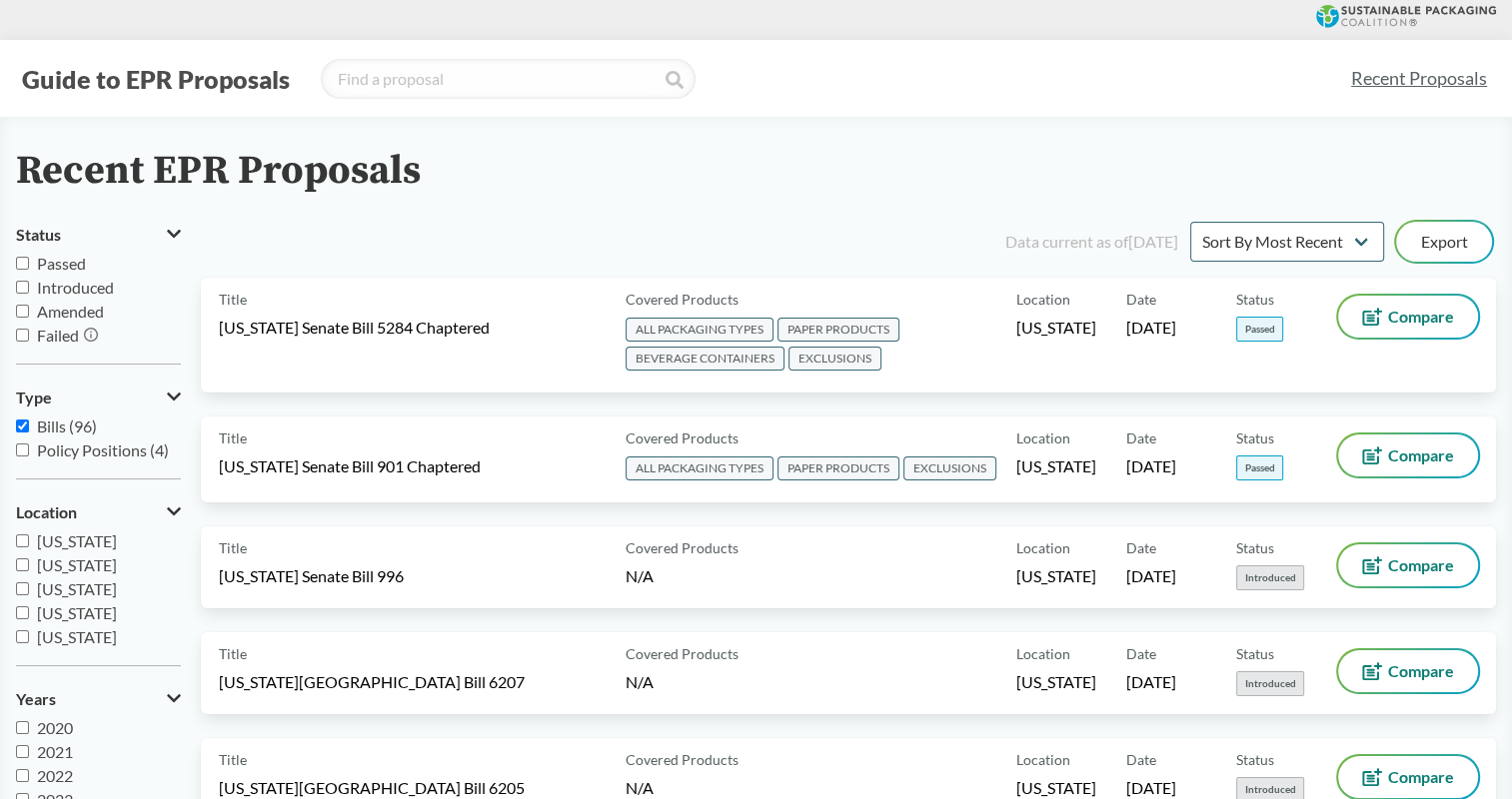 click on "[US_STATE]" at bounding box center (22, 564) 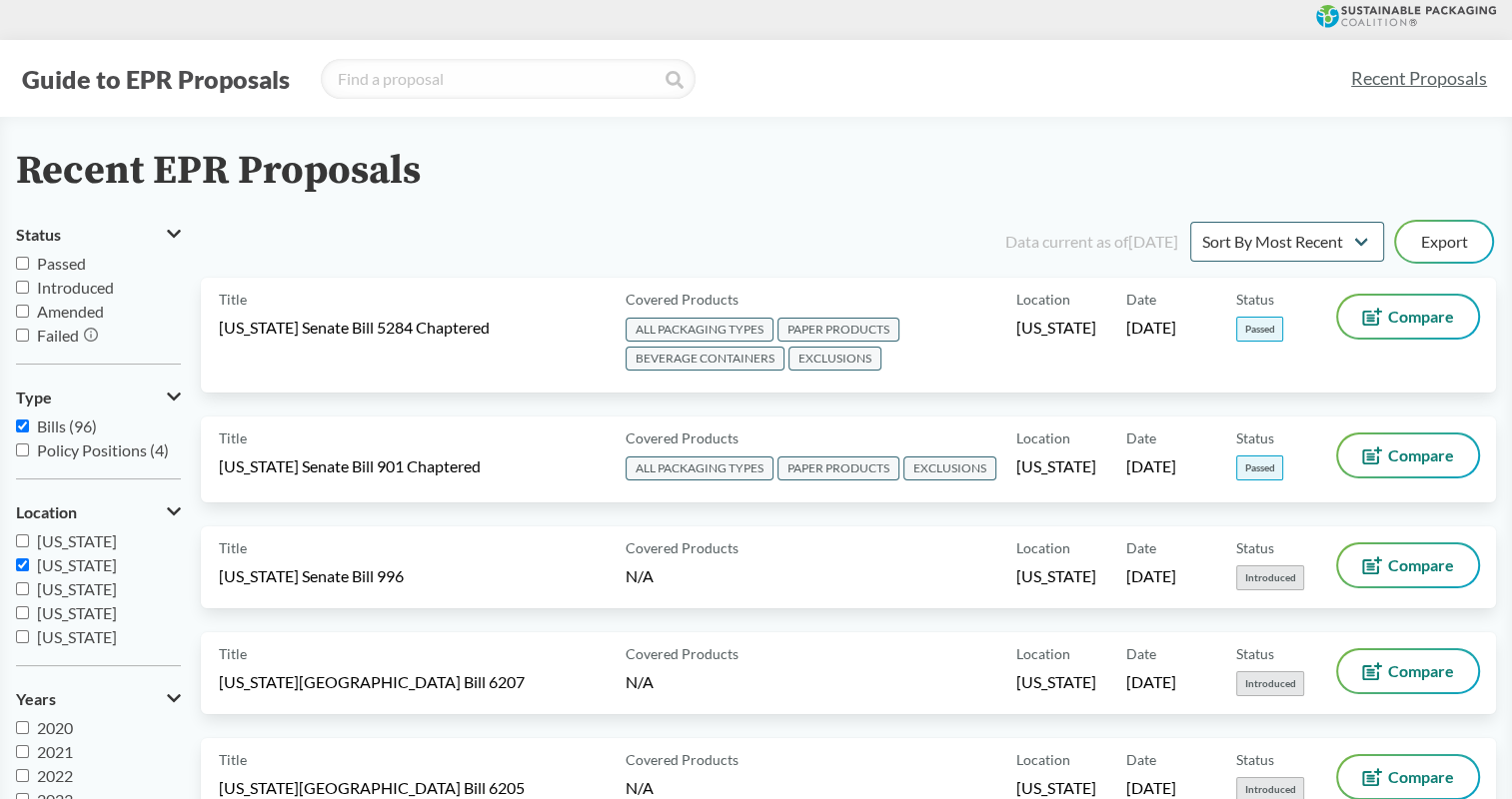 checkbox on "true" 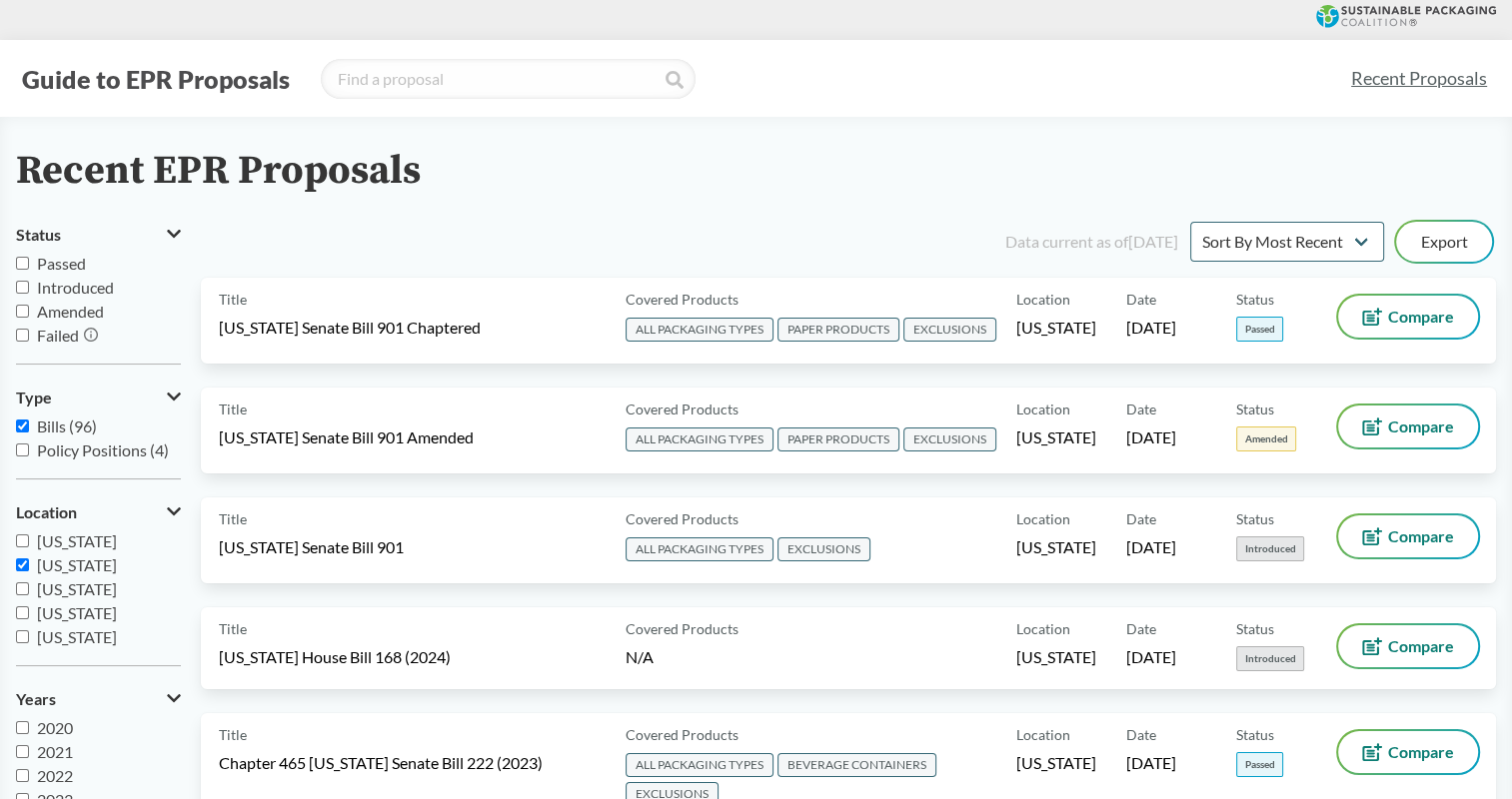 scroll, scrollTop: 0, scrollLeft: 0, axis: both 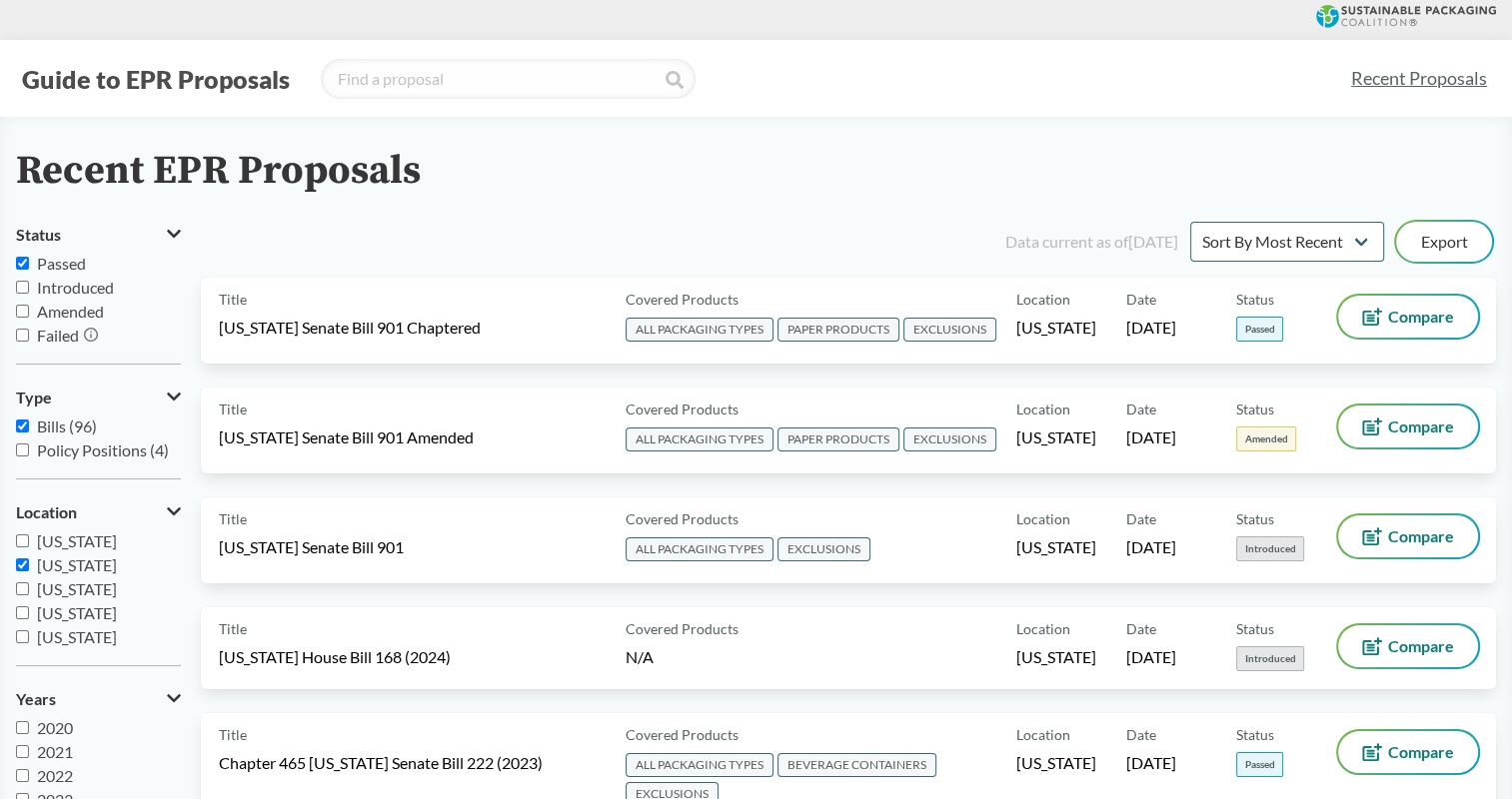 checkbox on "true" 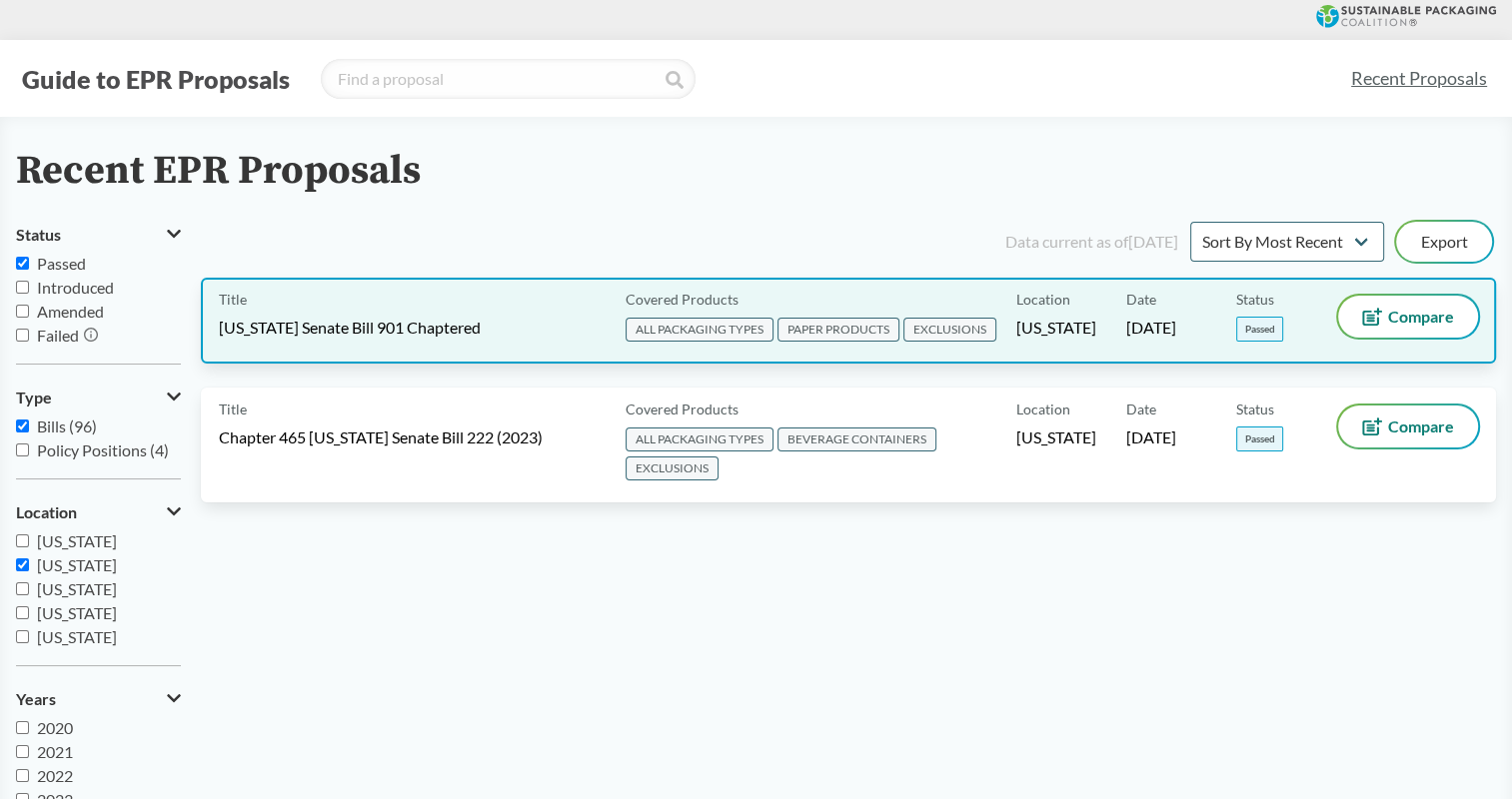 click on "[US_STATE] Senate Bill 901 Chaptered" at bounding box center (350, 328) 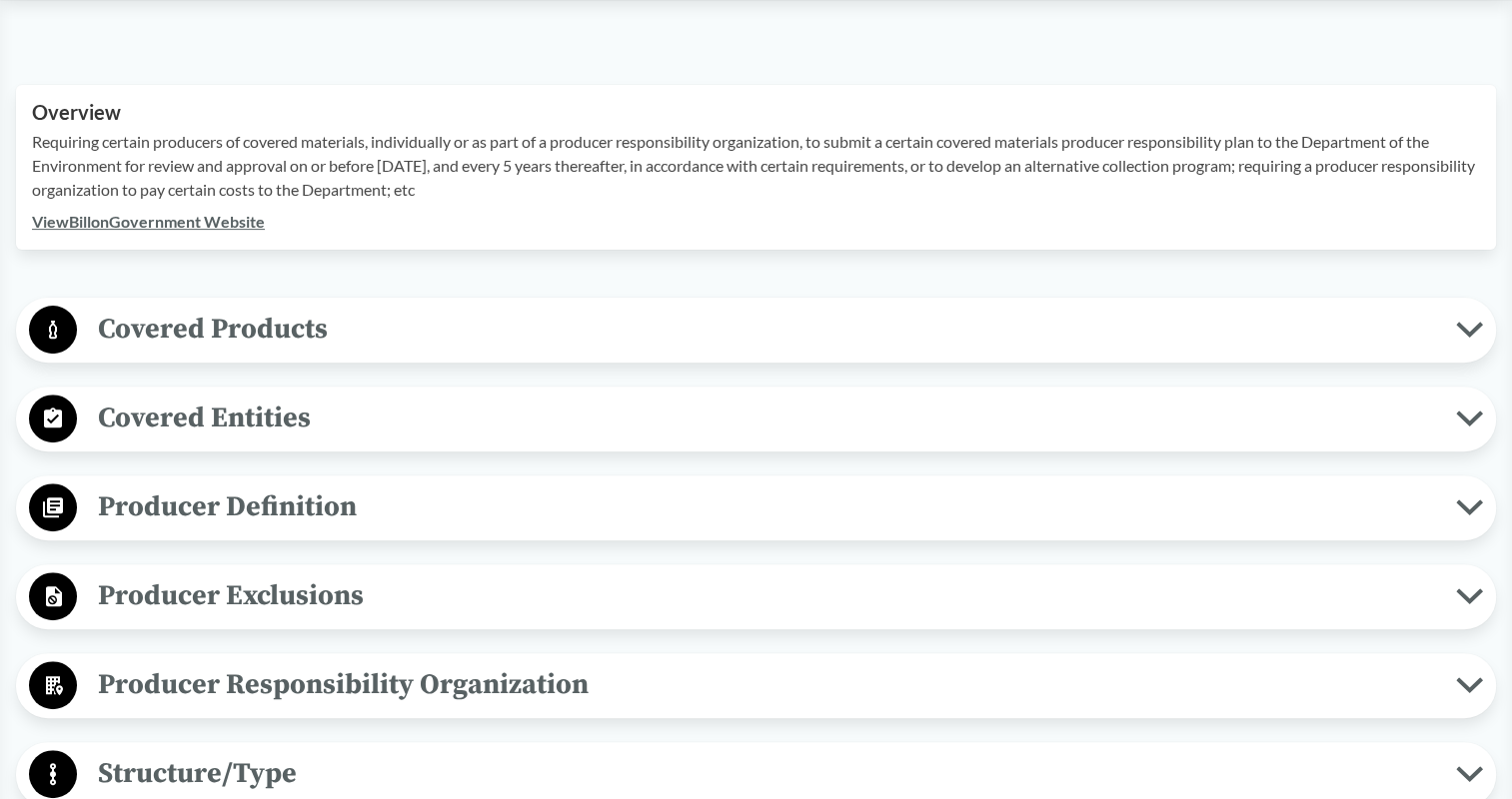 scroll, scrollTop: 623, scrollLeft: 0, axis: vertical 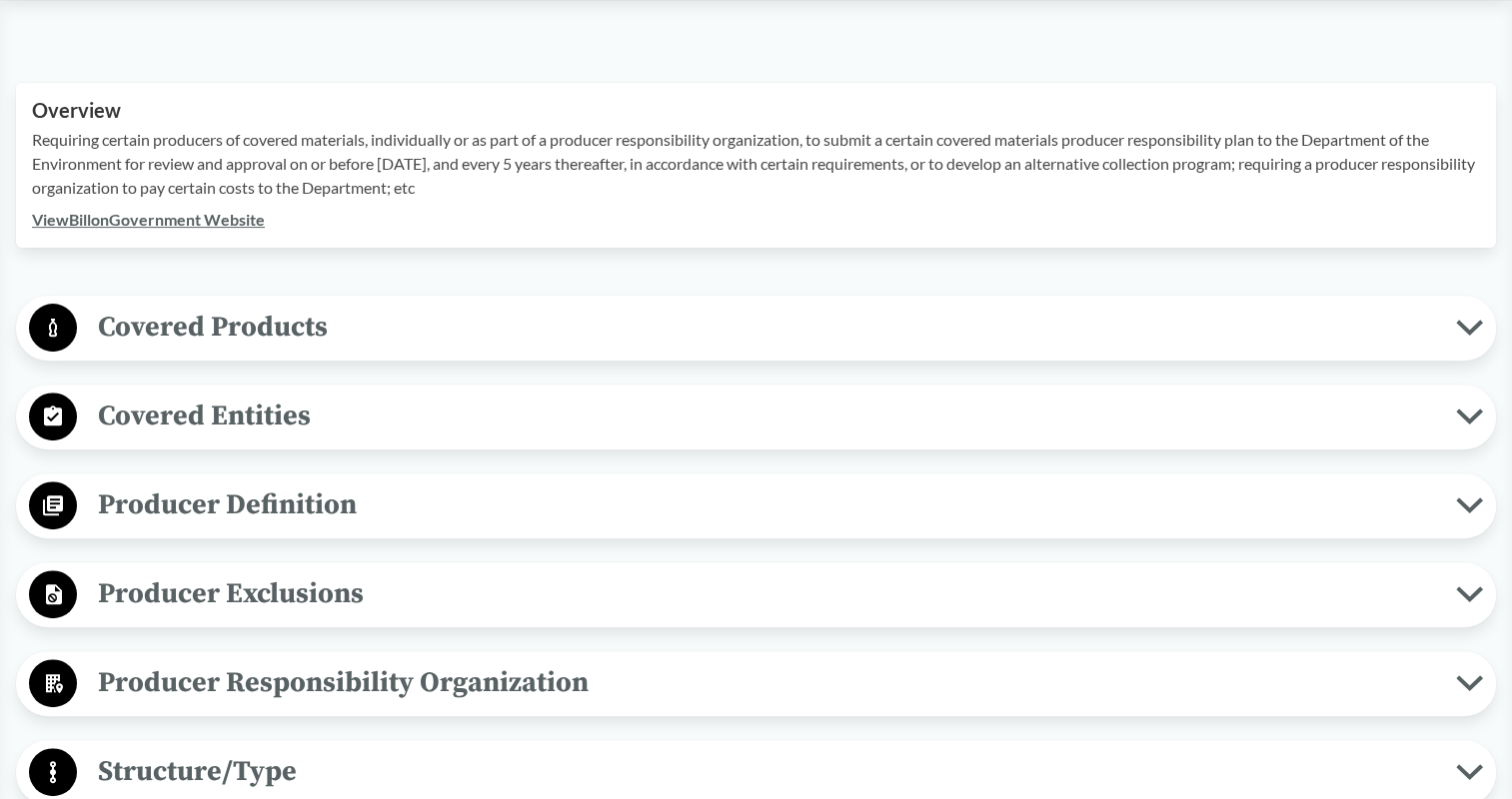 click on "Covered Products" at bounding box center [766, 327] 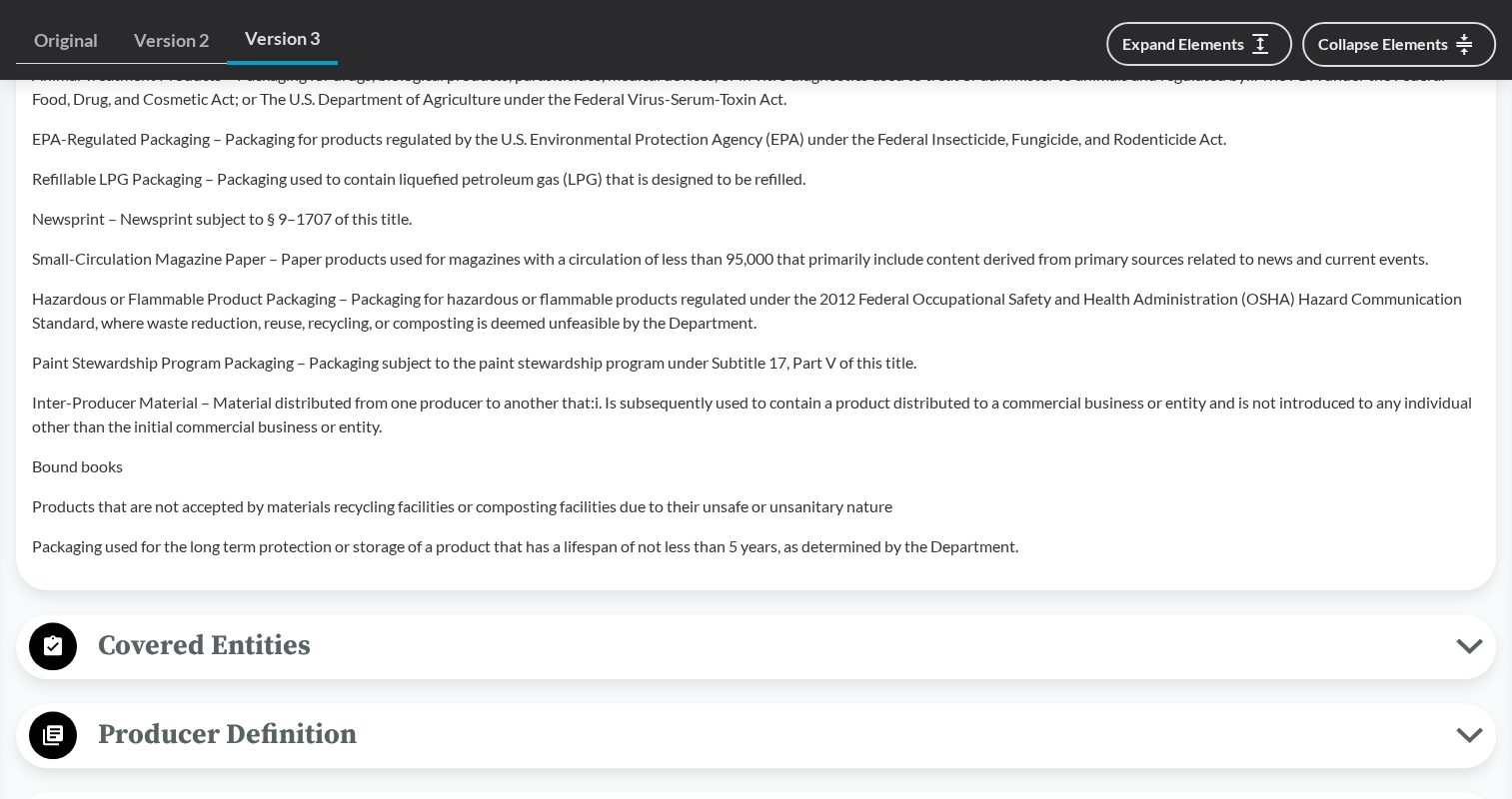 scroll, scrollTop: 2029, scrollLeft: 0, axis: vertical 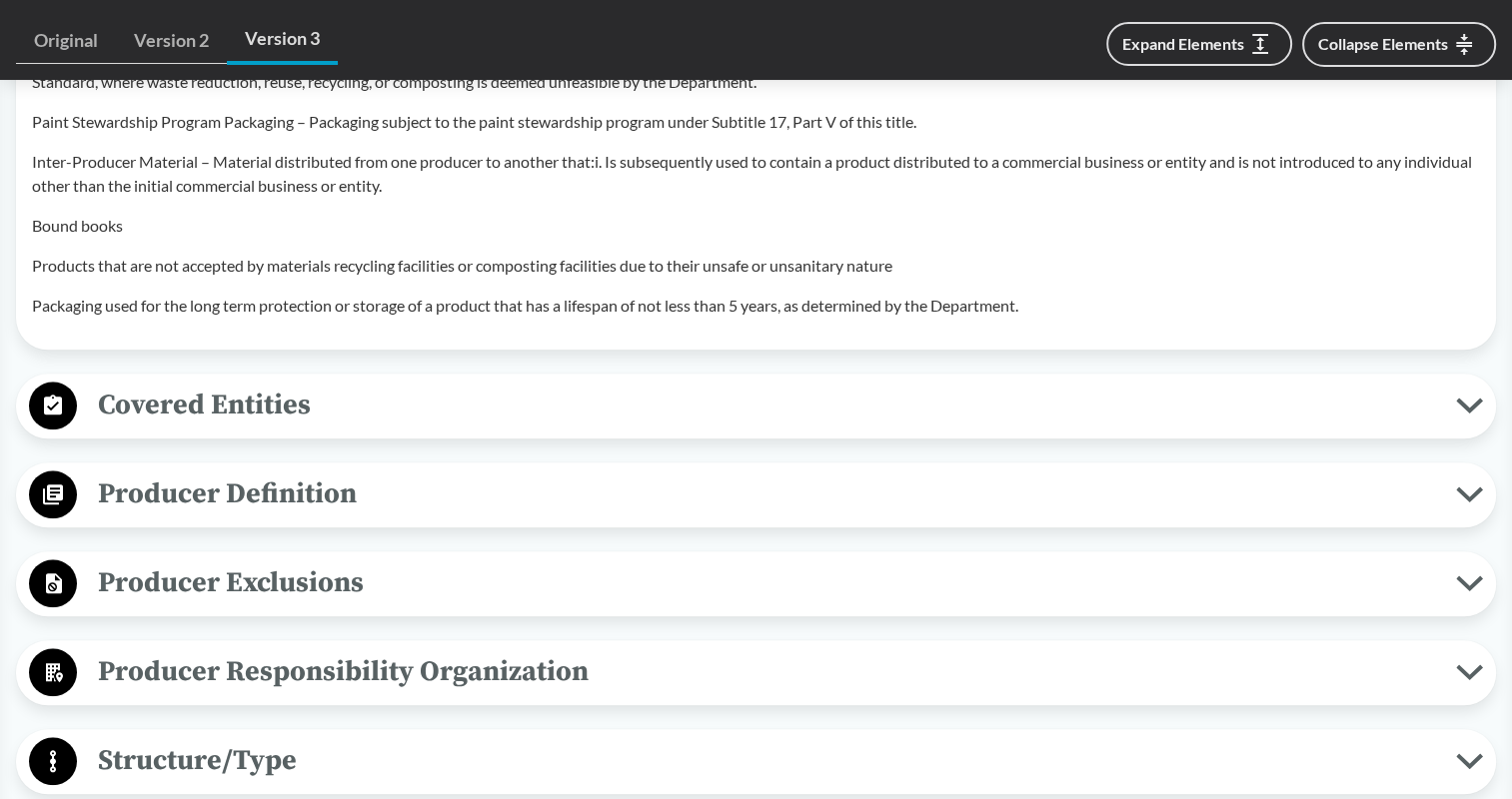 click on "Covered Entities" at bounding box center (766, 404) 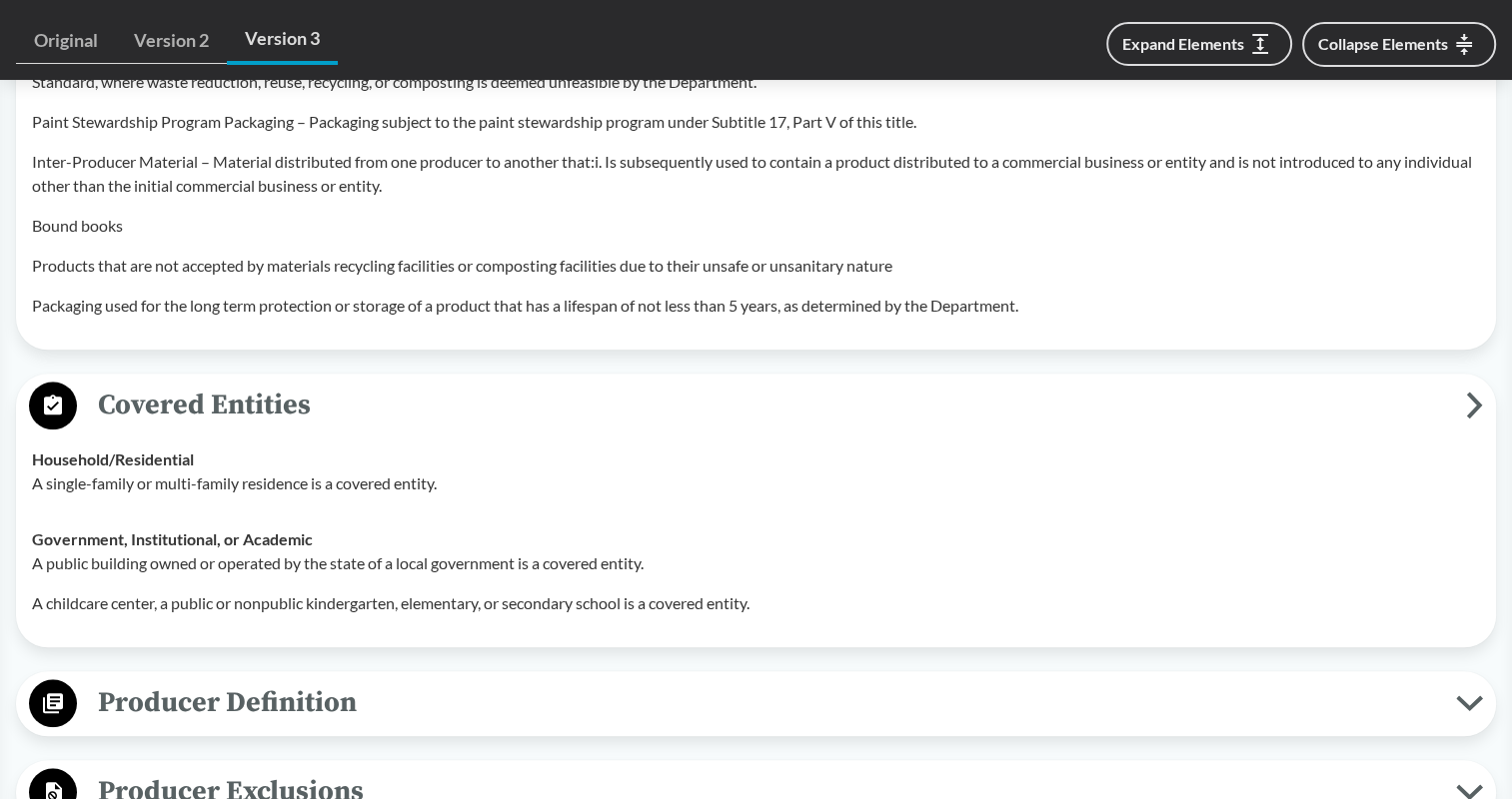 click on "Covered Entities" at bounding box center (771, 404) 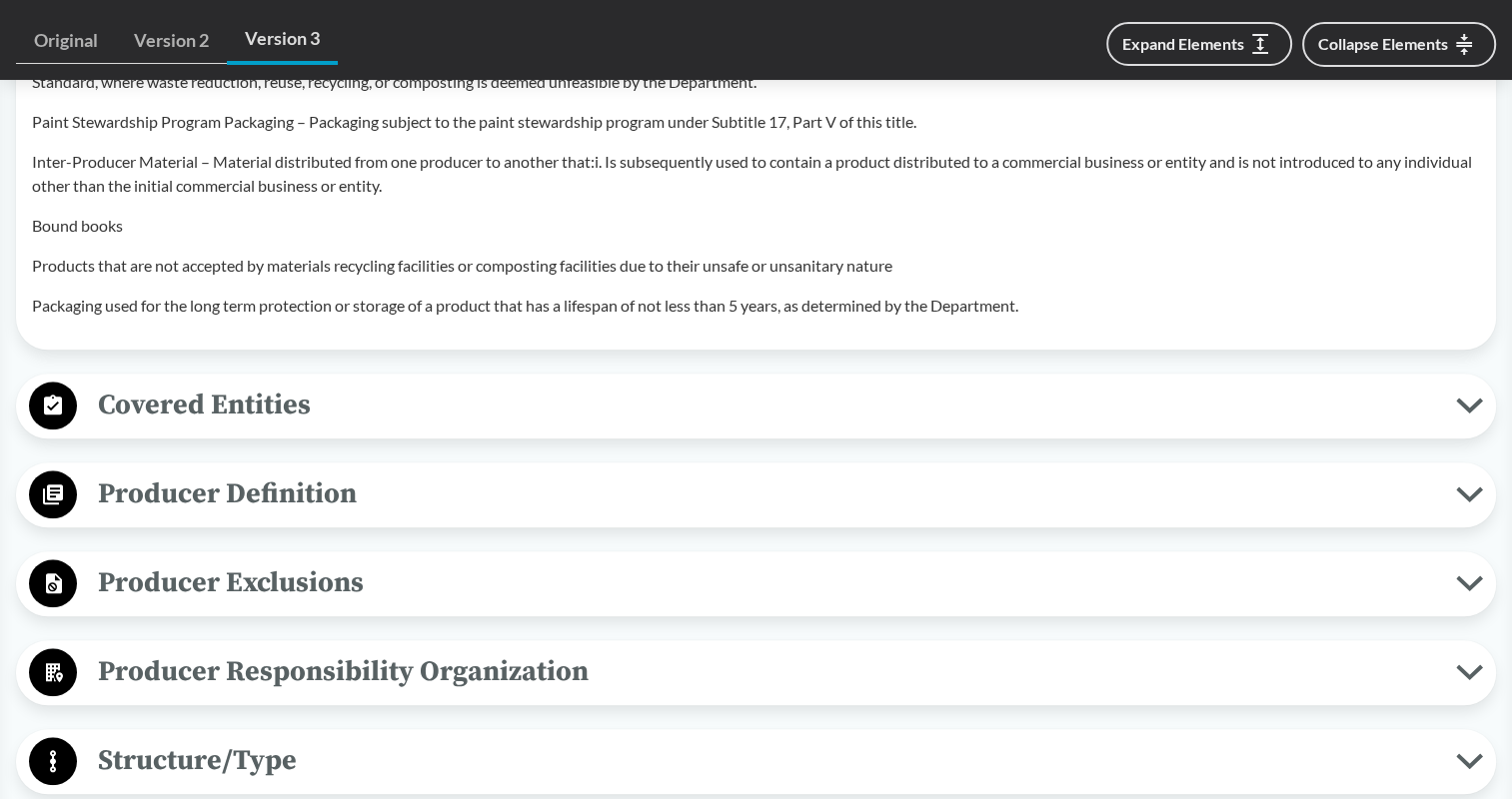 click on "Producer Definition" at bounding box center [766, 493] 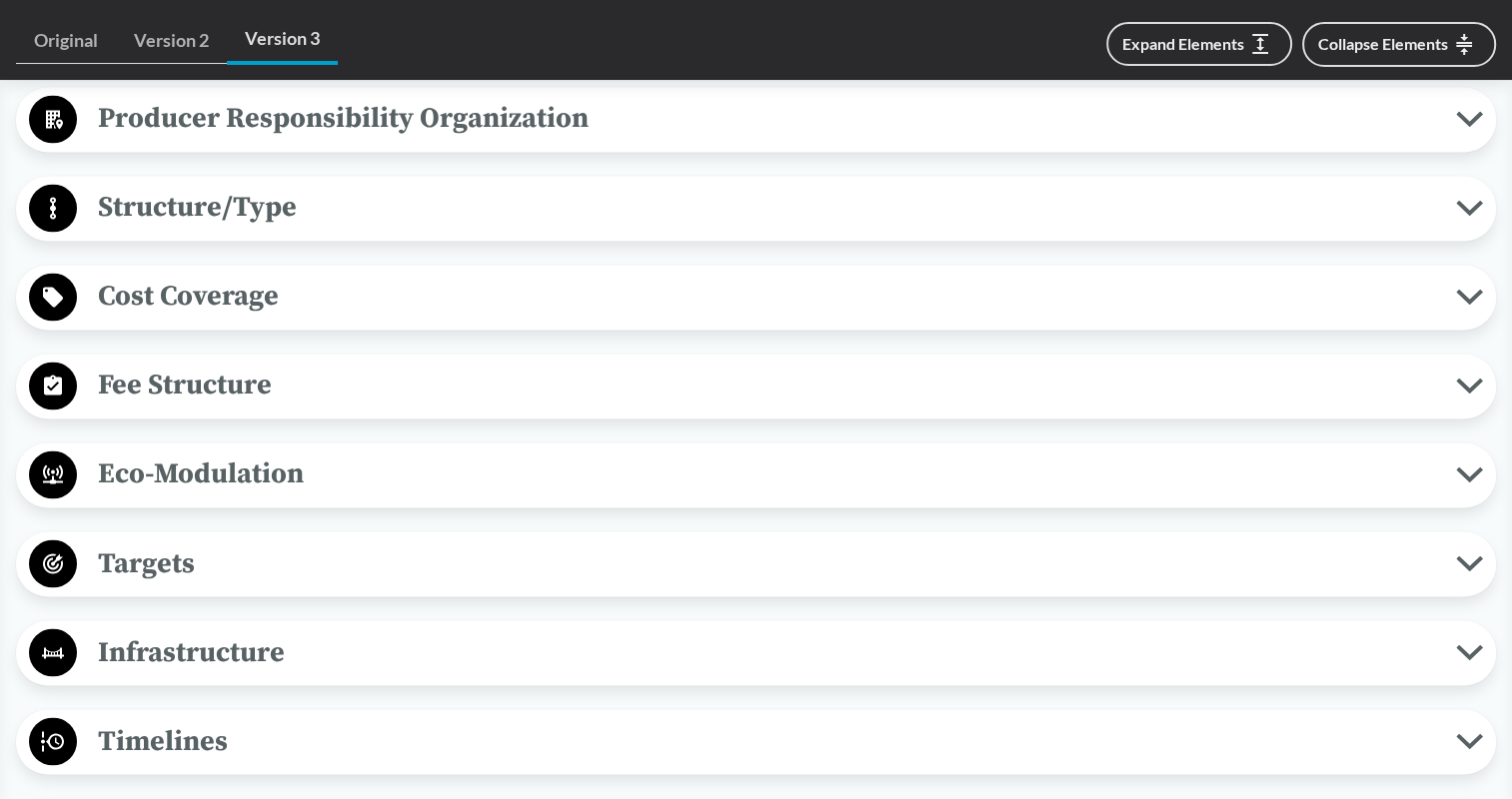 scroll, scrollTop: 3288, scrollLeft: 0, axis: vertical 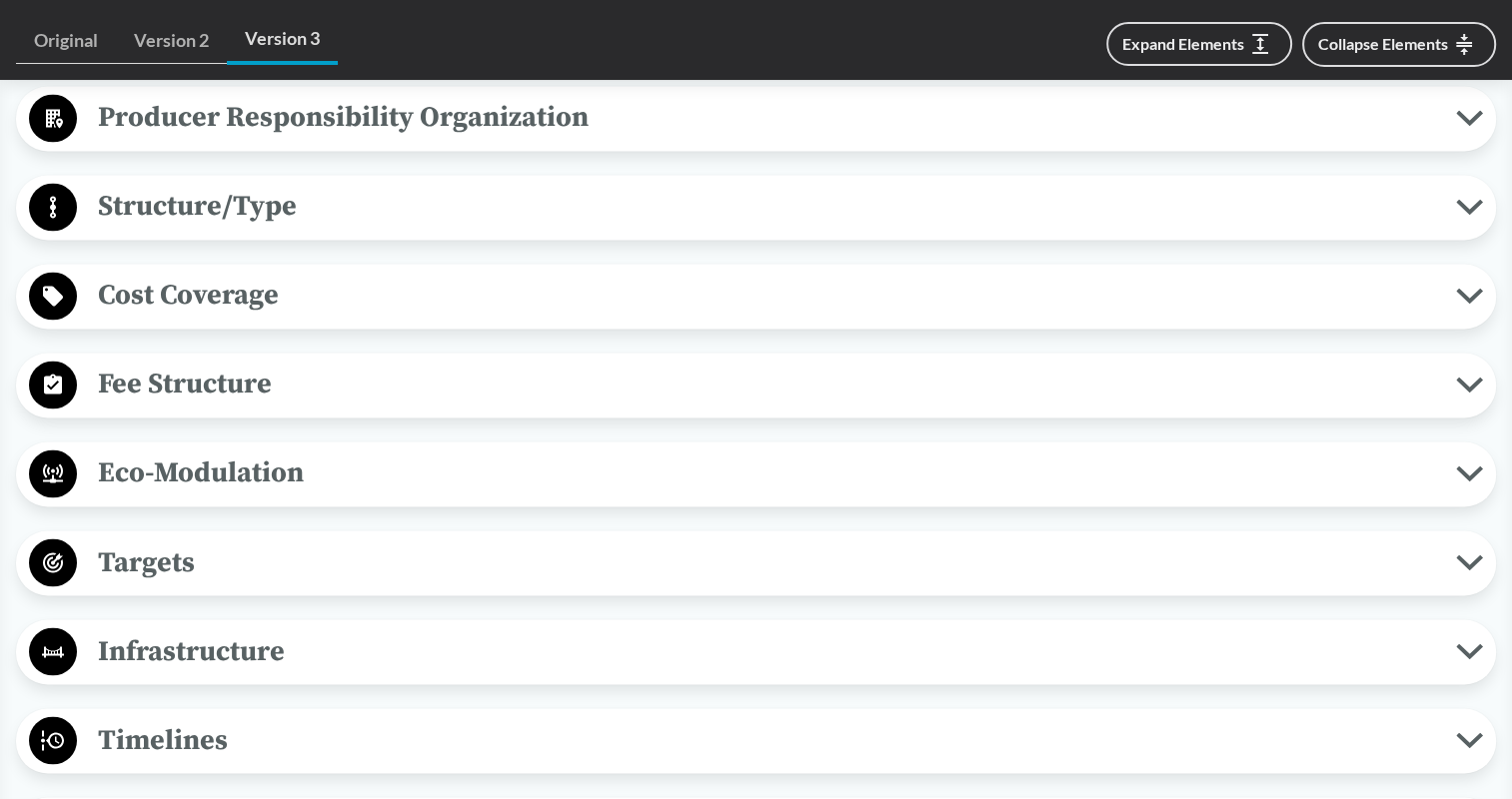 click on "Eco-Modulation" at bounding box center [766, 472] 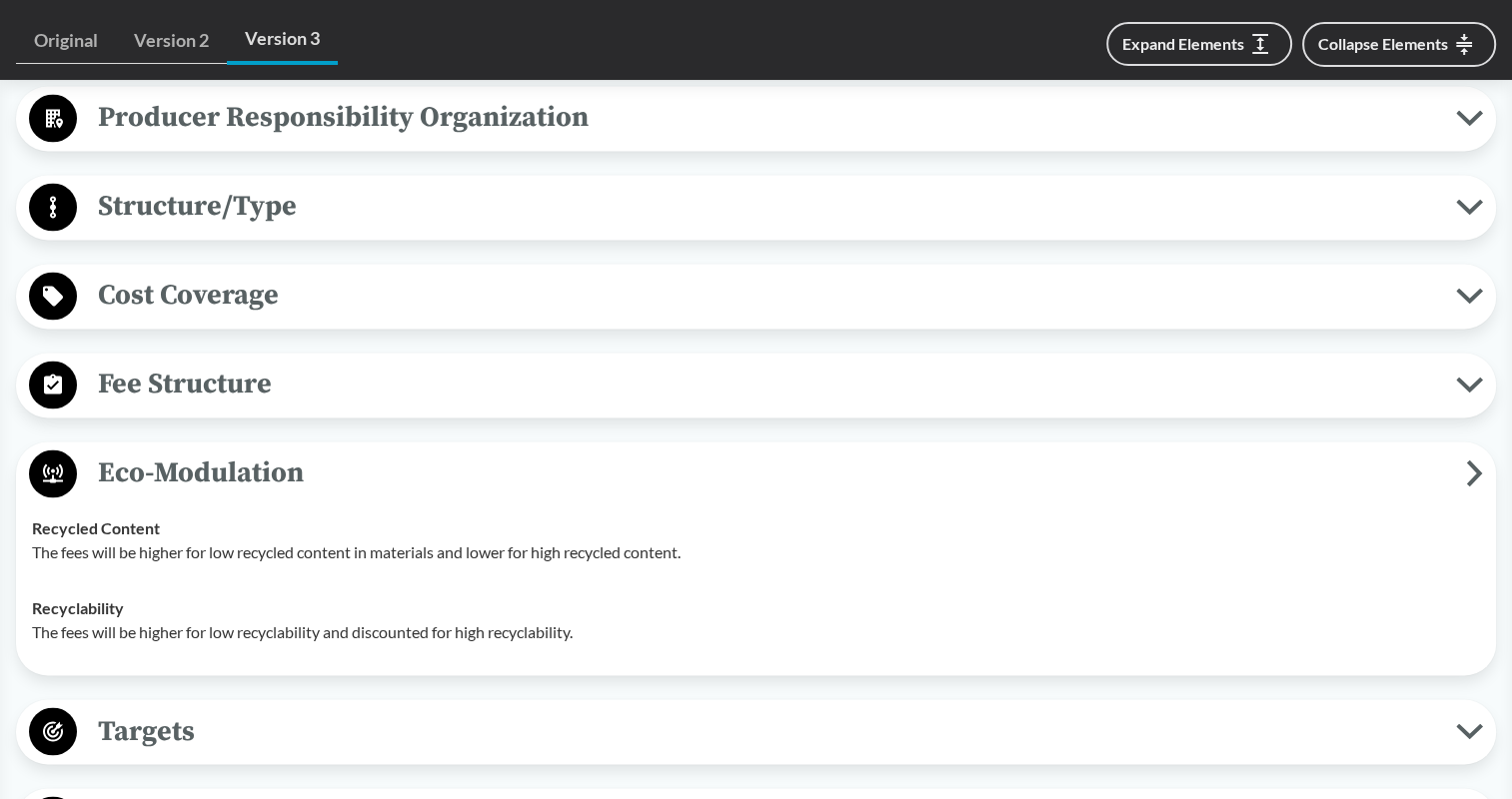 click on "Eco-Modulation" at bounding box center (771, 472) 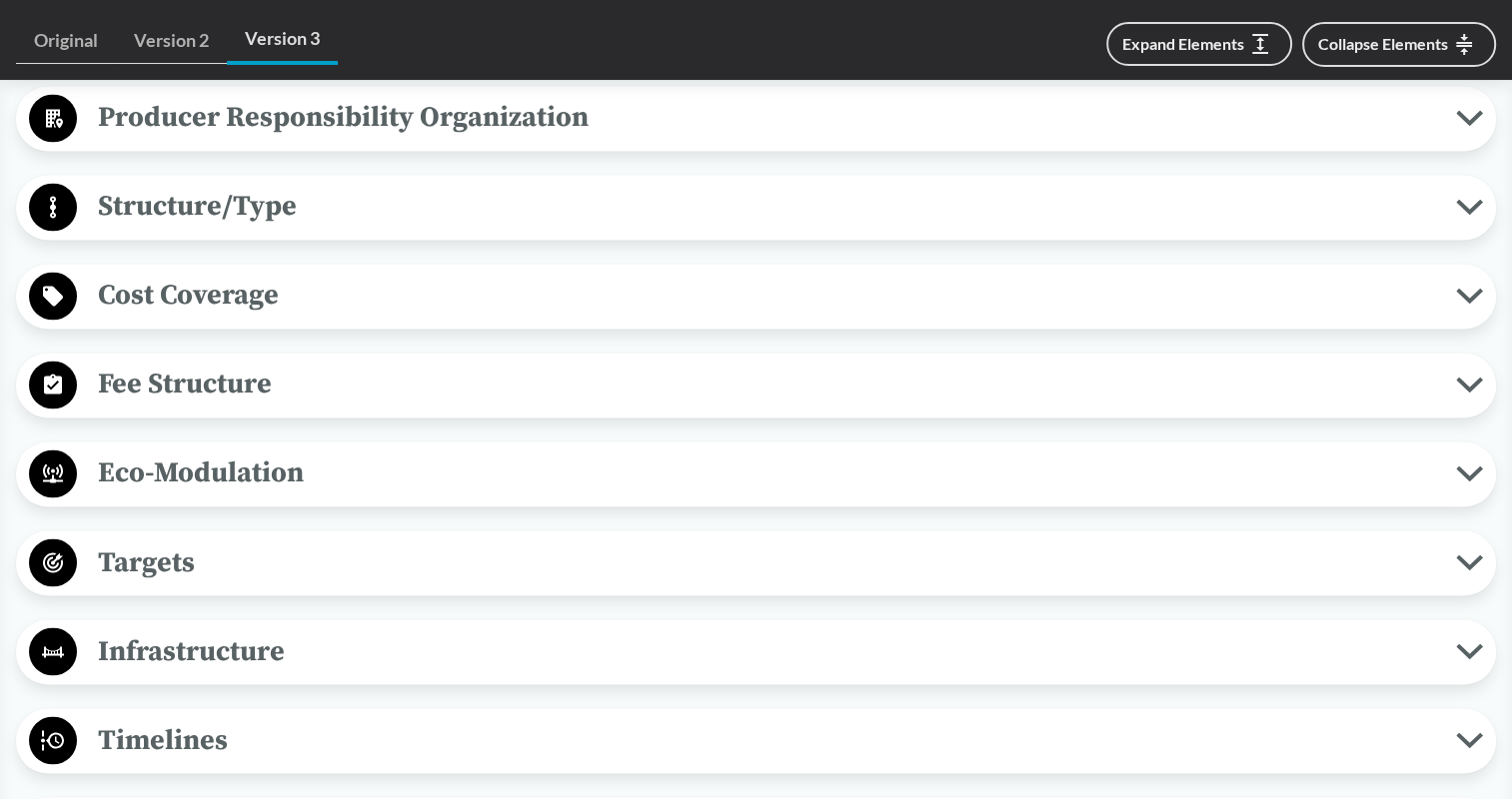 click on "Fee Structure" at bounding box center (766, 384) 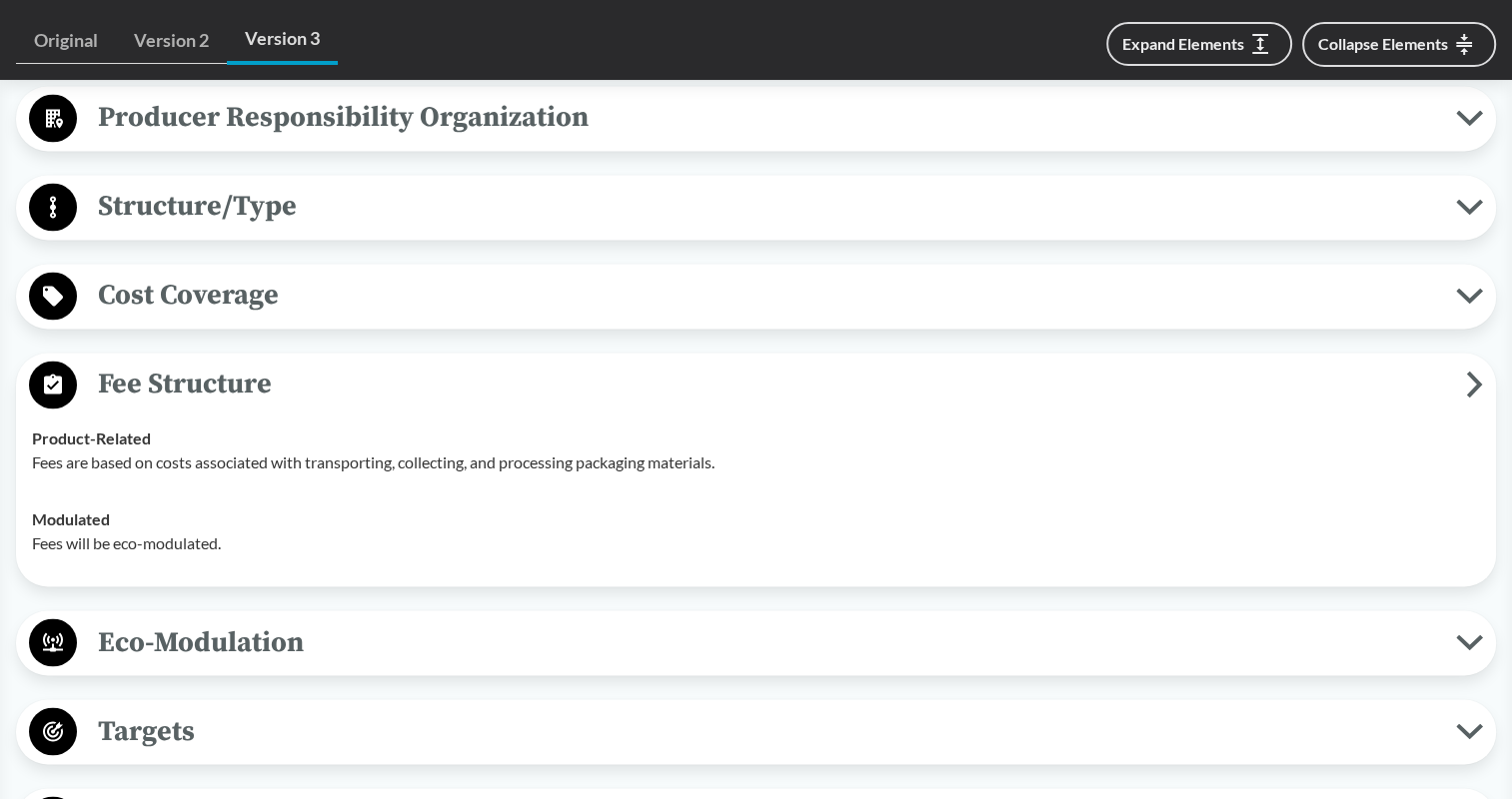 click on "Covered Products All Packaging Types Covered material type means a singular and specific type of  covered material, such as paper, plastic, metal, or glass, that:
(1) can be categorized based on distinguishing chemical or  physical properties, including properties that allow the material type to be aggregated into a discrete commodity category for purposes of  reuse, recycling, or composting; and
(2) is based on similar uses in the form of a product or  package.
Packaging materials means a material, a substance, or an object that is used to protect, contain, transport,  serve, or facilitate the delivery of a product that is sold or supplied  with the product to the consumer for personal, noncommercial use and that is sold, offered for sale, imported, or distributed in the state.
Packaging includes:
Primary, secondary, and tertiary packaging intended for the consumer market; Service packaging designed and intended to be filled at the point of sale, including:
Carry–out bags
Bulk goods bags" at bounding box center [756, -402] 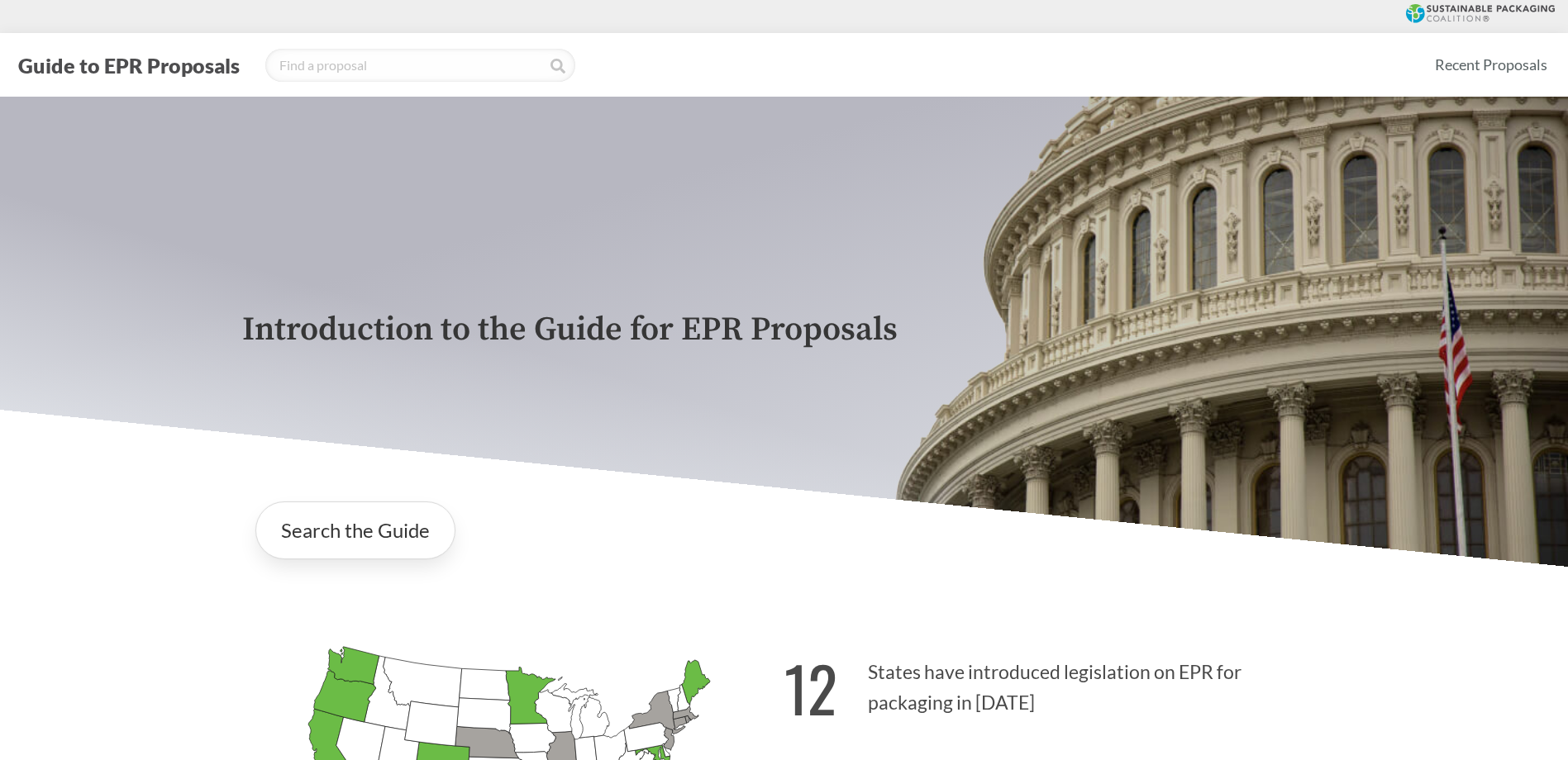 scroll, scrollTop: 0, scrollLeft: 0, axis: both 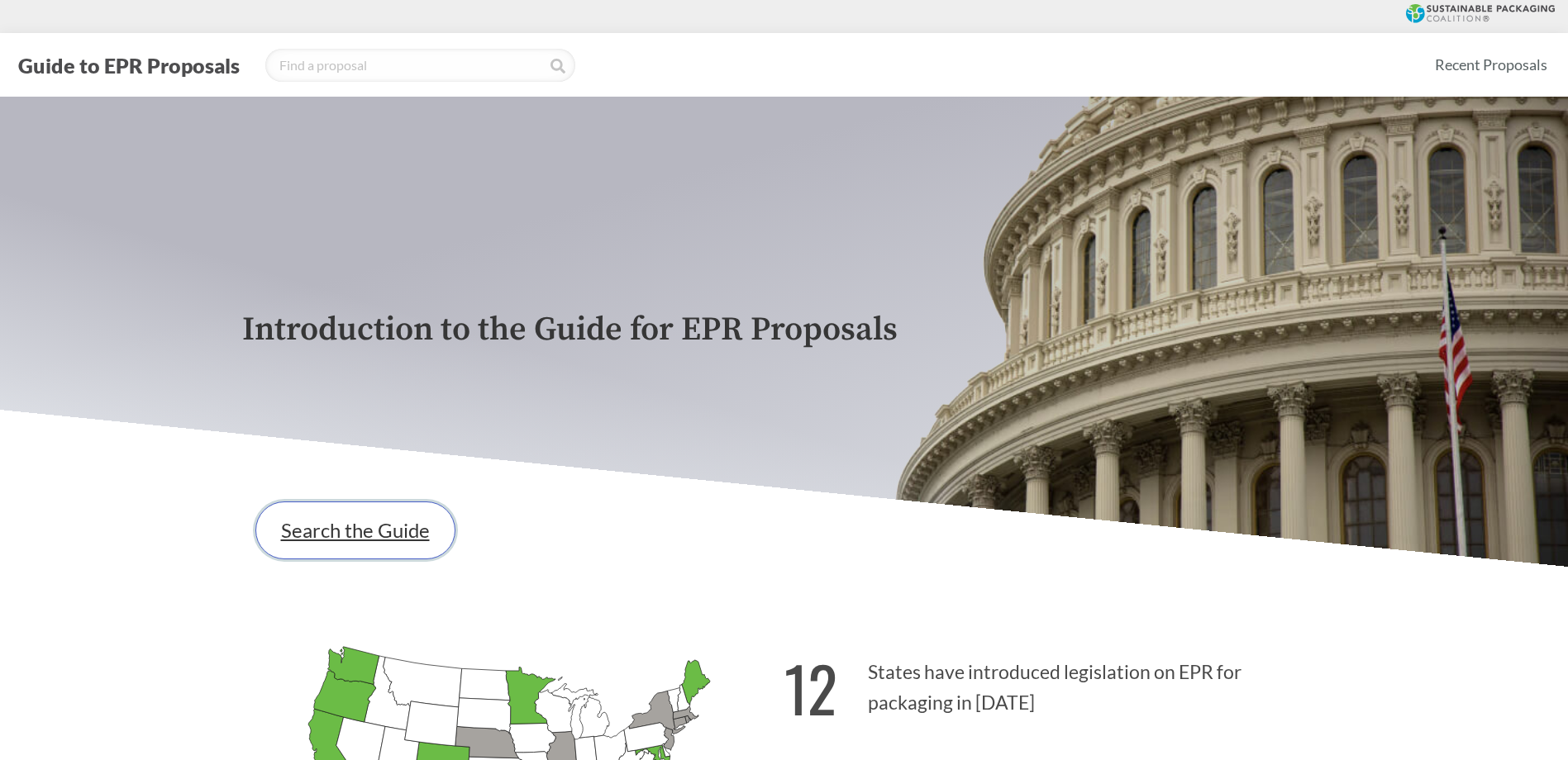 click on "Search the Guide" at bounding box center (355, 530) 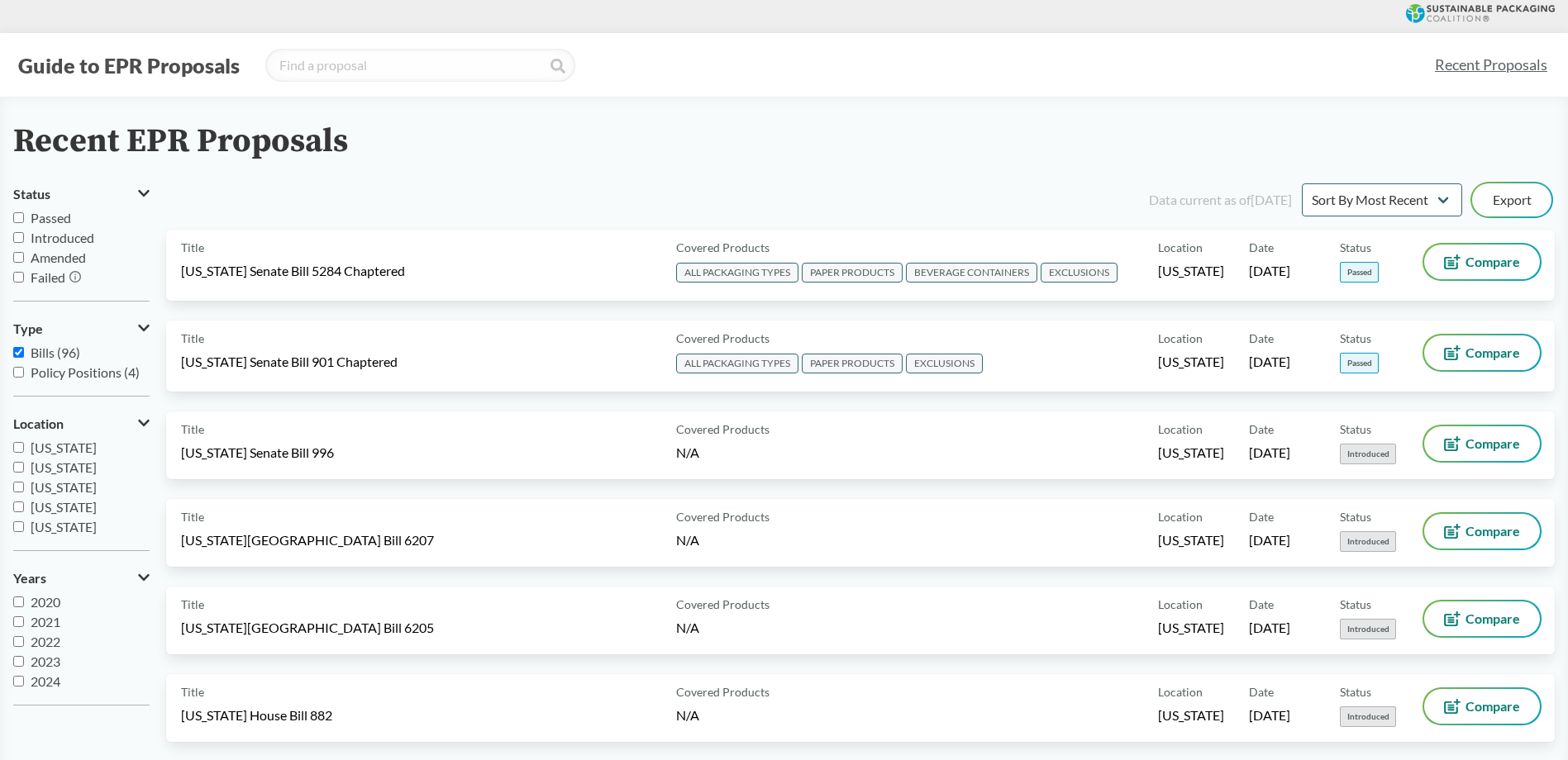 scroll, scrollTop: 357, scrollLeft: 0, axis: vertical 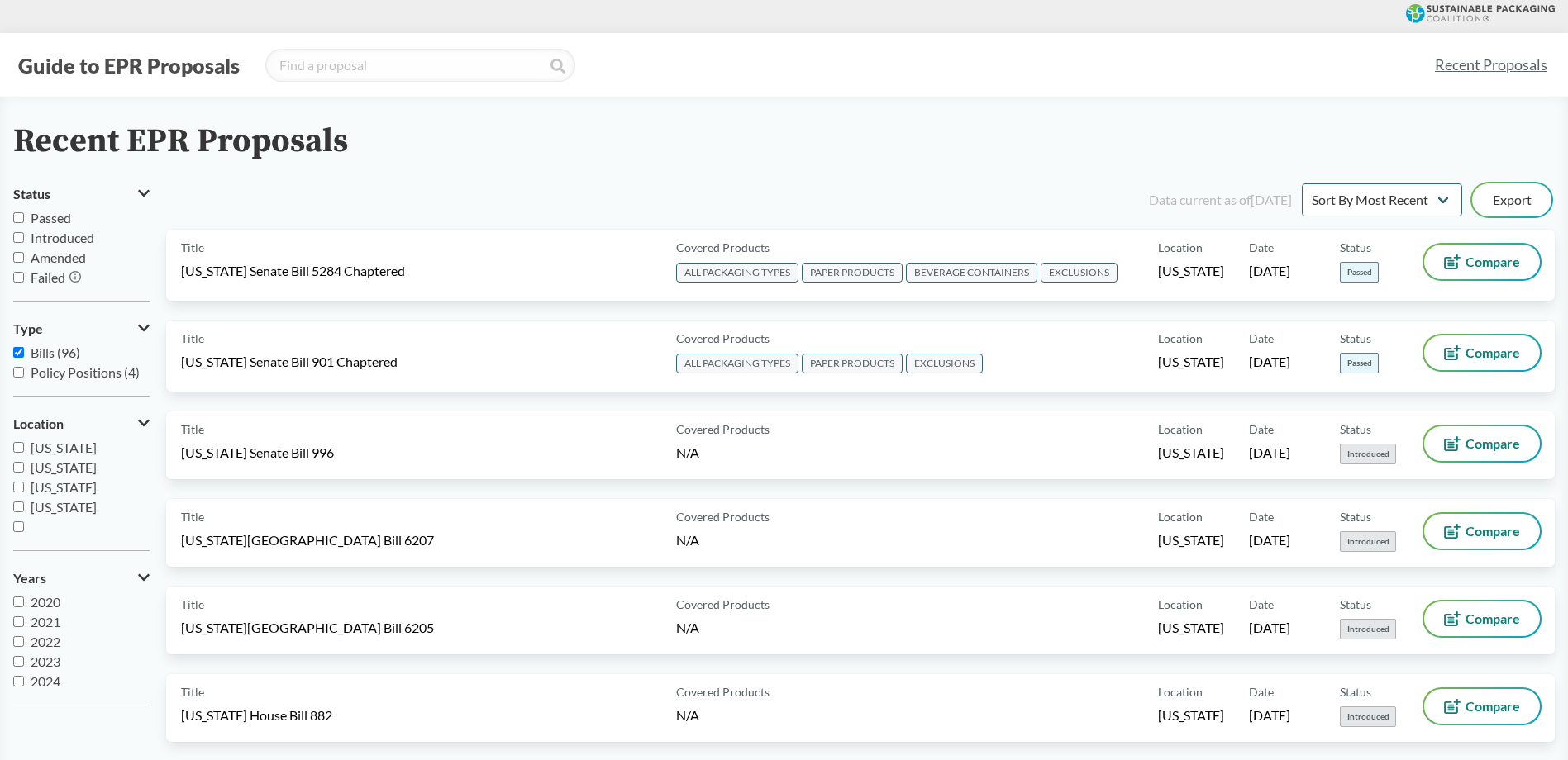 click on "[US_STATE]" at bounding box center [18, 506] 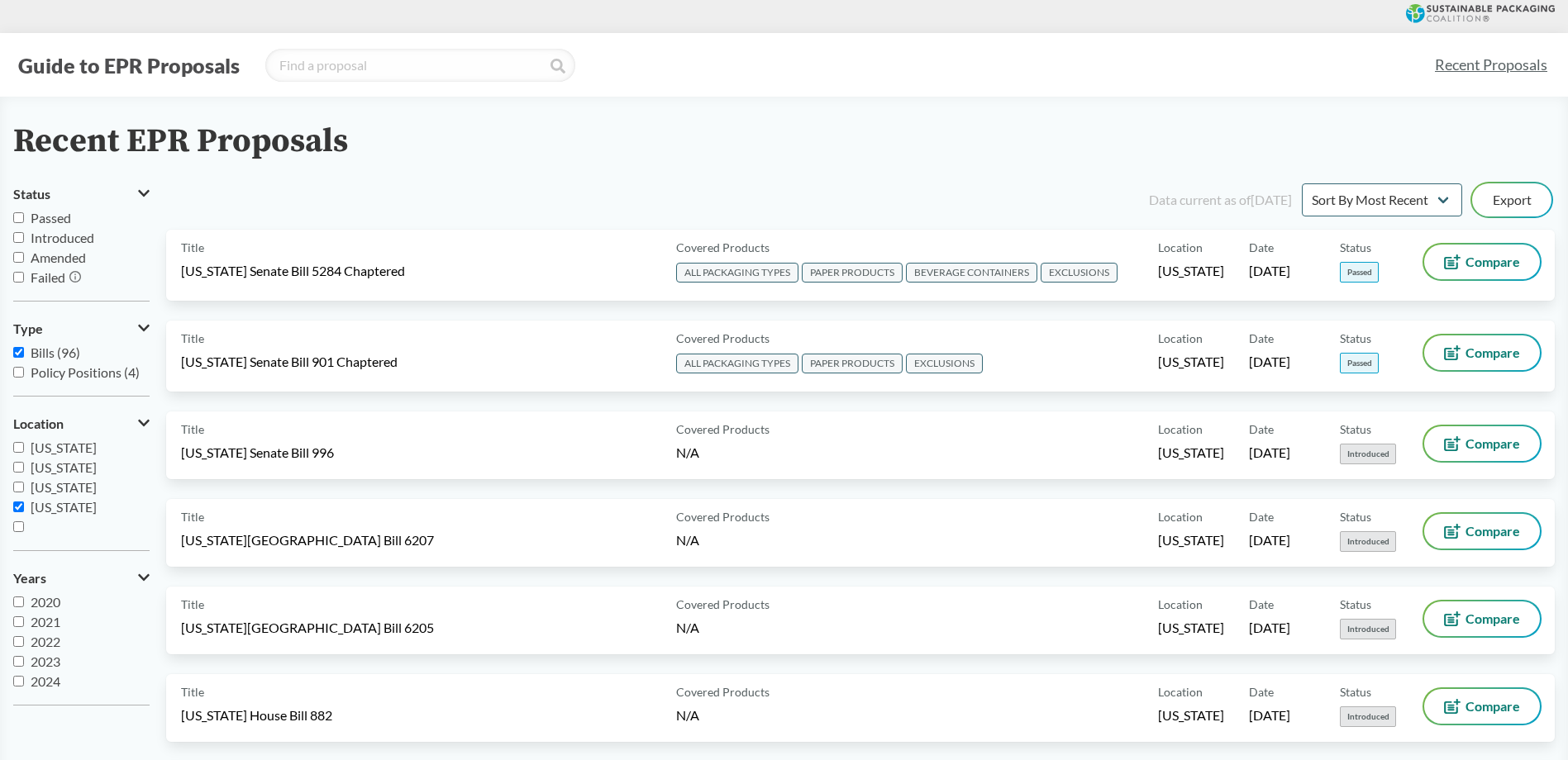 checkbox on "true" 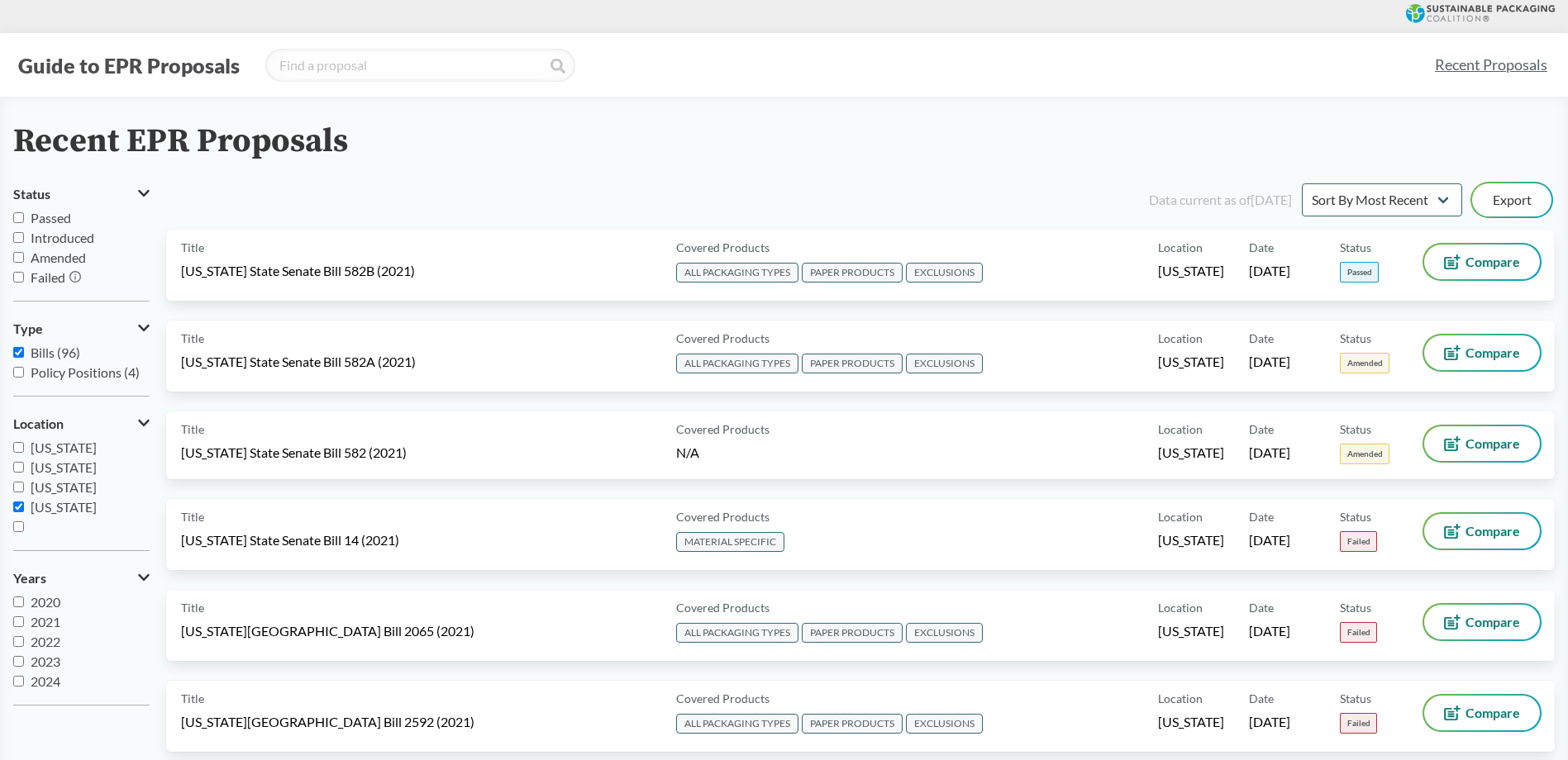 click on "Passed" at bounding box center (81, 218) 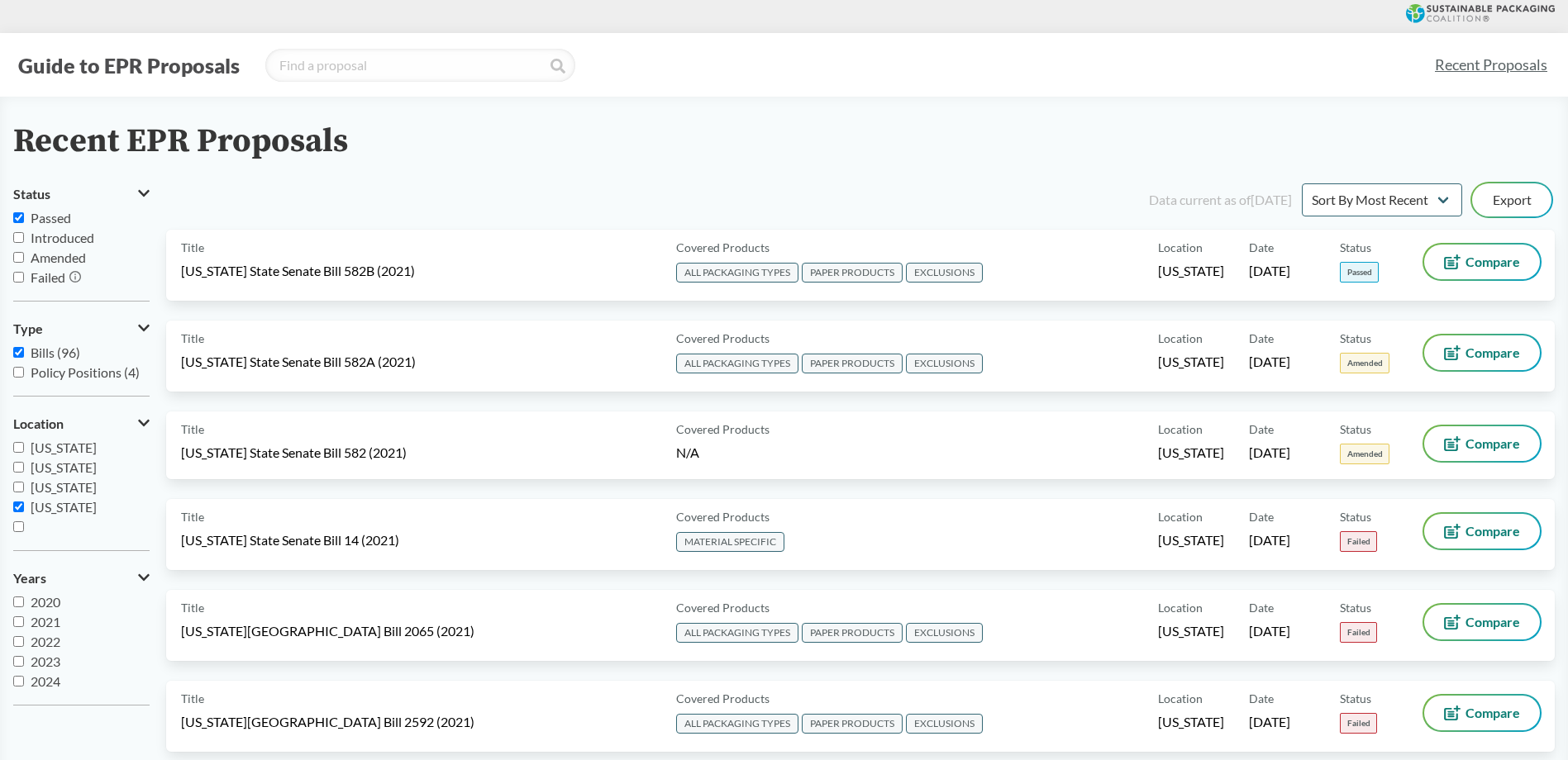 checkbox on "true" 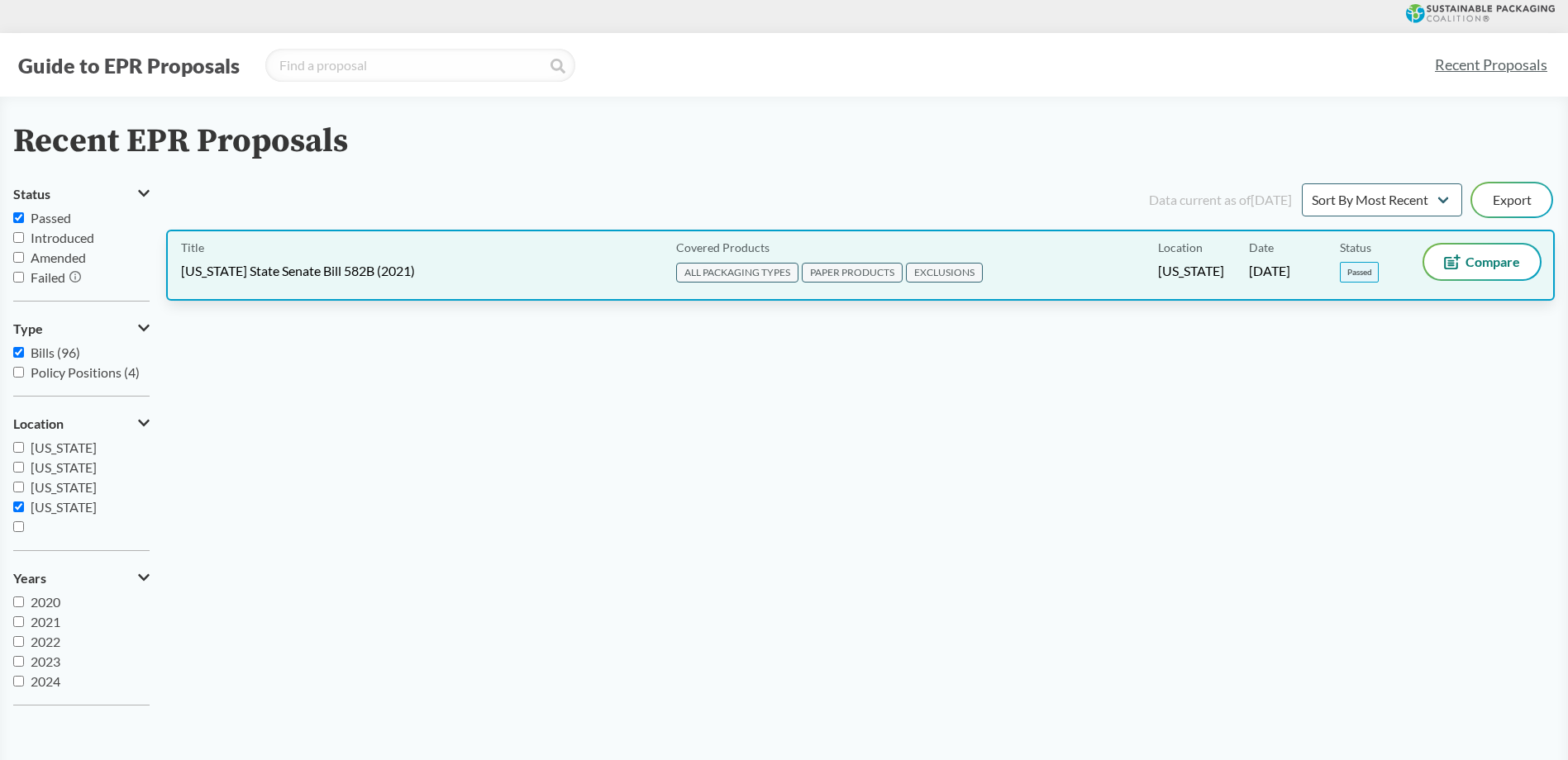 click on "Title Oregon State Senate Bill 582B (2021)" at bounding box center [425, 265] 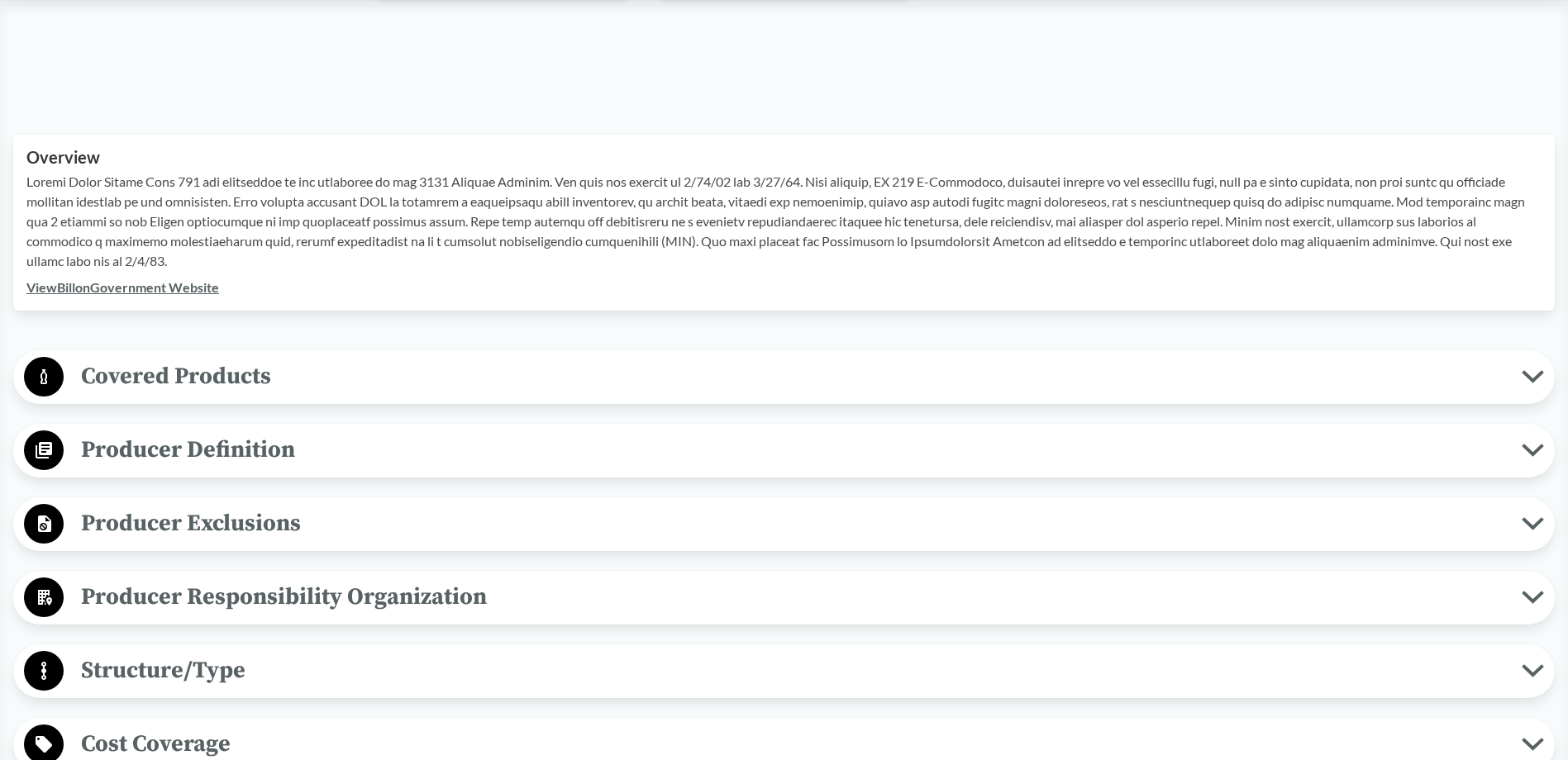 scroll, scrollTop: 534, scrollLeft: 0, axis: vertical 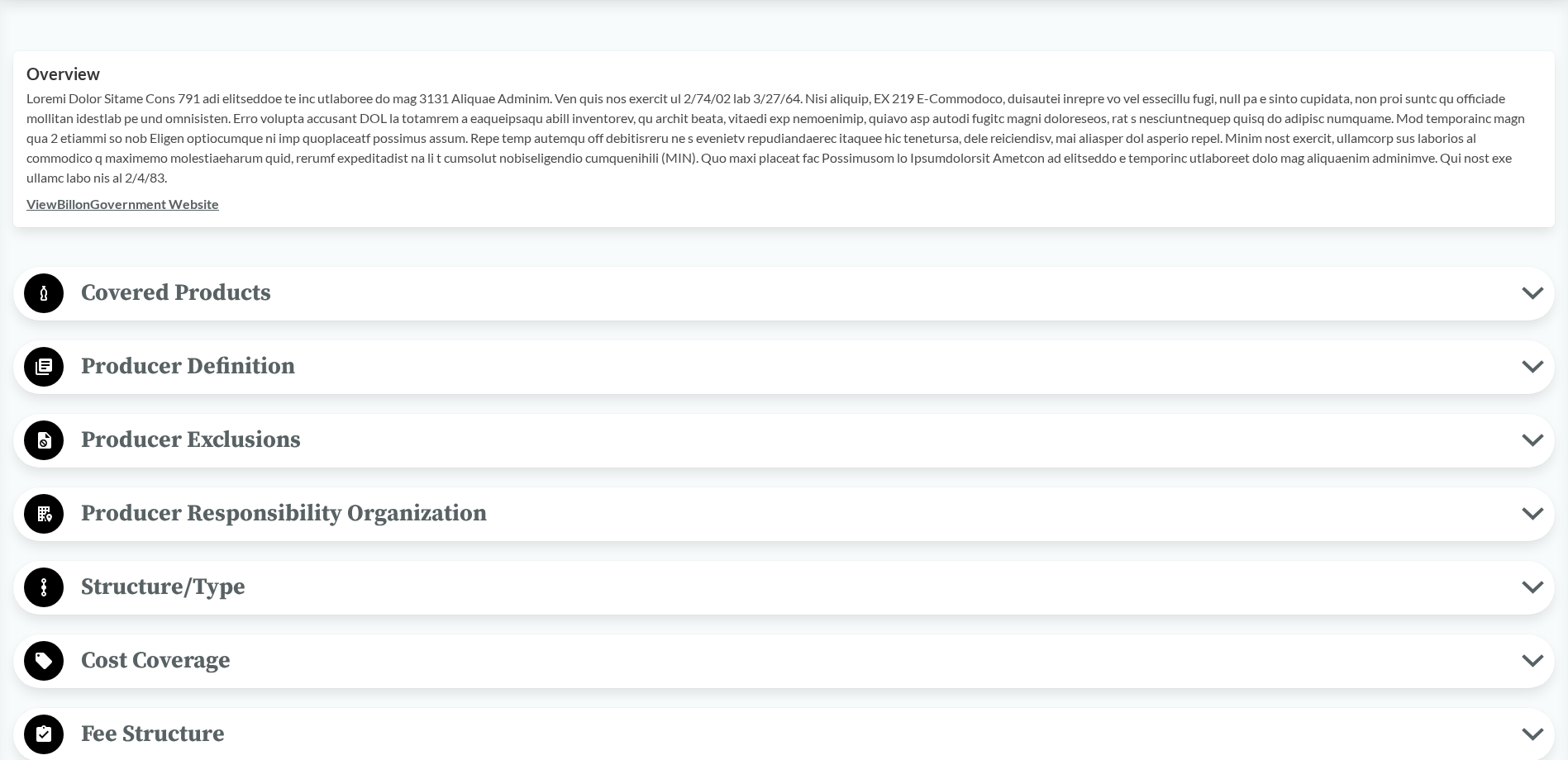 click on "Producer Exclusions" at bounding box center [793, 439] 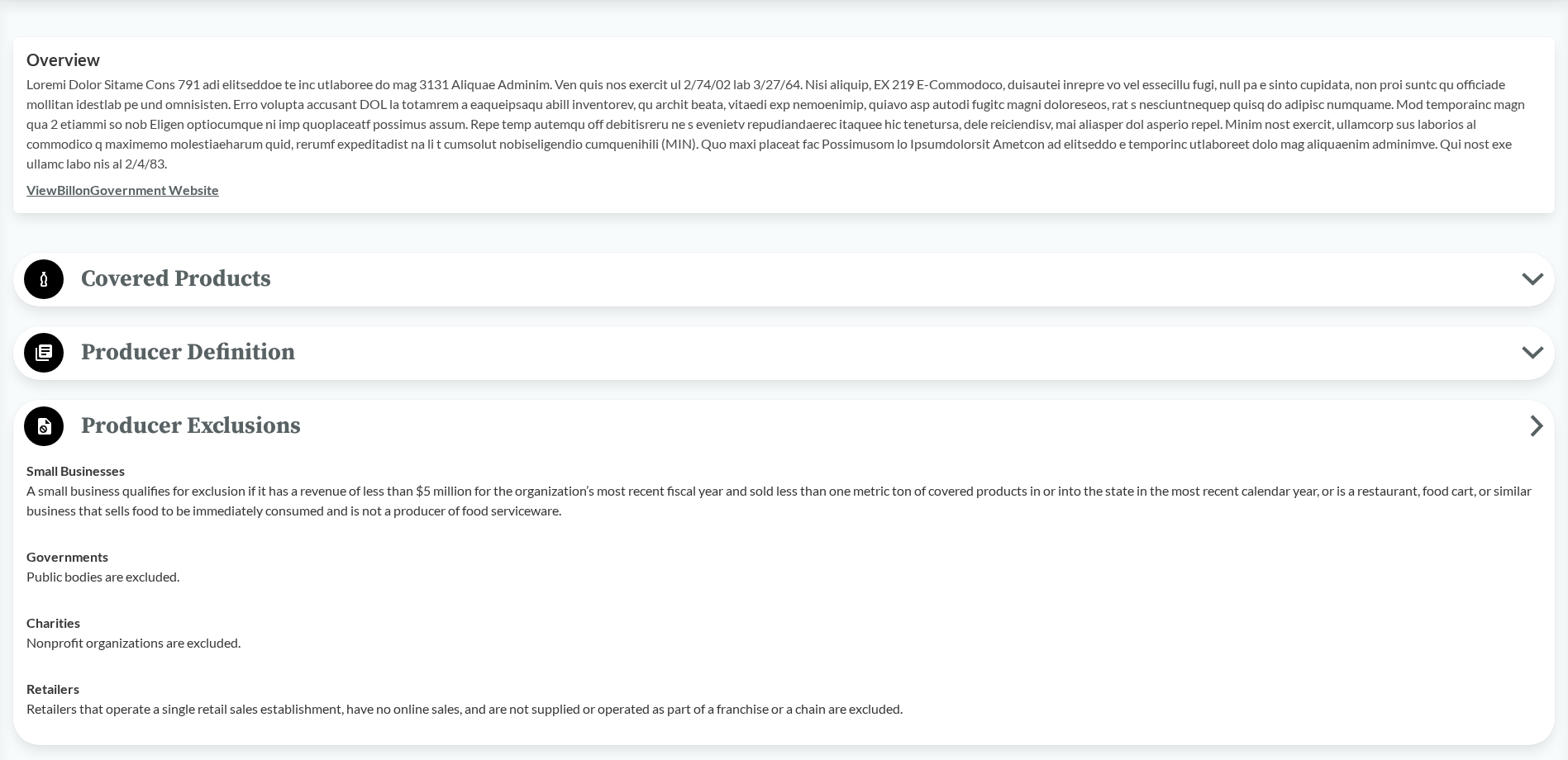 scroll, scrollTop: 547, scrollLeft: 0, axis: vertical 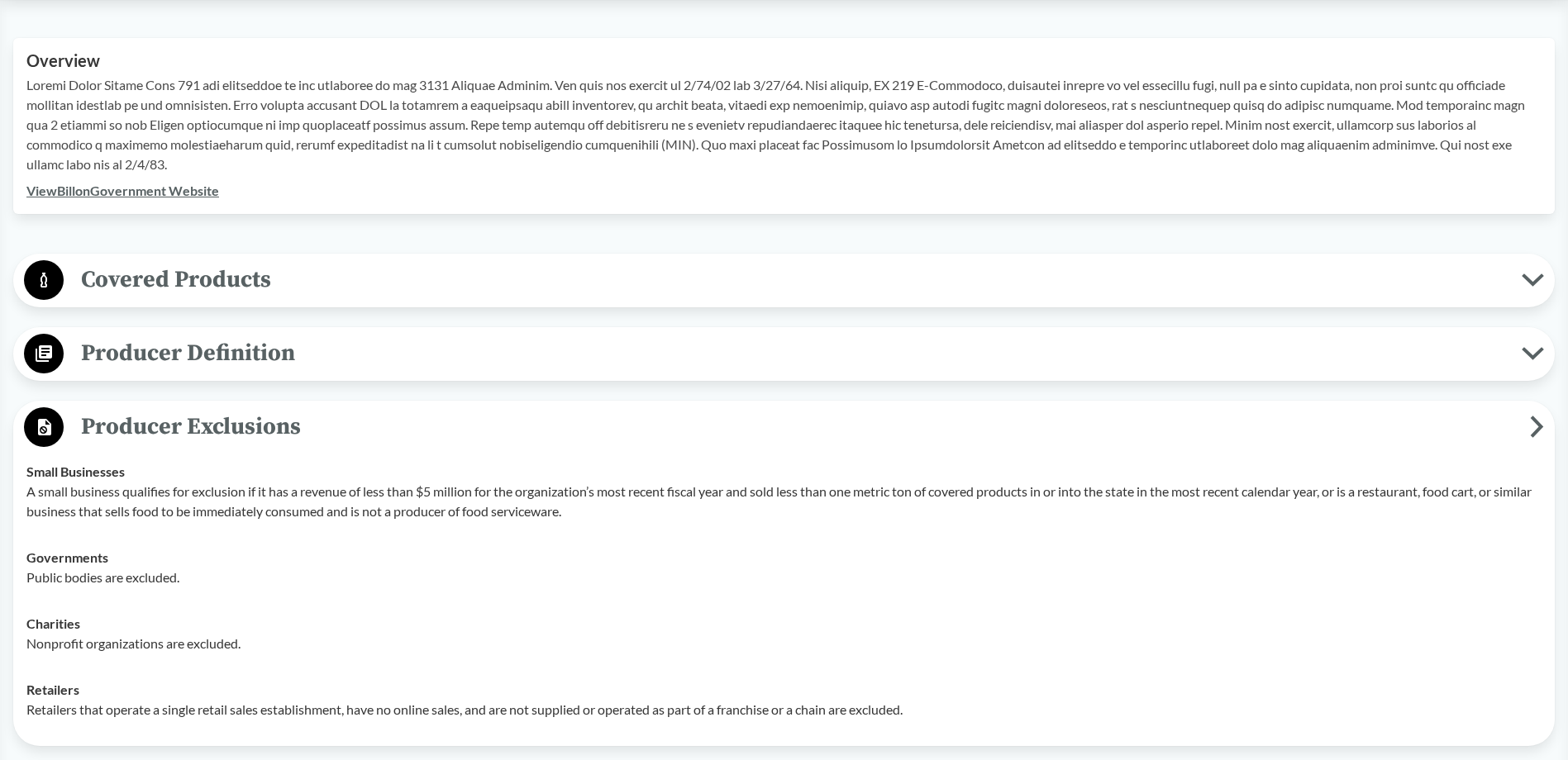 click on "Producer Exclusions" at bounding box center (797, 426) 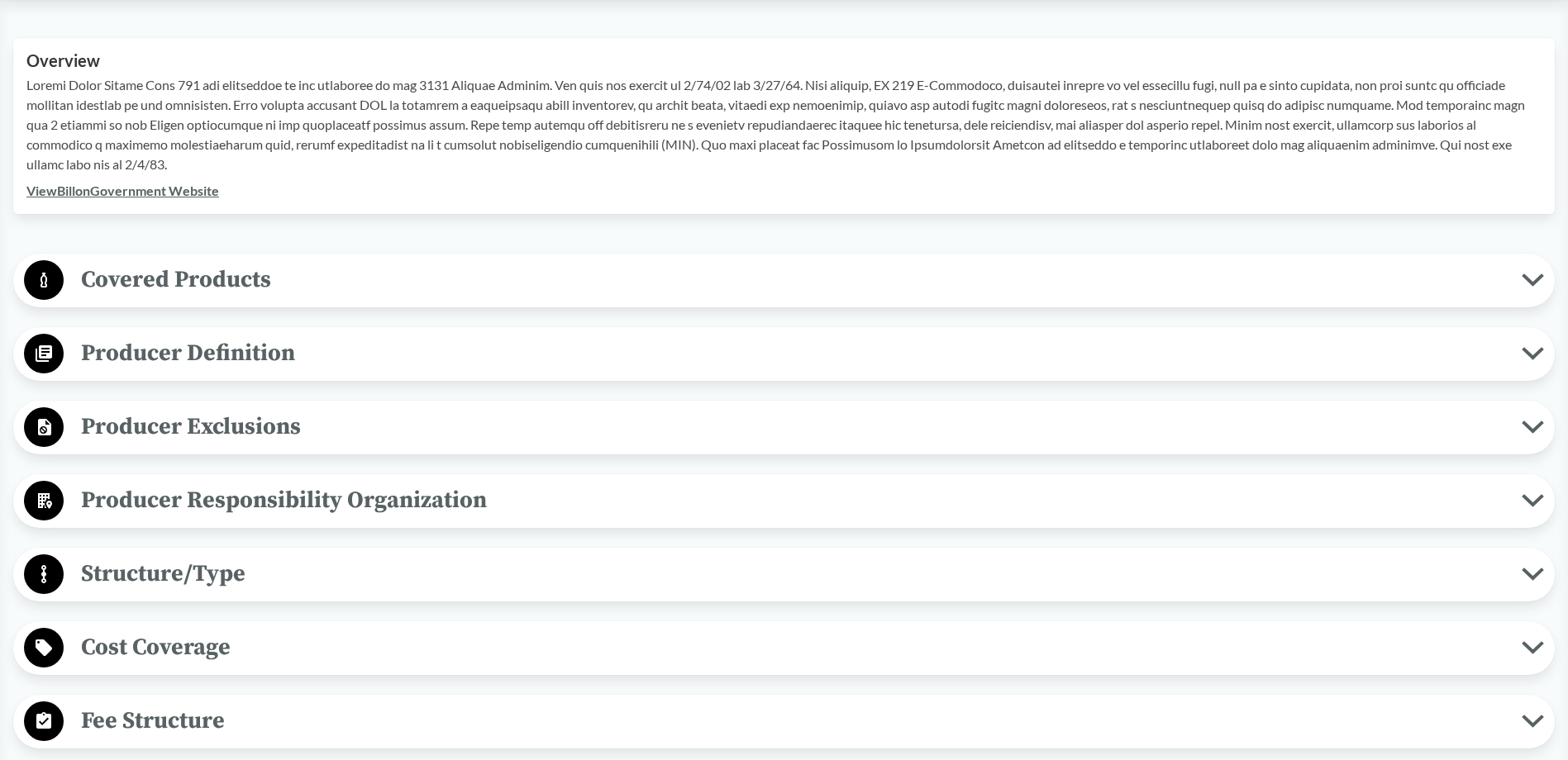 click on "Covered Products" at bounding box center (793, 279) 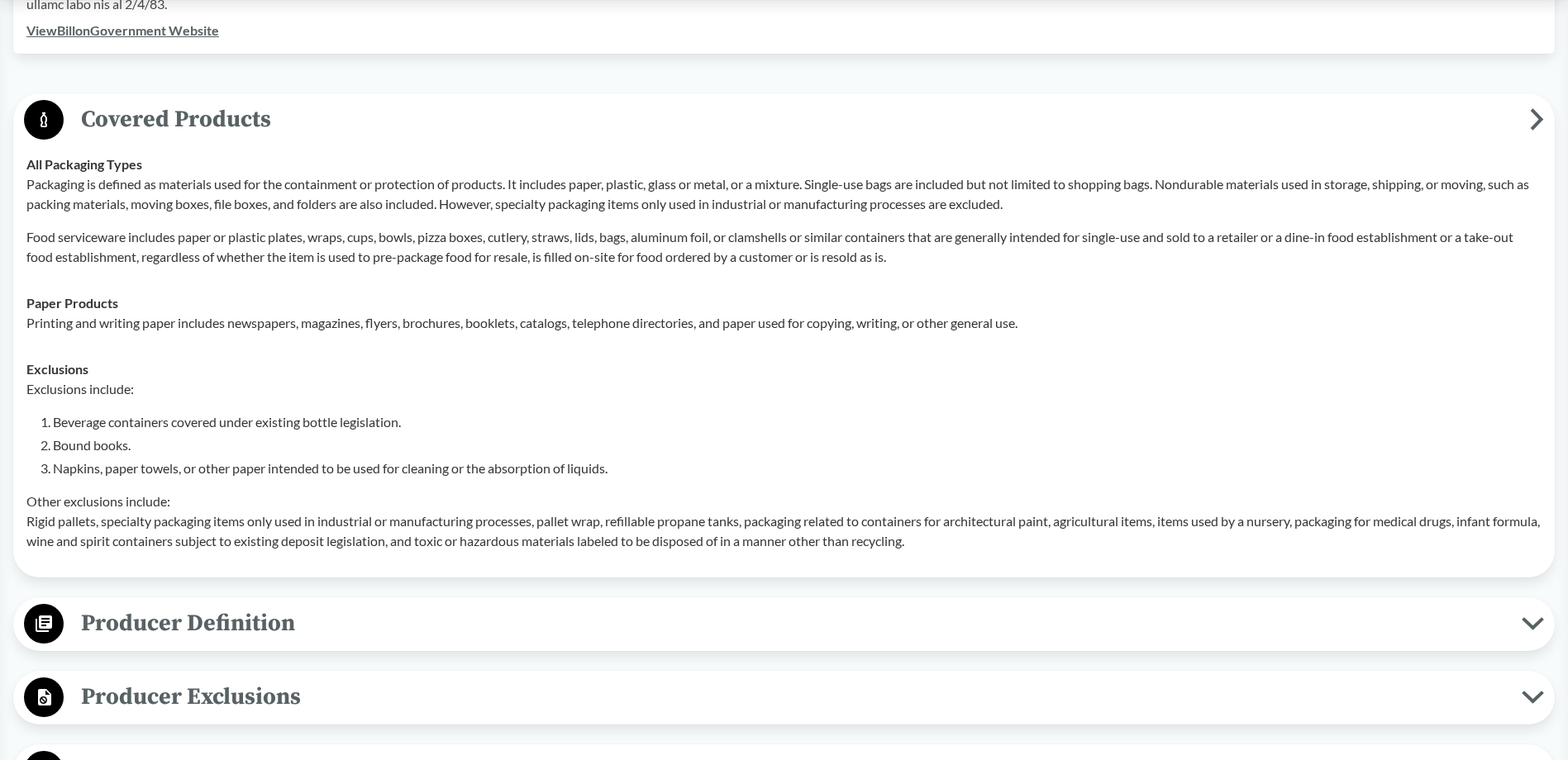 scroll, scrollTop: 709, scrollLeft: 0, axis: vertical 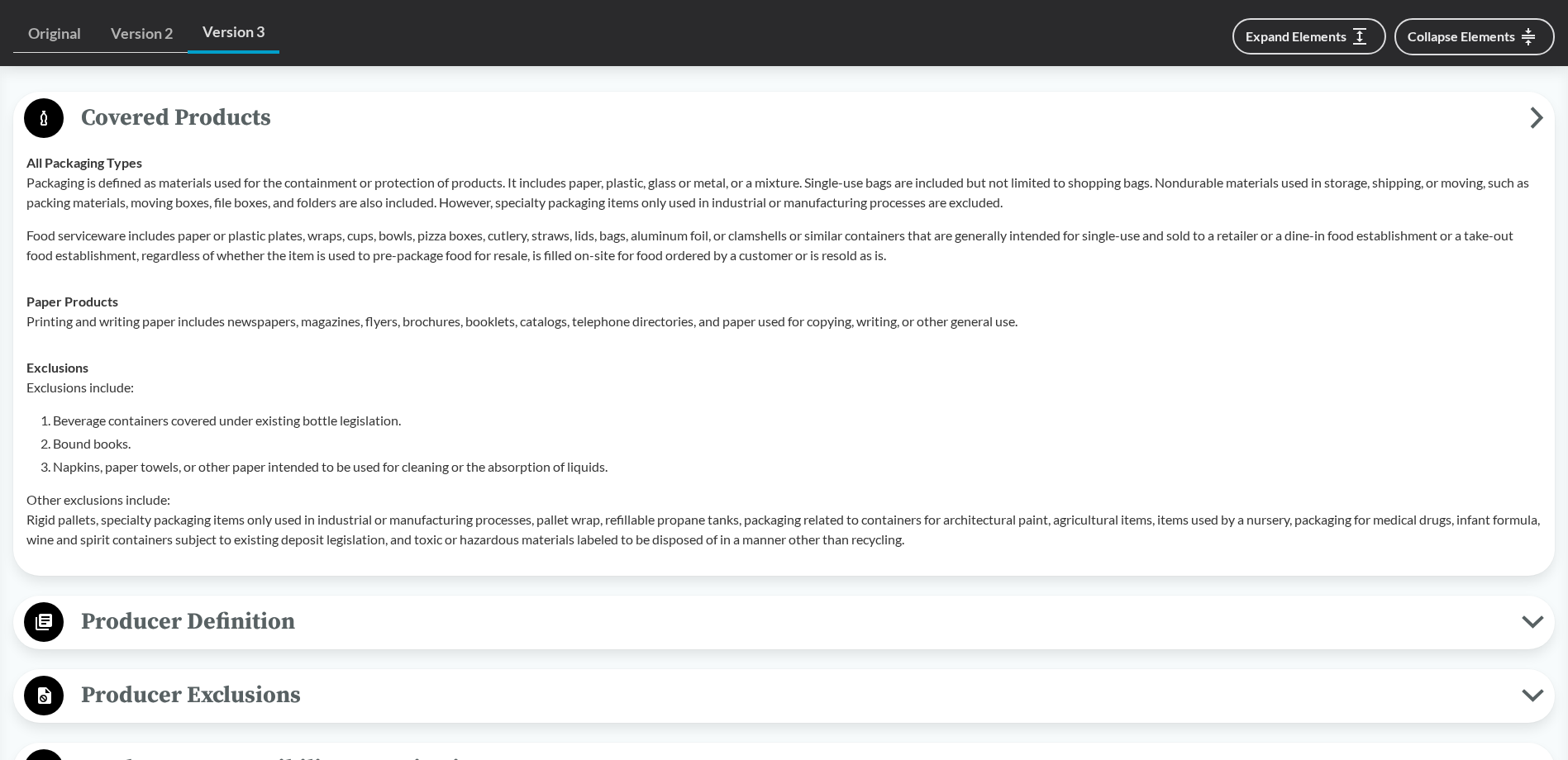 click on "Other exclusions include:
Rigid pallets, specialty packaging items only used in industrial or manufacturing processes, pallet wrap, refillable propane tanks, packaging related to containers for architectural paint, agricultural items, items used by a nursery, packaging for medical drugs, infant formula, wine and spirit containers subject to existing deposit legislation, and toxic or hazardous materials labeled to be disposed of in a manner other than recycling." at bounding box center [784, 520] 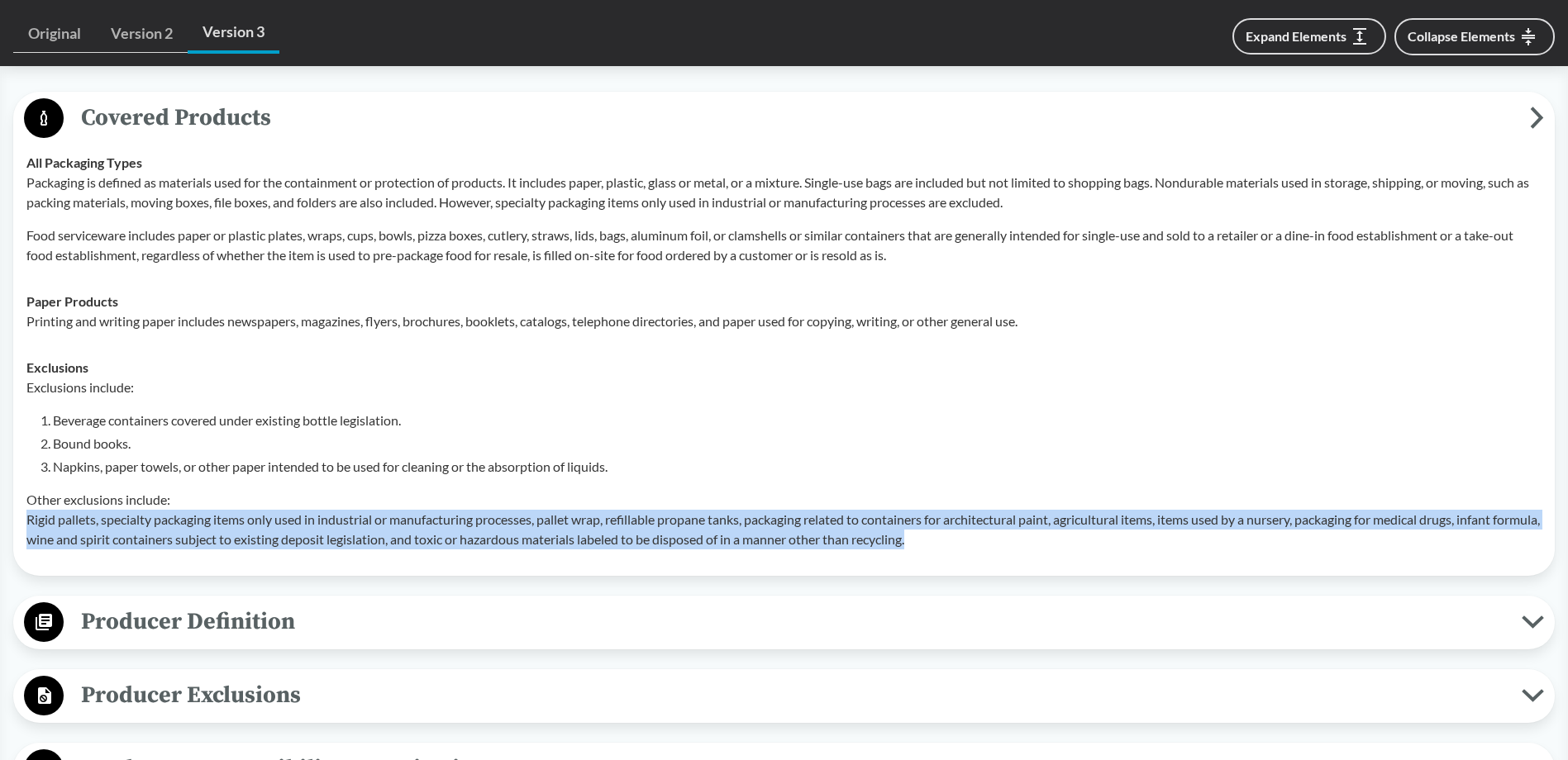 drag, startPoint x: 31, startPoint y: 514, endPoint x: 973, endPoint y: 538, distance: 942.3057 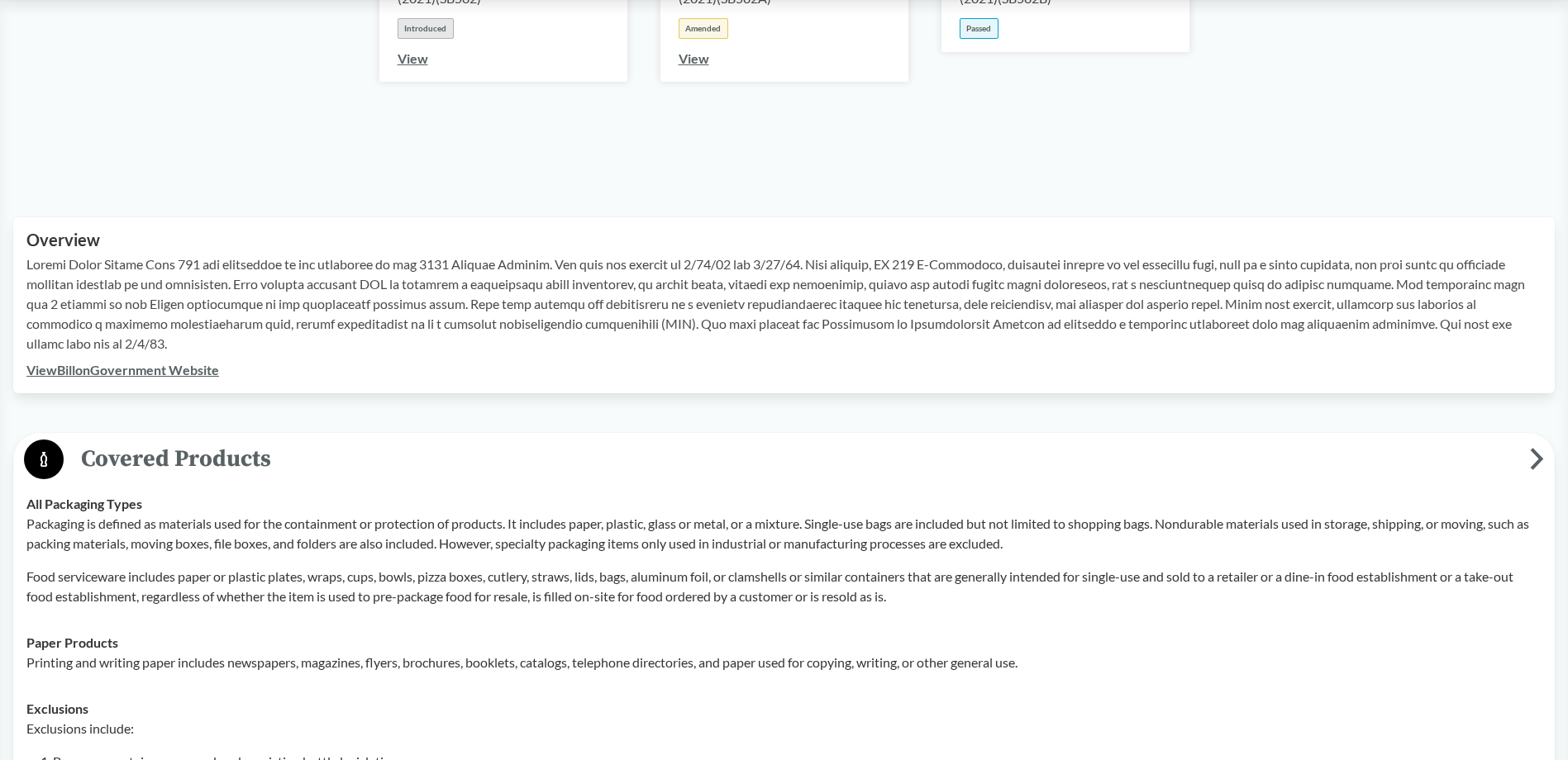scroll, scrollTop: 0, scrollLeft: 0, axis: both 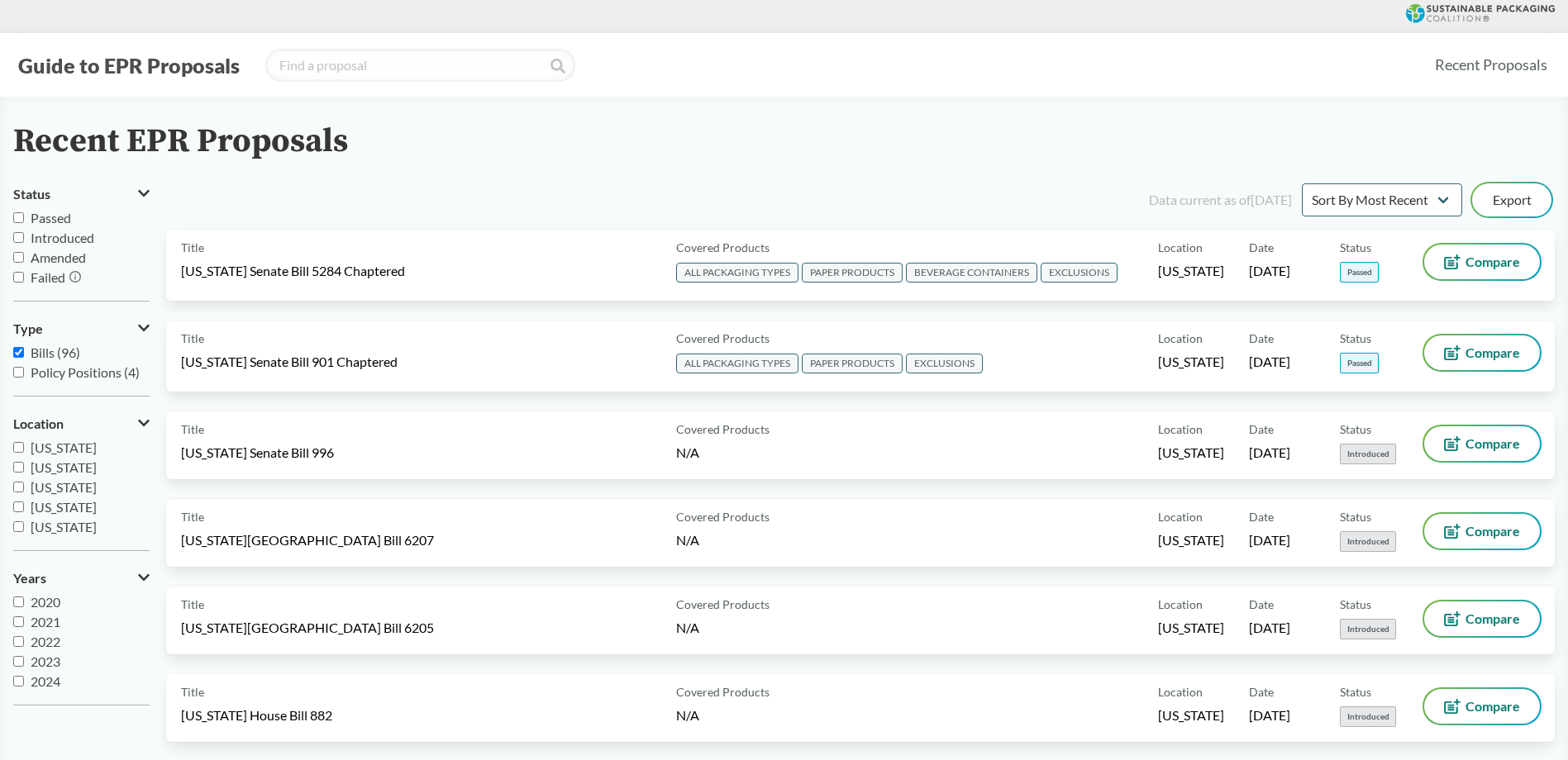 click on "Passed" at bounding box center [18, 217] 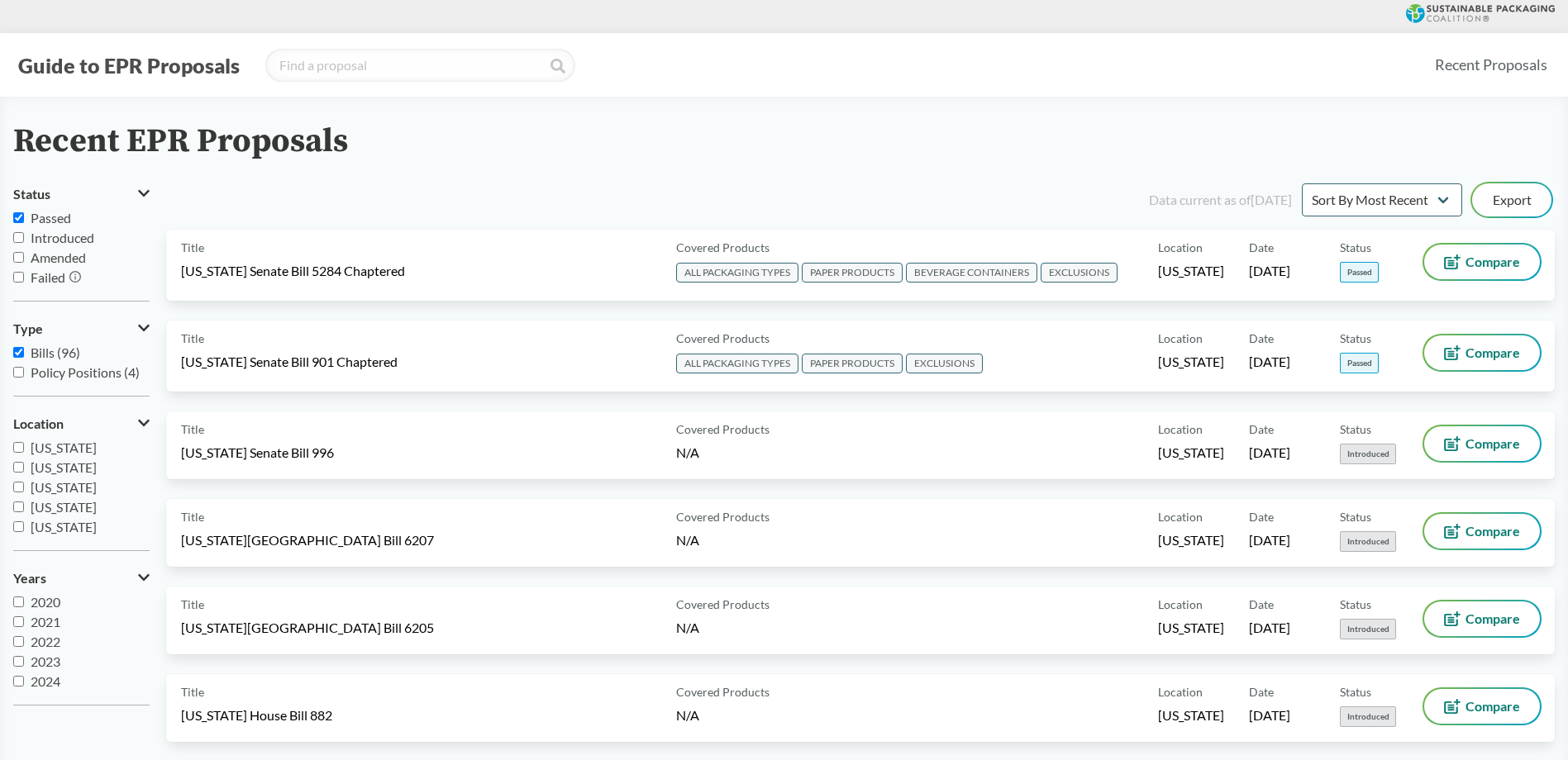 checkbox on "true" 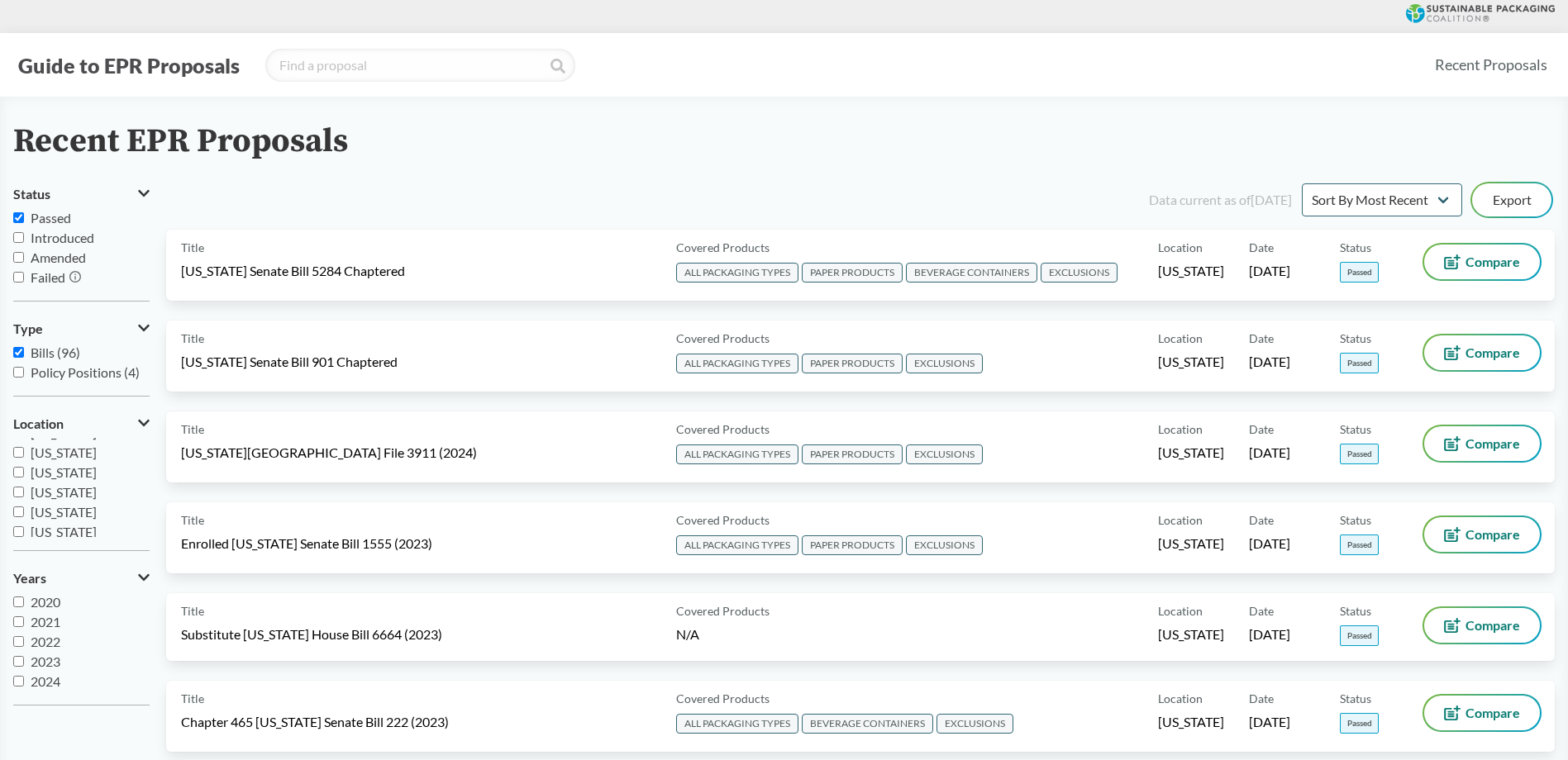 scroll, scrollTop: 234, scrollLeft: 0, axis: vertical 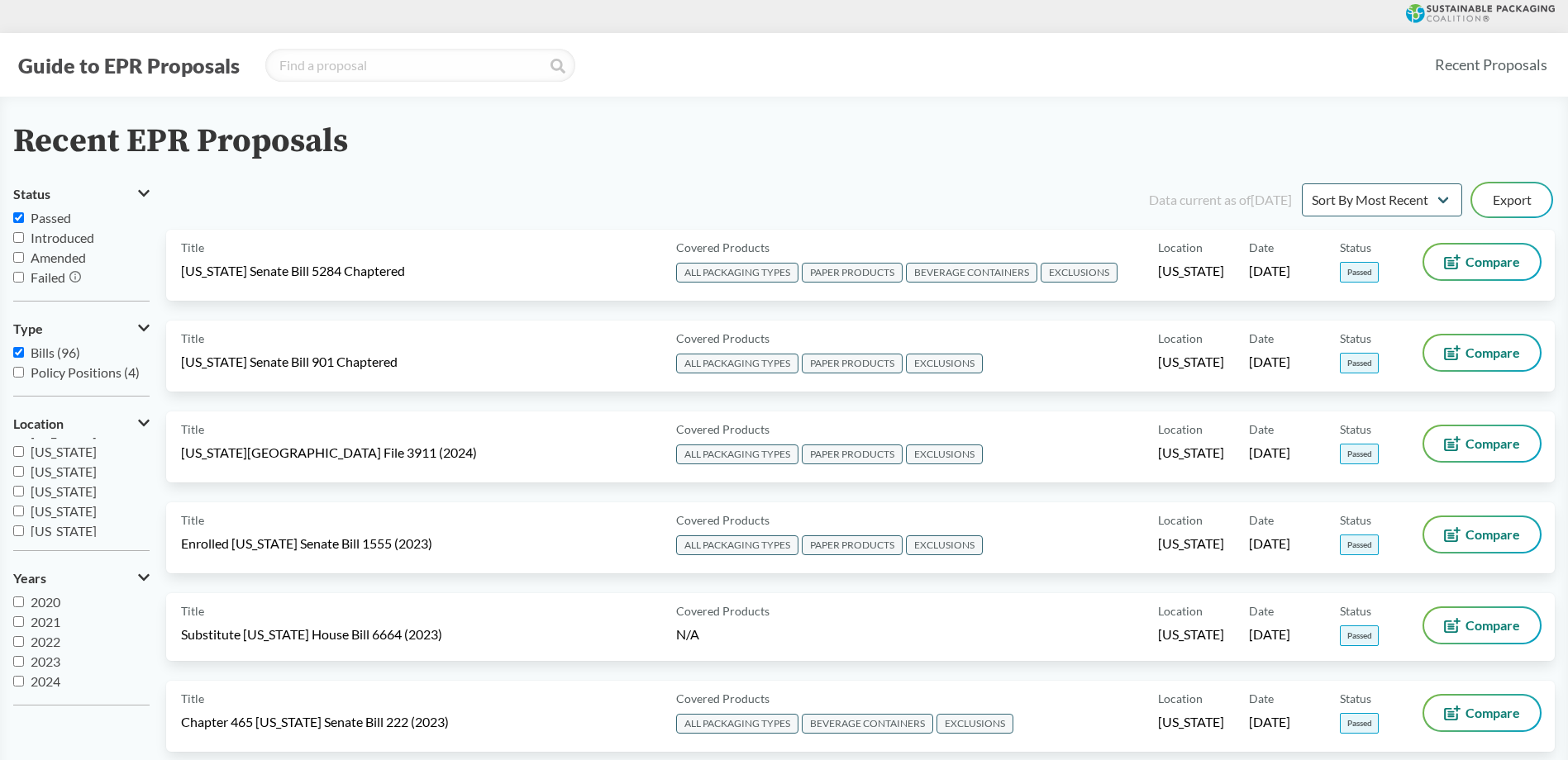click on "[US_STATE]" at bounding box center (18, 530) 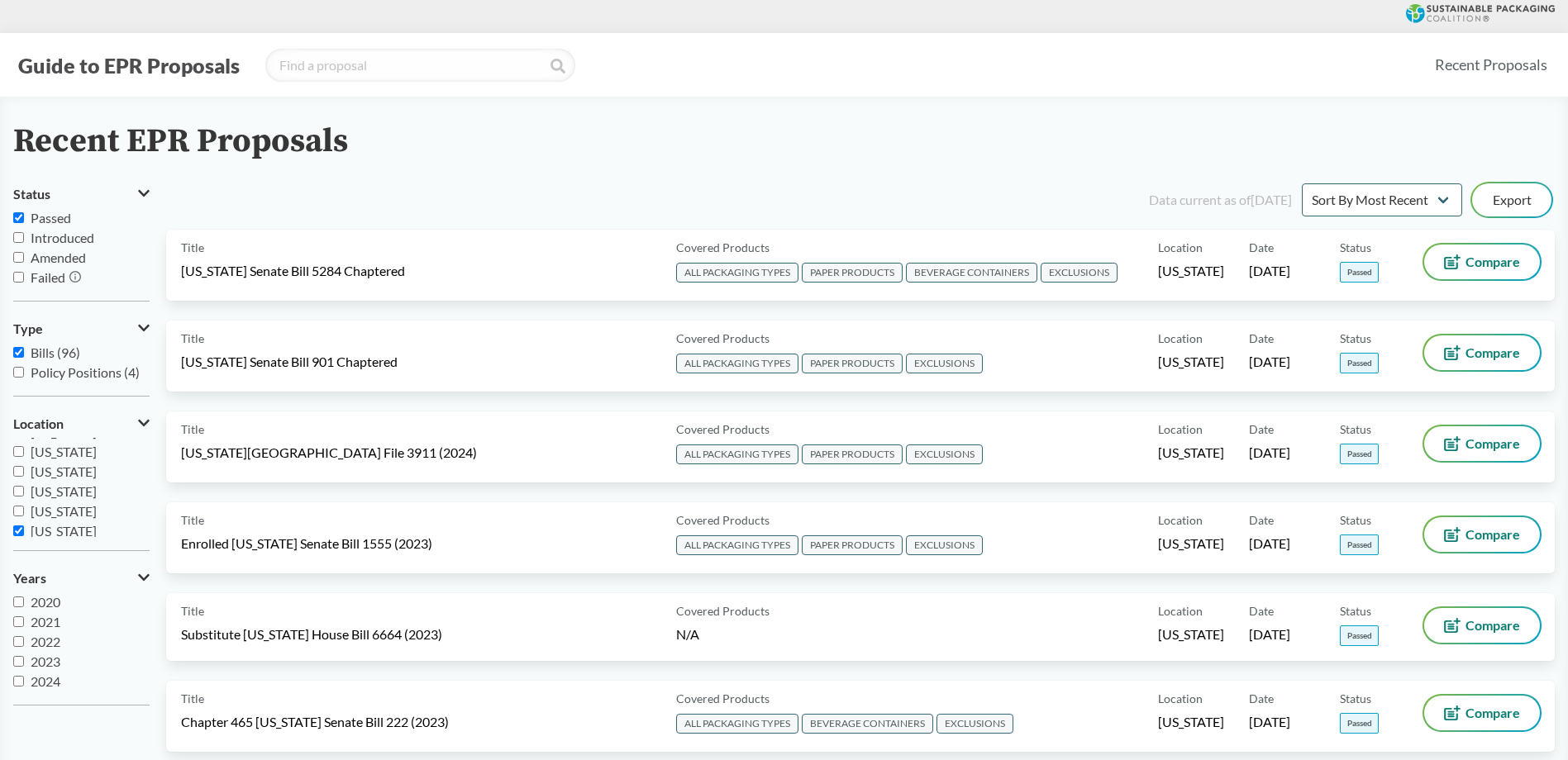 checkbox on "true" 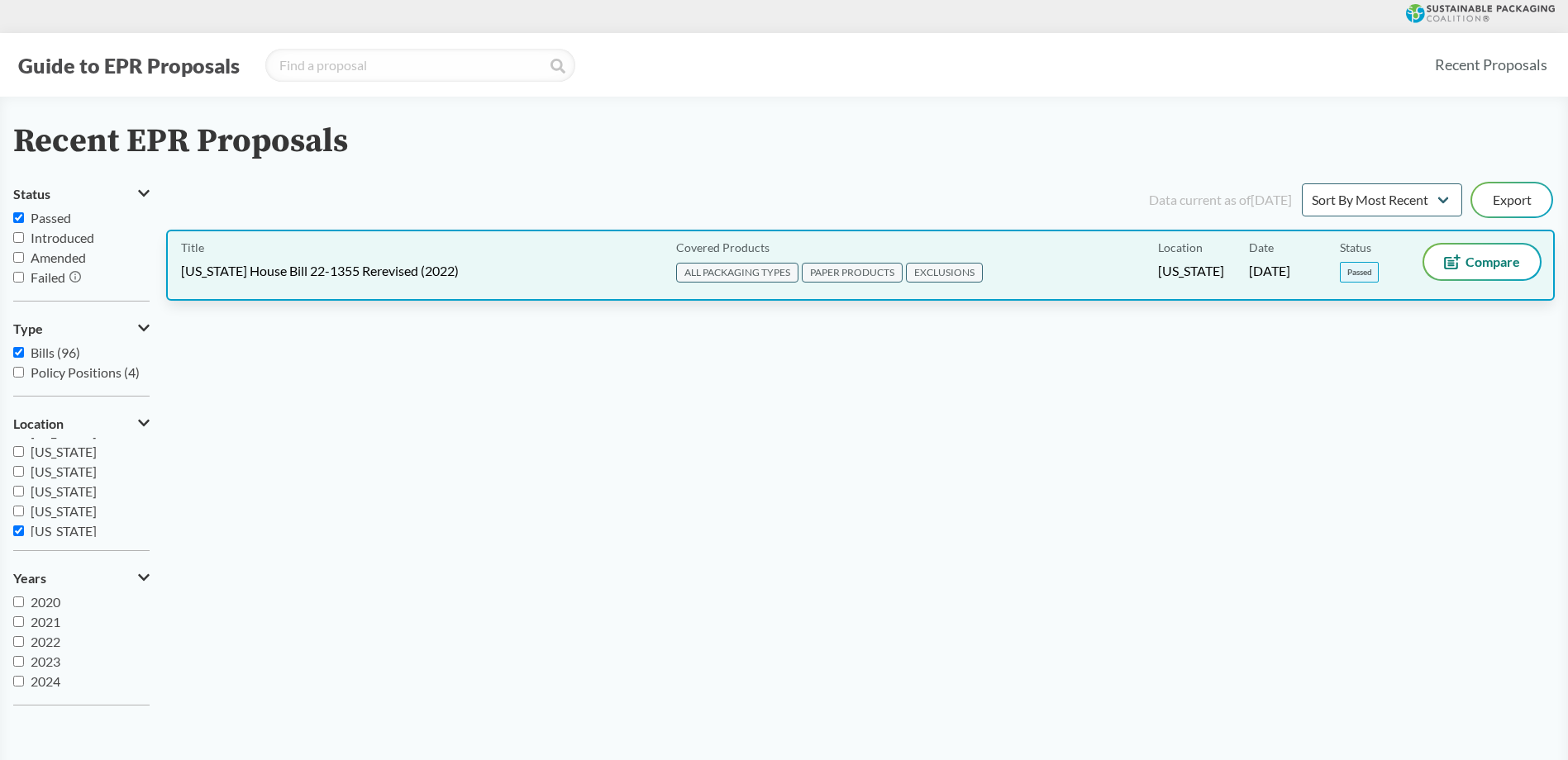 click on "Title Colorado House Bill 22-1355 Rerevised (2022)" at bounding box center (425, 265) 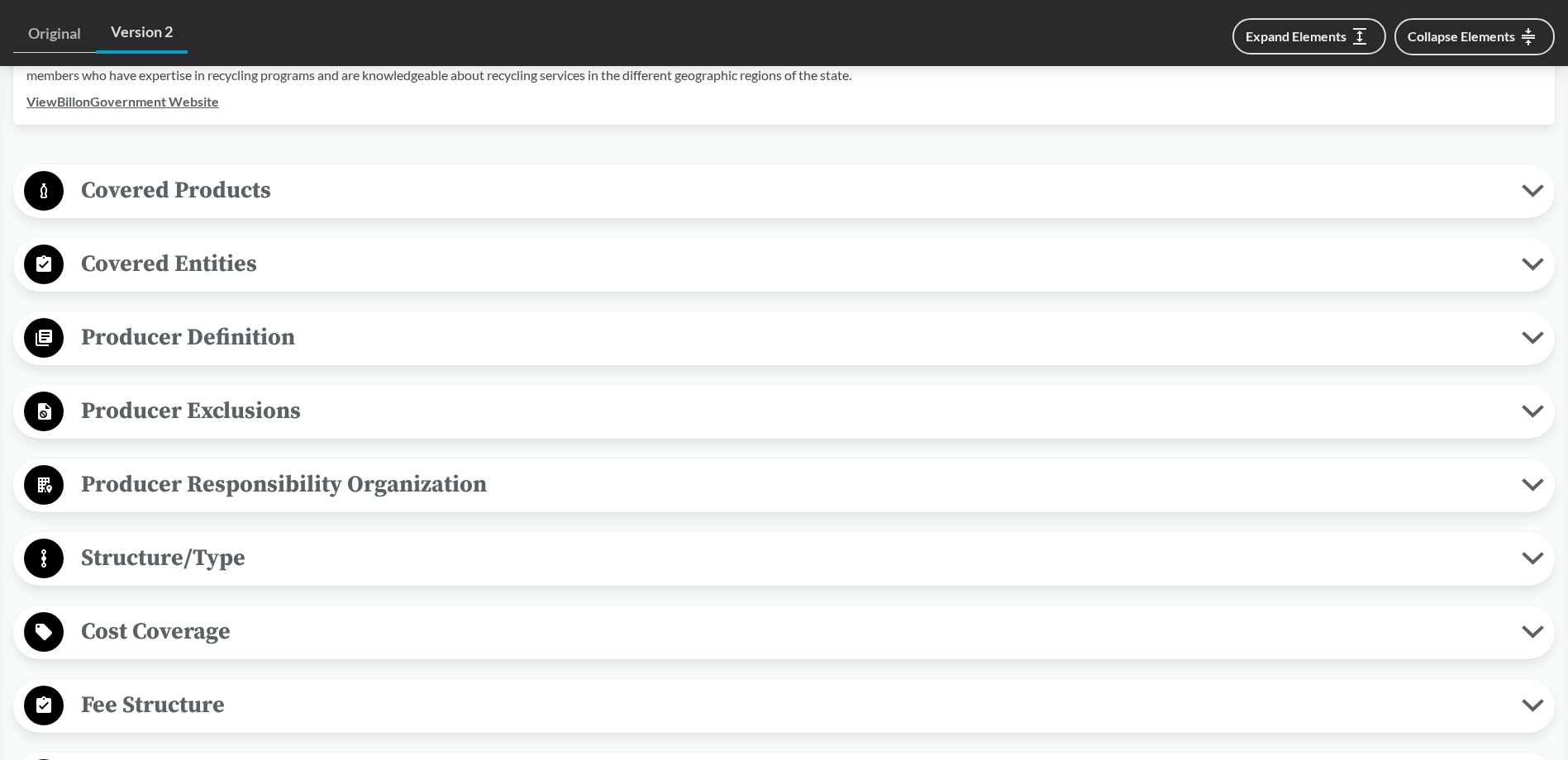 scroll, scrollTop: 643, scrollLeft: 0, axis: vertical 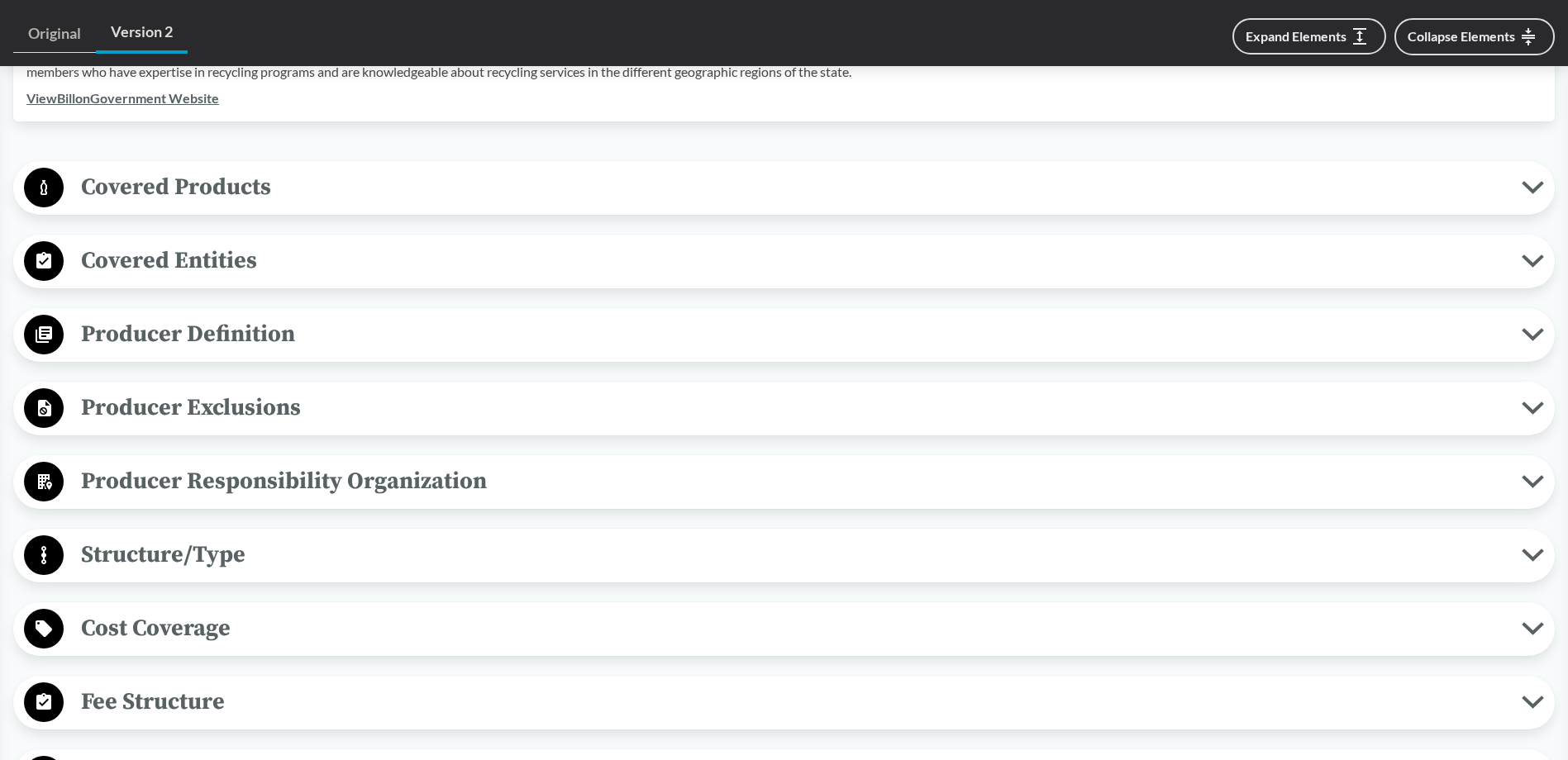 click on "Covered Entities" at bounding box center [793, 260] 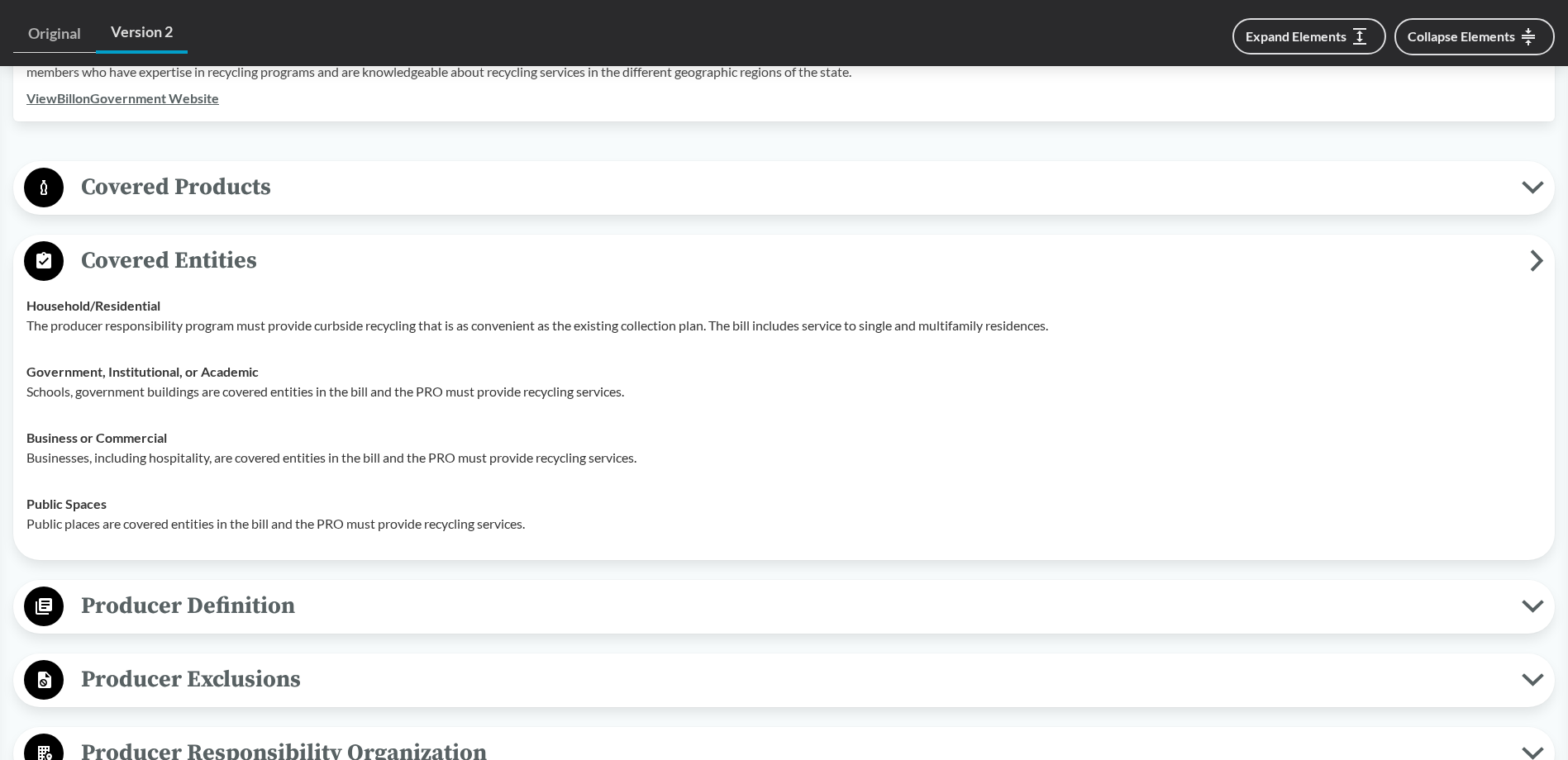 click on "Covered Products" at bounding box center (793, 187) 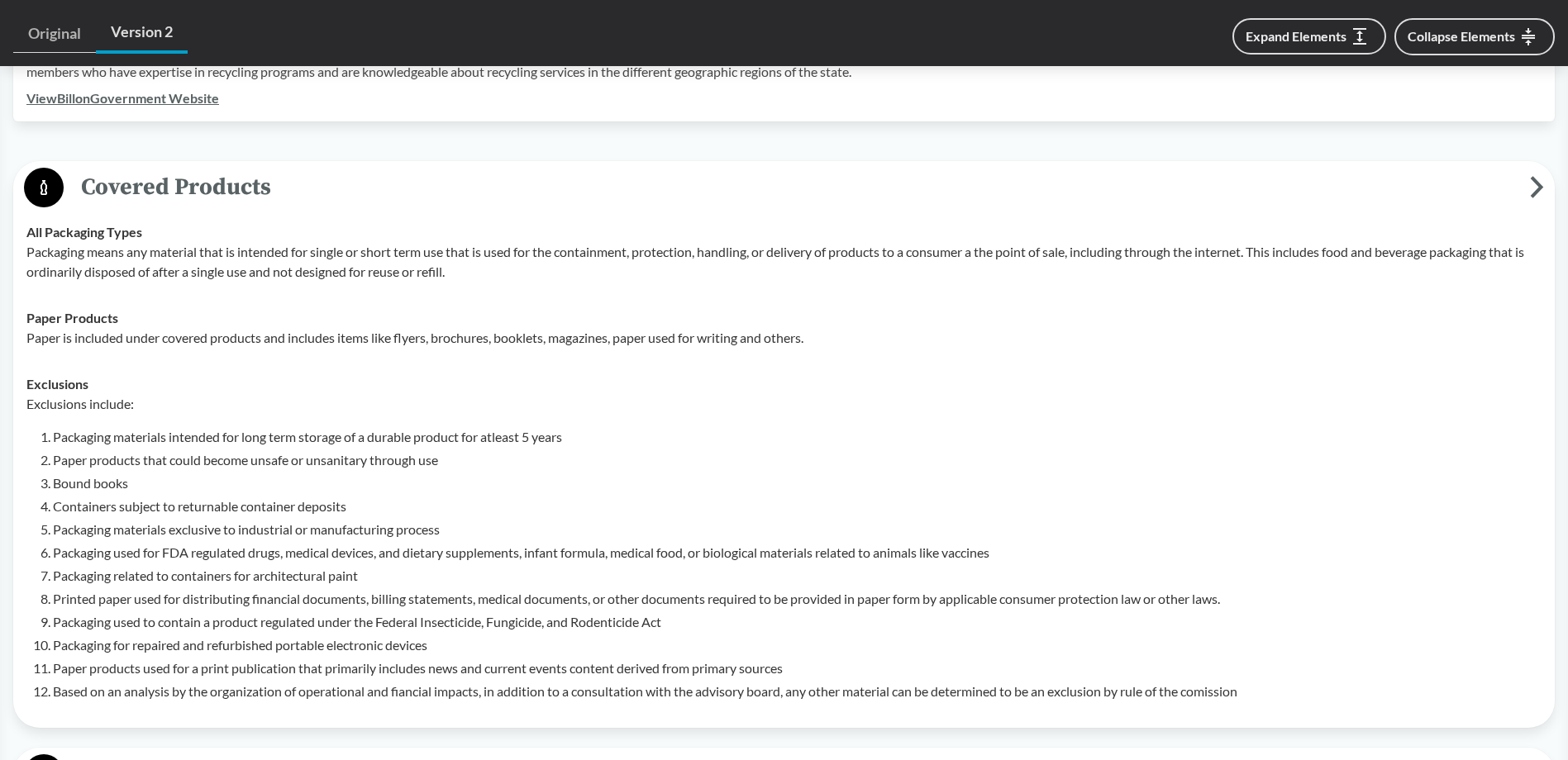 click on "Containers subject to returnable container deposits" at bounding box center (797, 506) 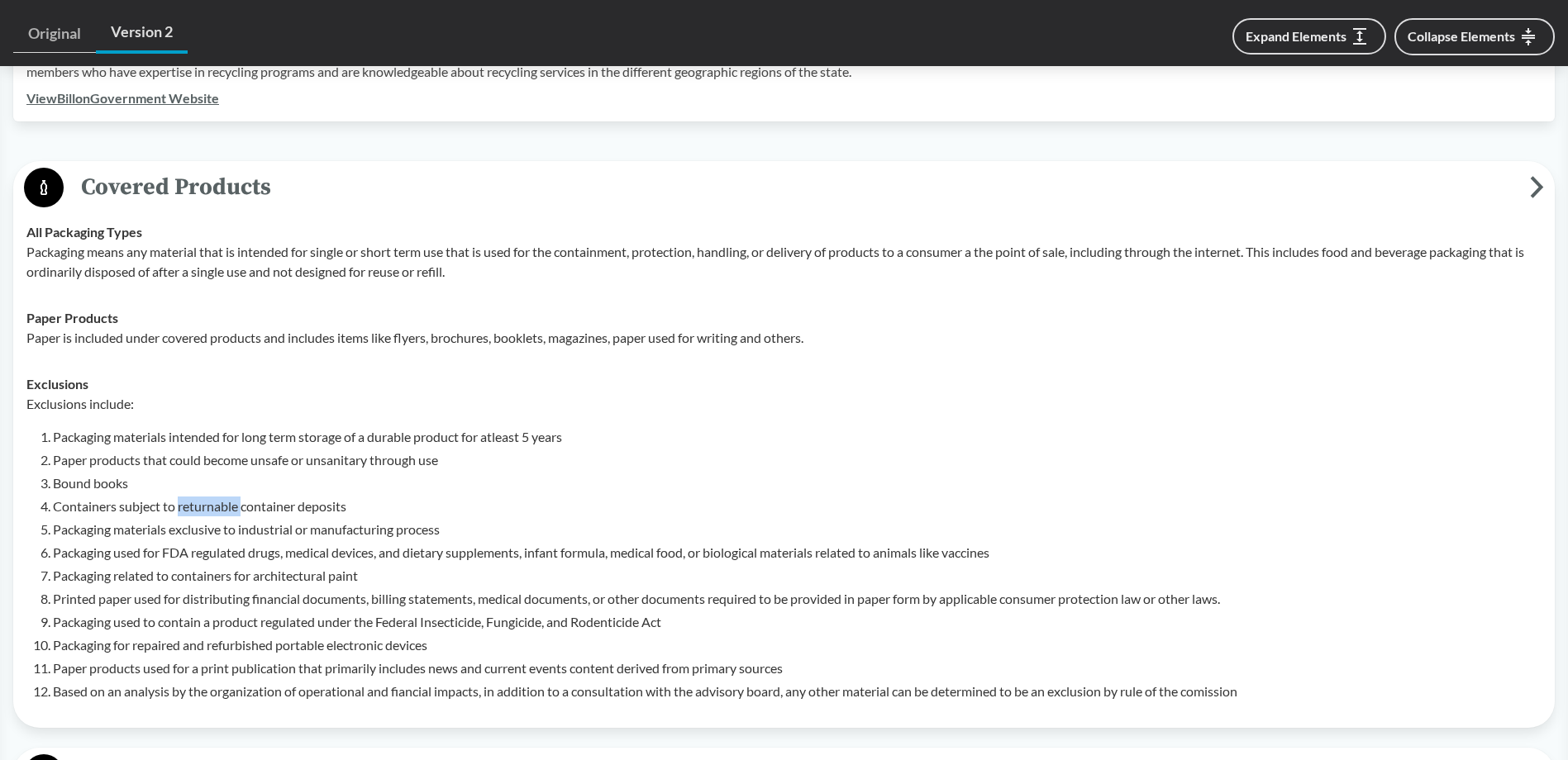 click on "Containers subject to returnable container deposits" at bounding box center (797, 506) 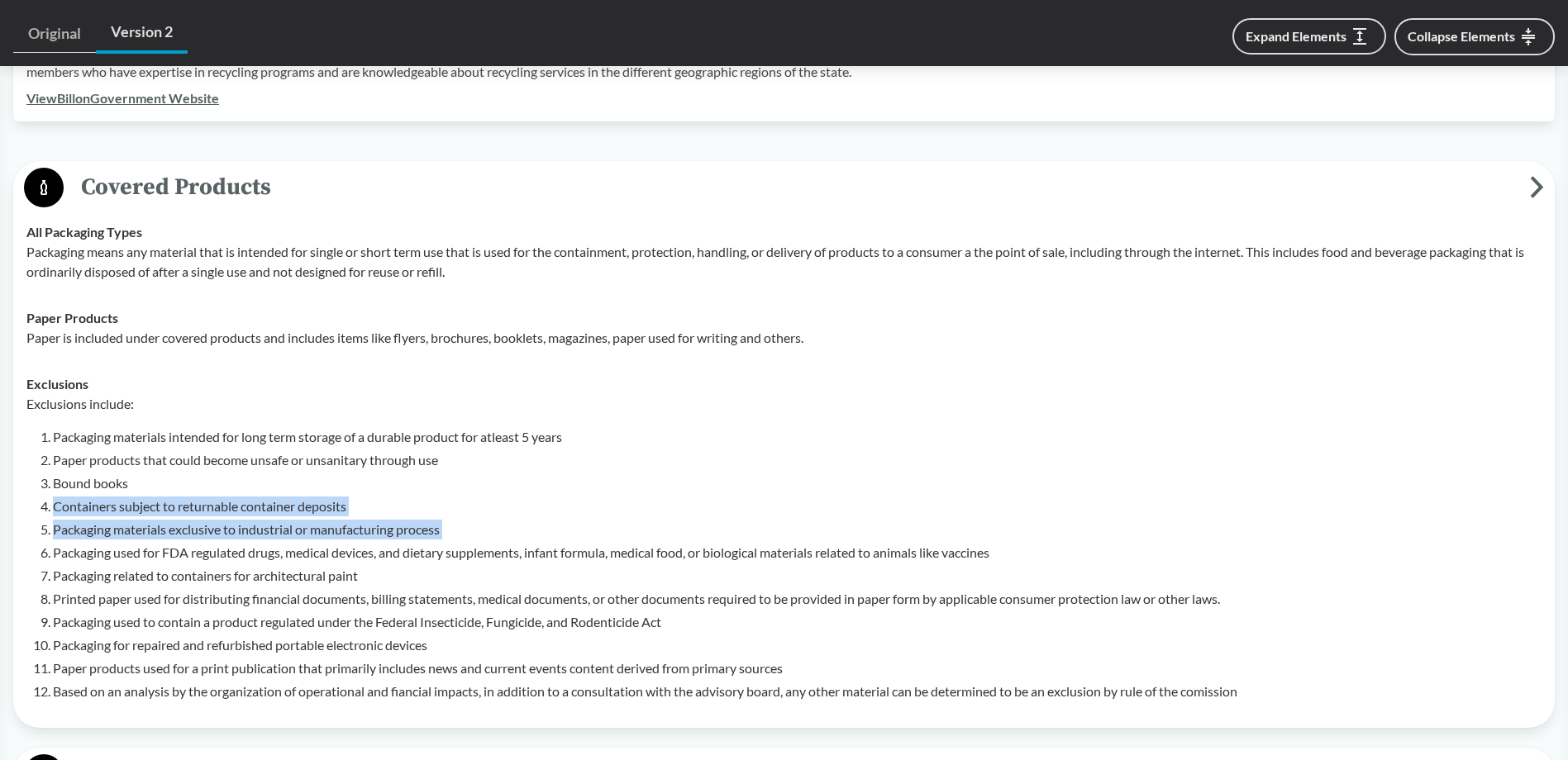 drag, startPoint x: 231, startPoint y: 511, endPoint x: 238, endPoint y: 520, distance: 11.401754 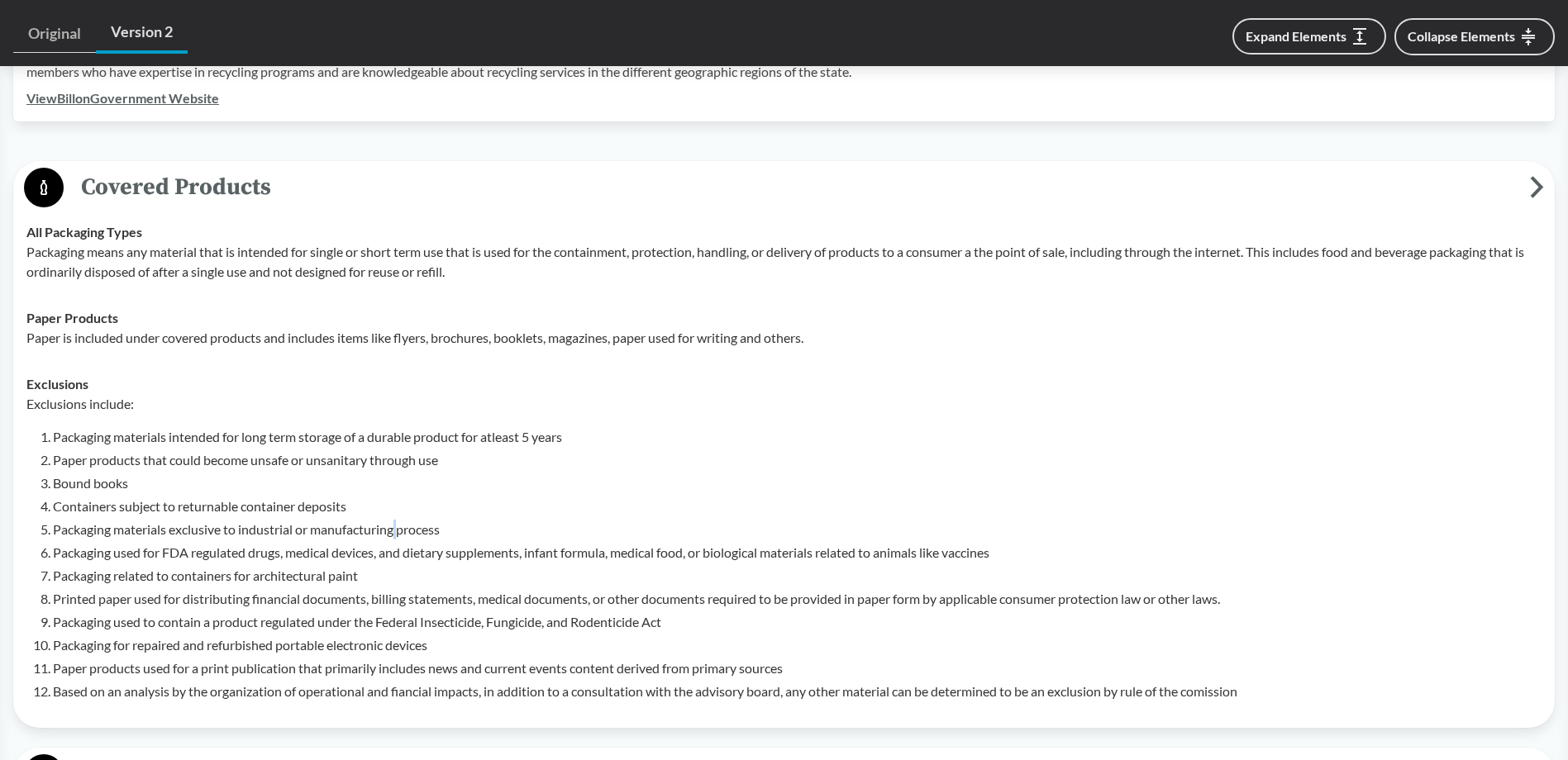 click on "Packaging materials exclusive to industrial or manufacturing process" at bounding box center (797, 530) 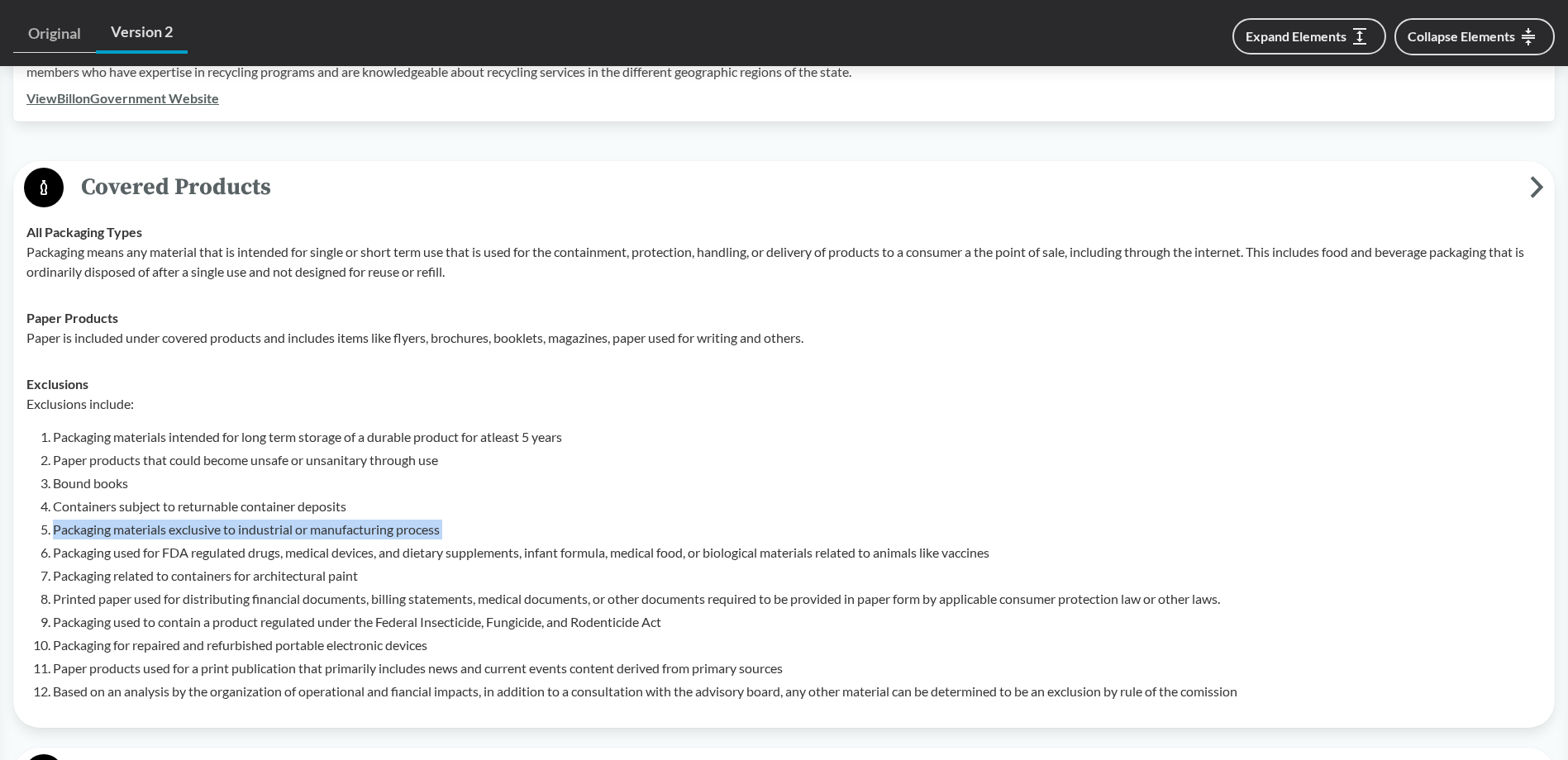 click on "Packaging materials exclusive to industrial or manufacturing process" at bounding box center (797, 530) 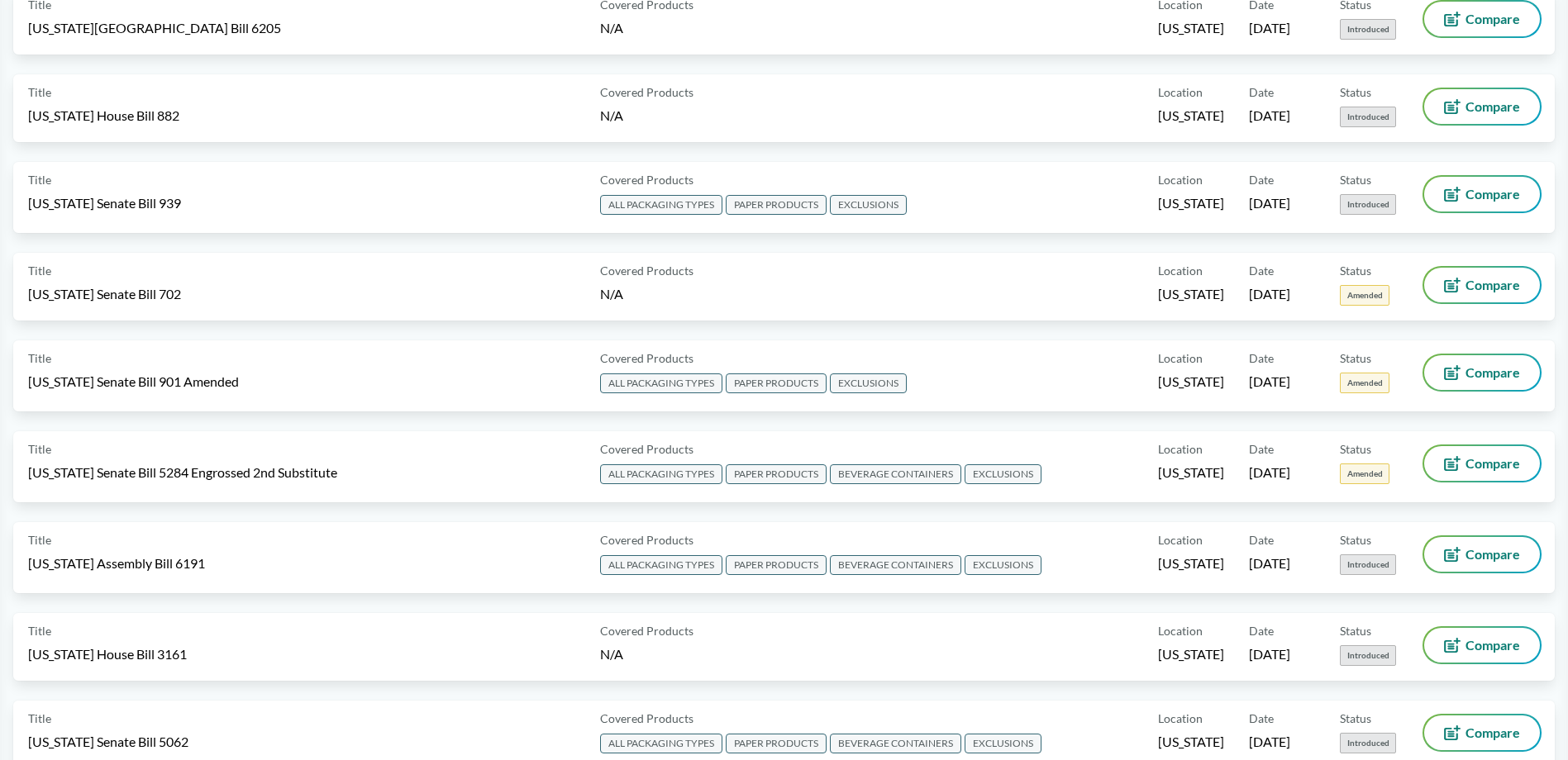 scroll, scrollTop: 0, scrollLeft: 0, axis: both 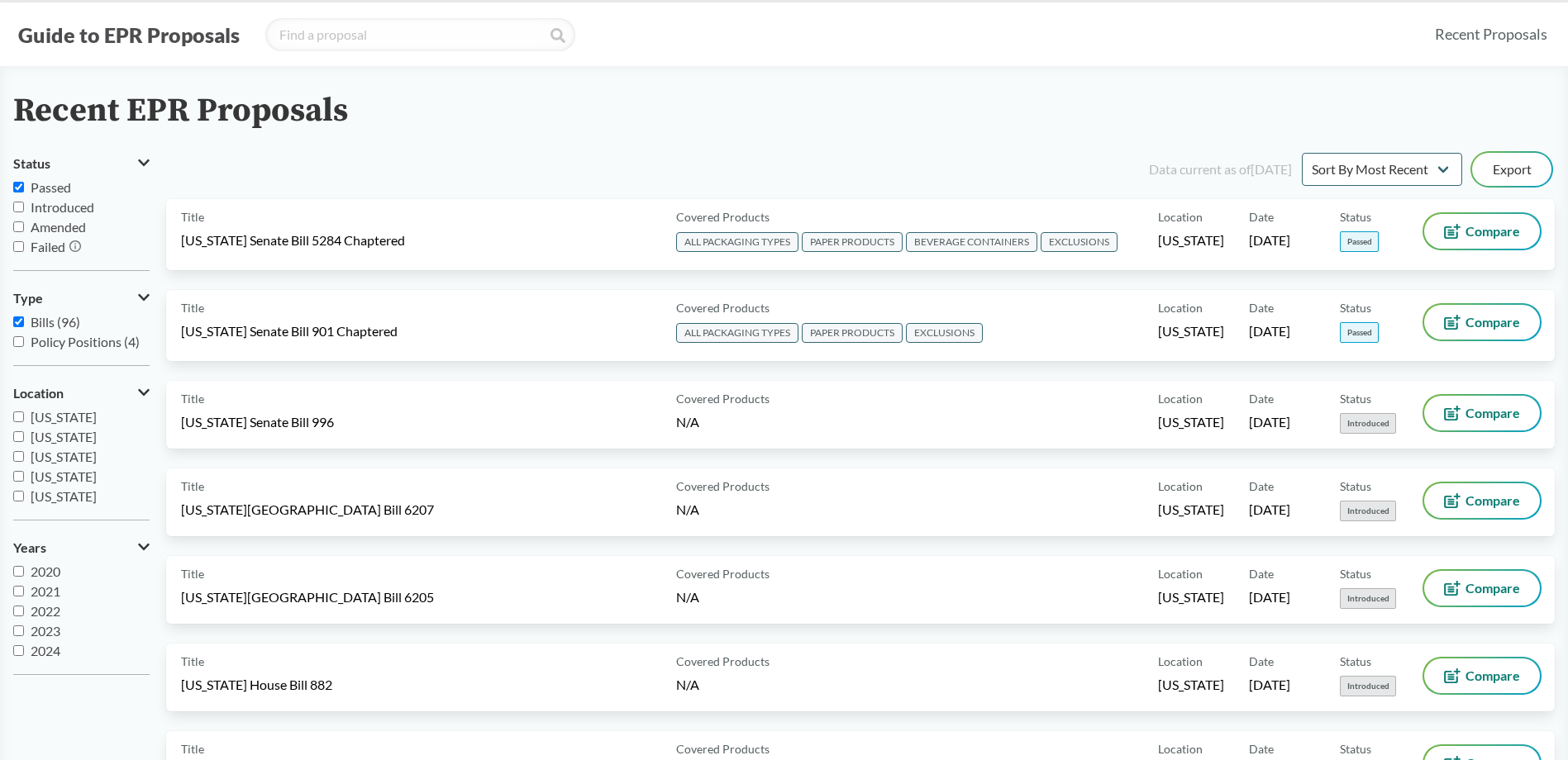 click on "Recent EPR Proposals" at bounding box center [784, 111] 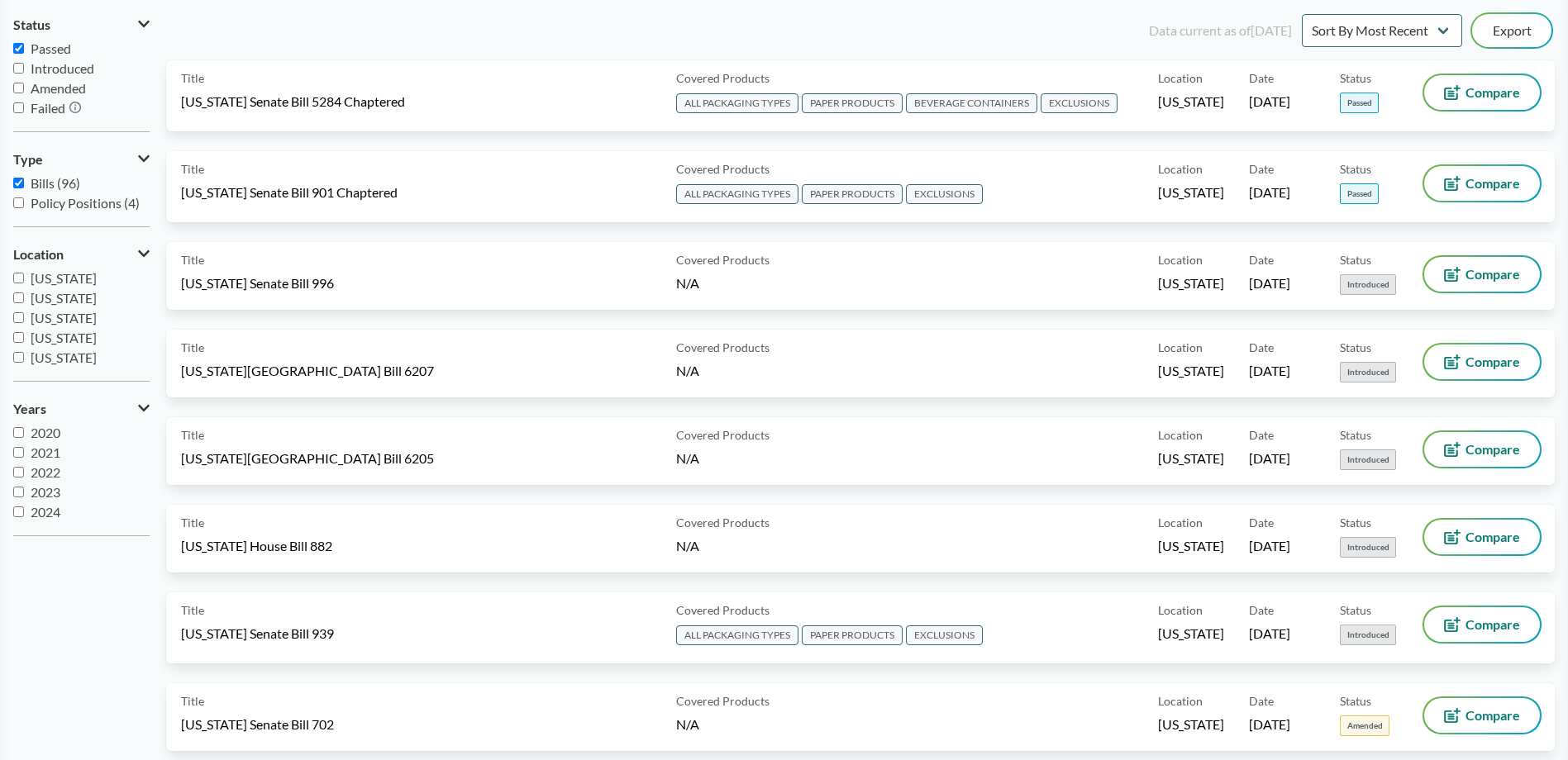 scroll, scrollTop: 0, scrollLeft: 0, axis: both 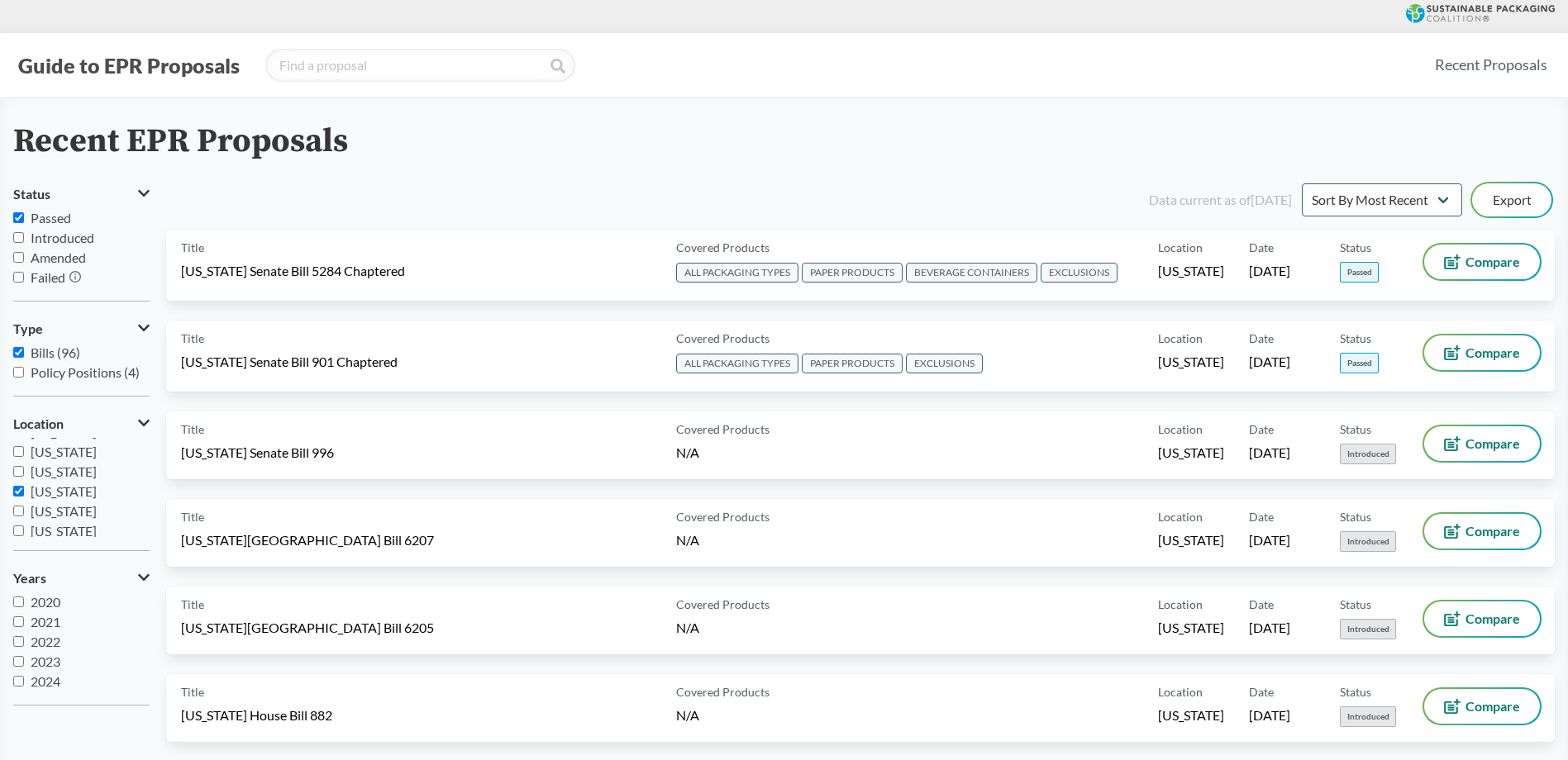click on "[US_STATE]" at bounding box center (64, 471) 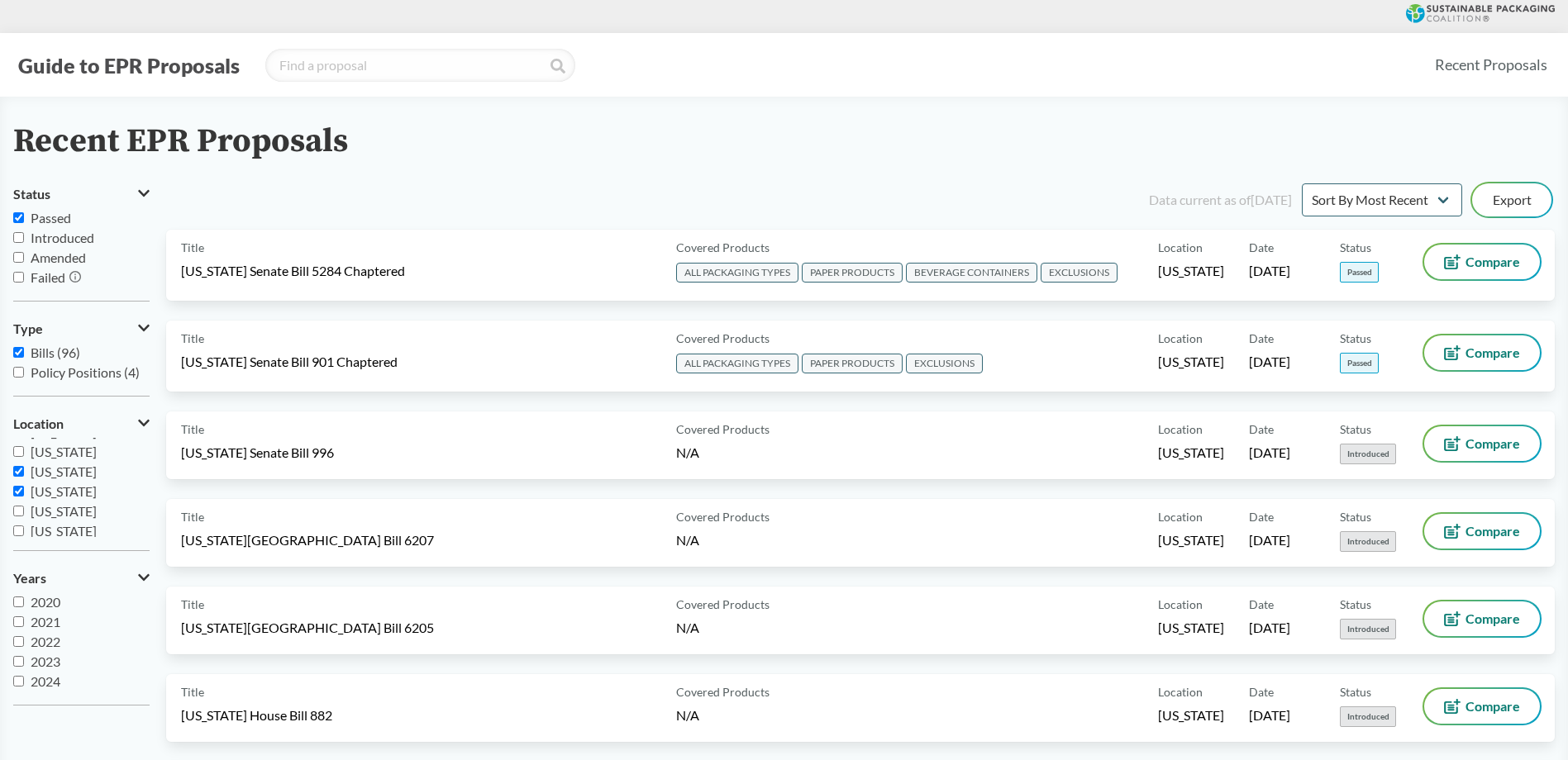 checkbox on "true" 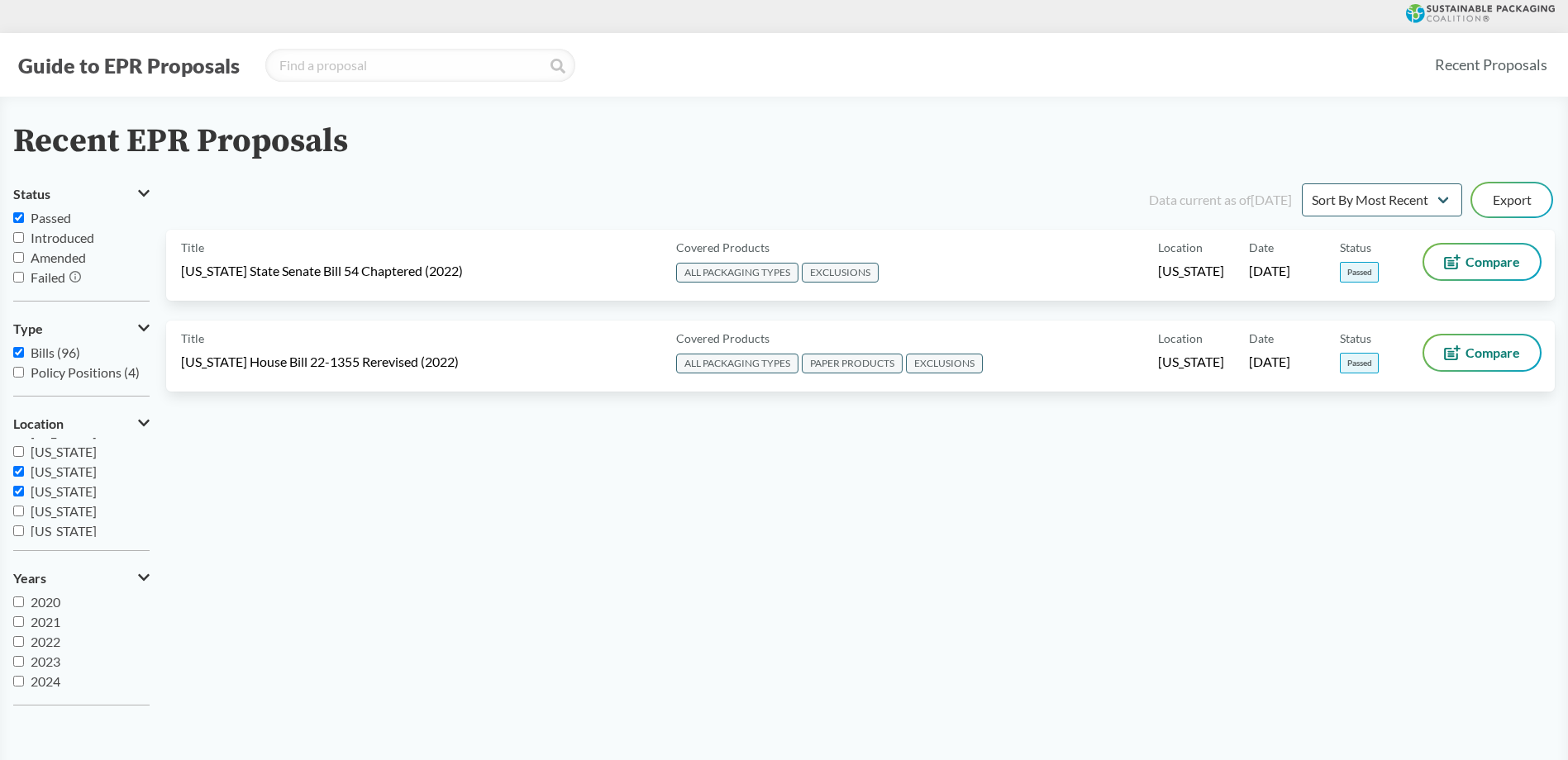 click on "[US_STATE]" at bounding box center [64, 491] 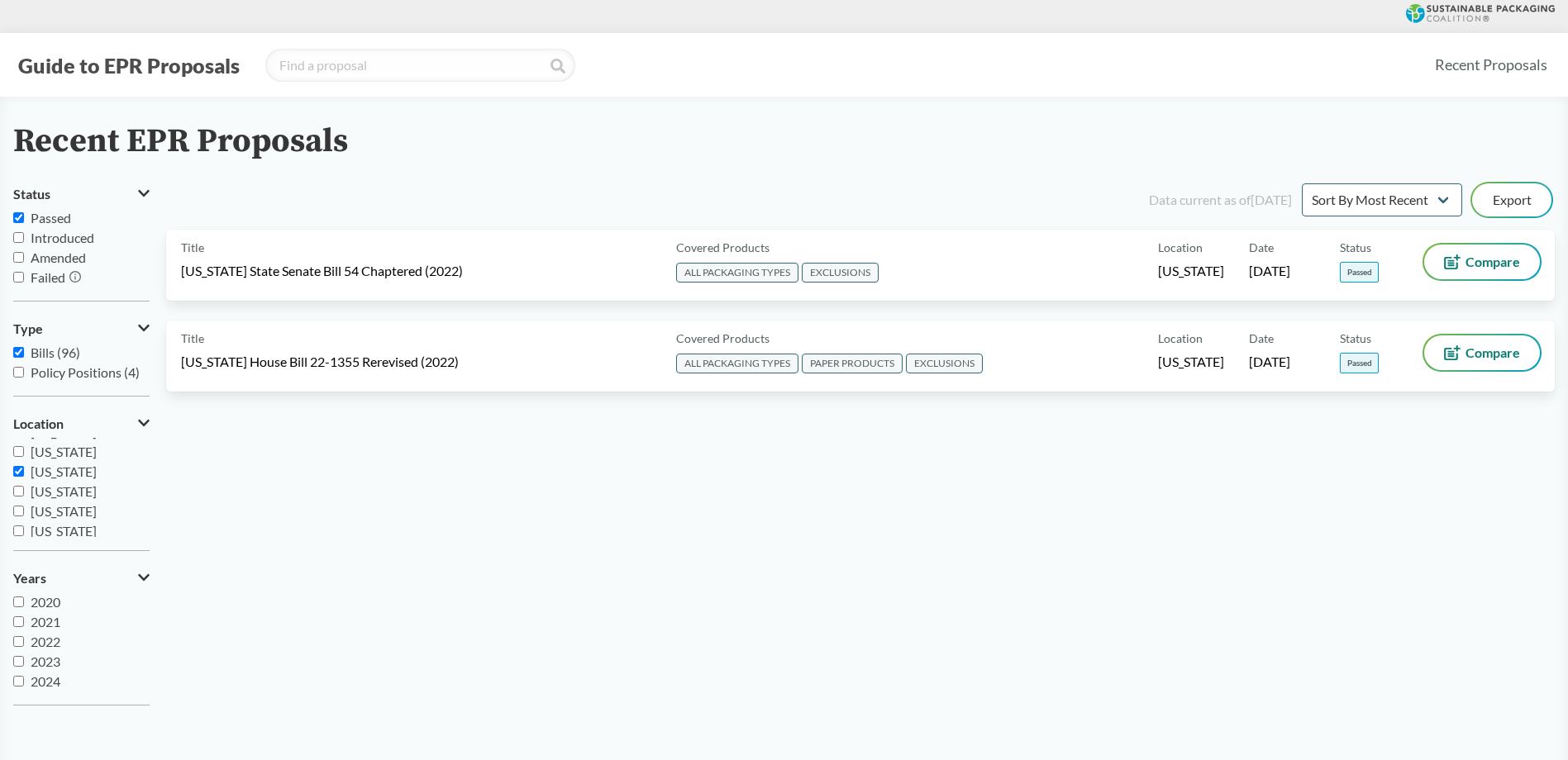 checkbox on "false" 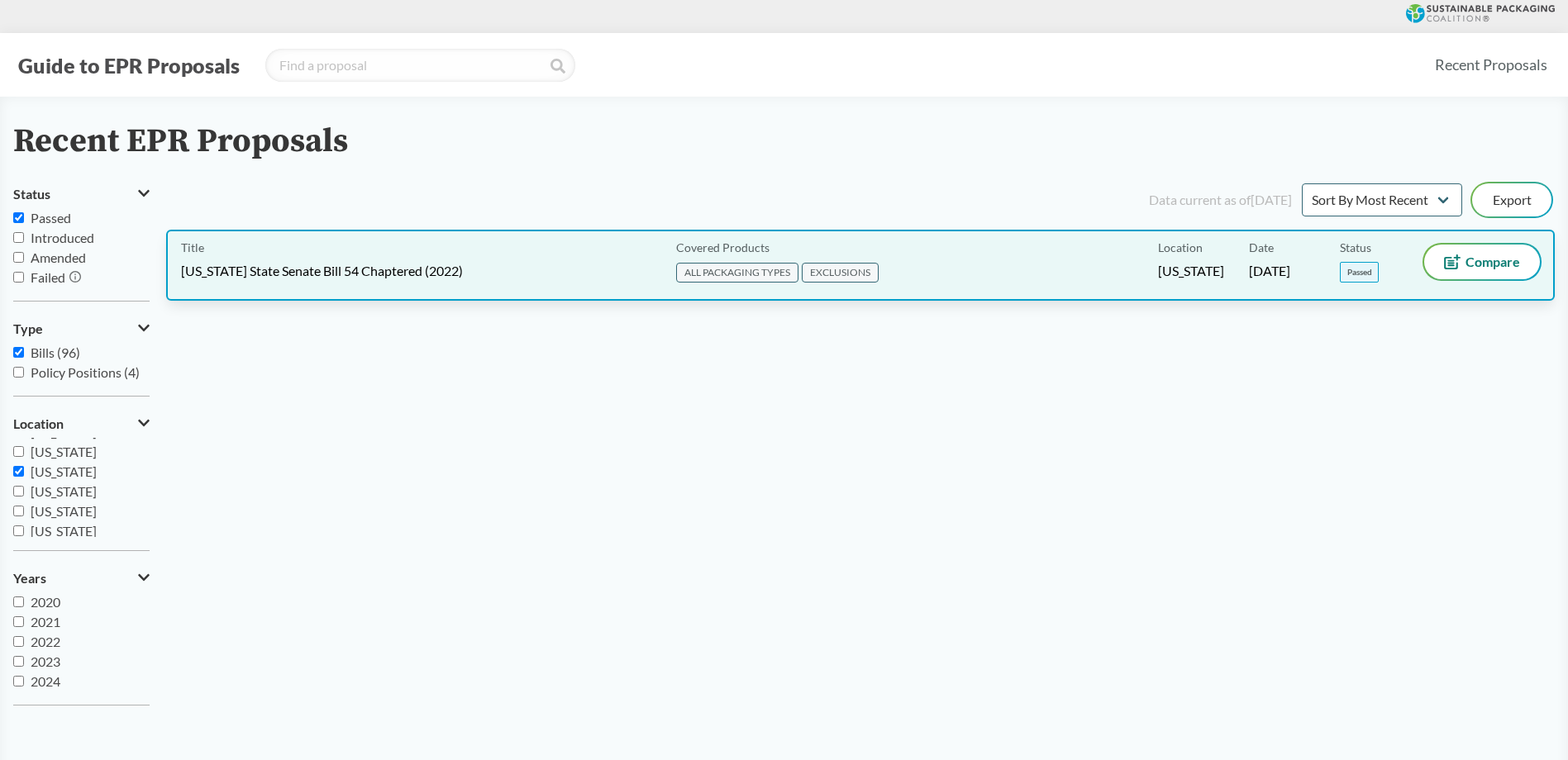 click on "Title California State Senate Bill 54 Chaptered (2022)" at bounding box center (425, 265) 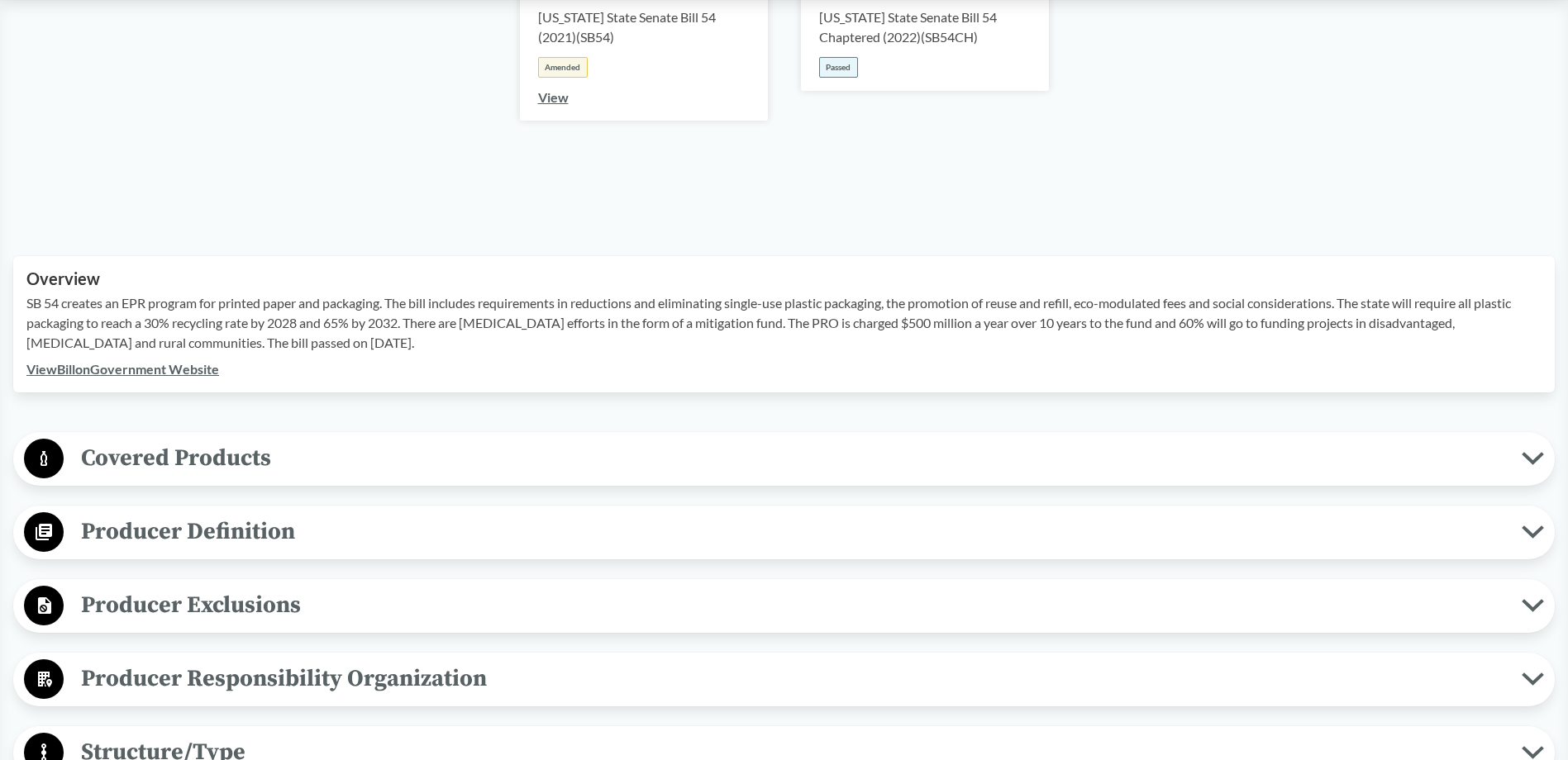 scroll, scrollTop: 444, scrollLeft: 0, axis: vertical 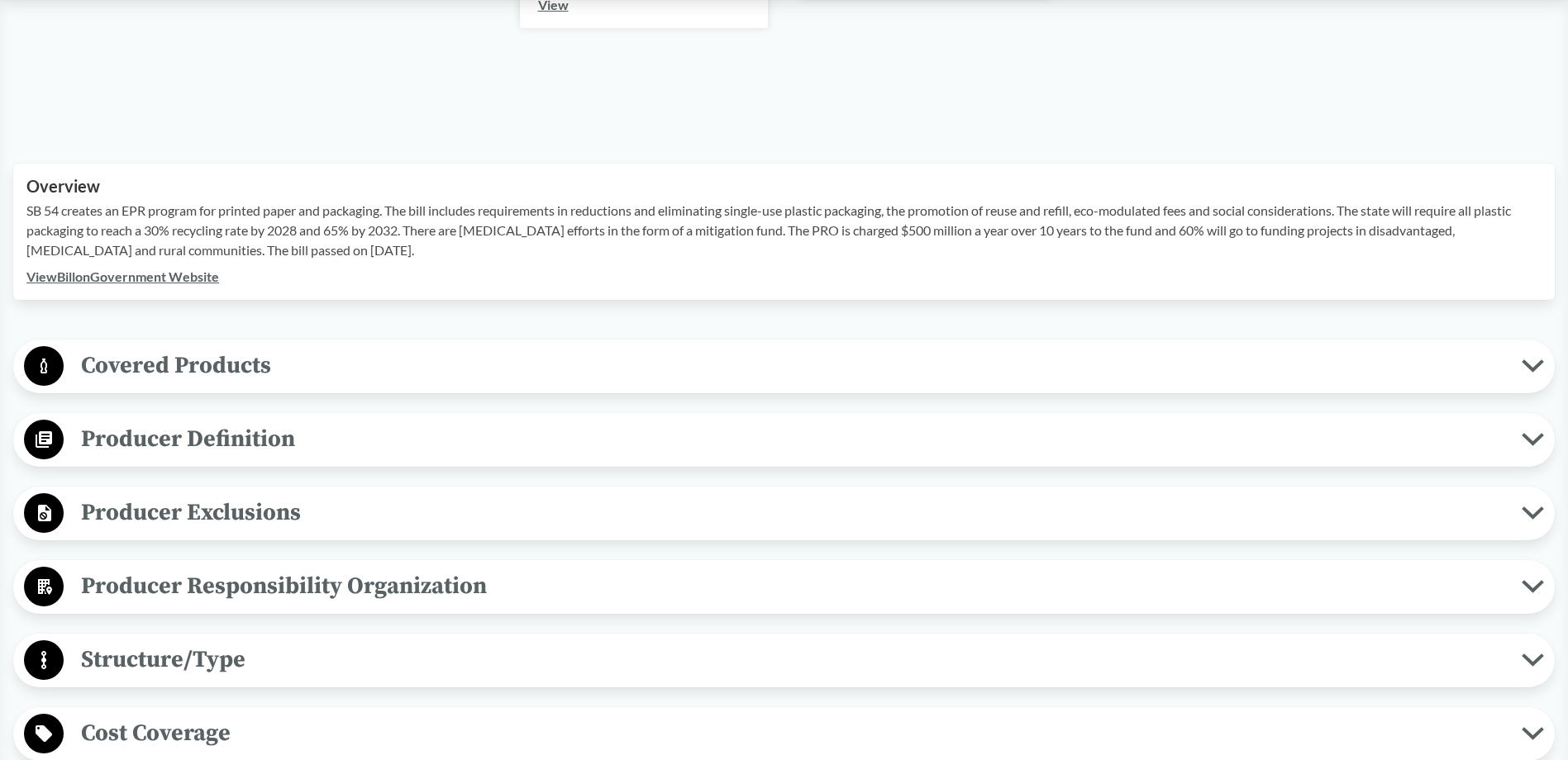 click on "Covered Products" at bounding box center (793, 365) 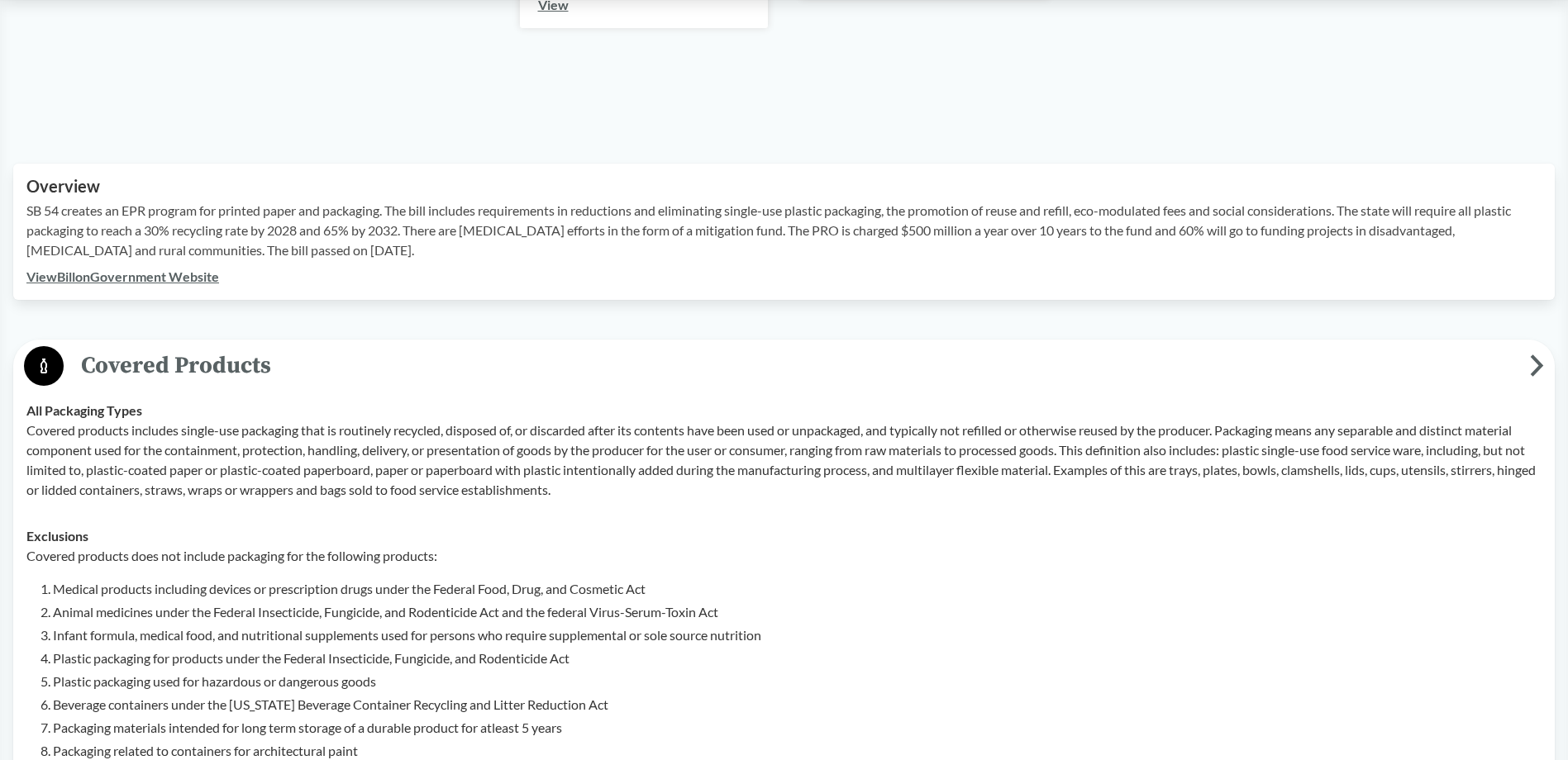 scroll, scrollTop: 660, scrollLeft: 0, axis: vertical 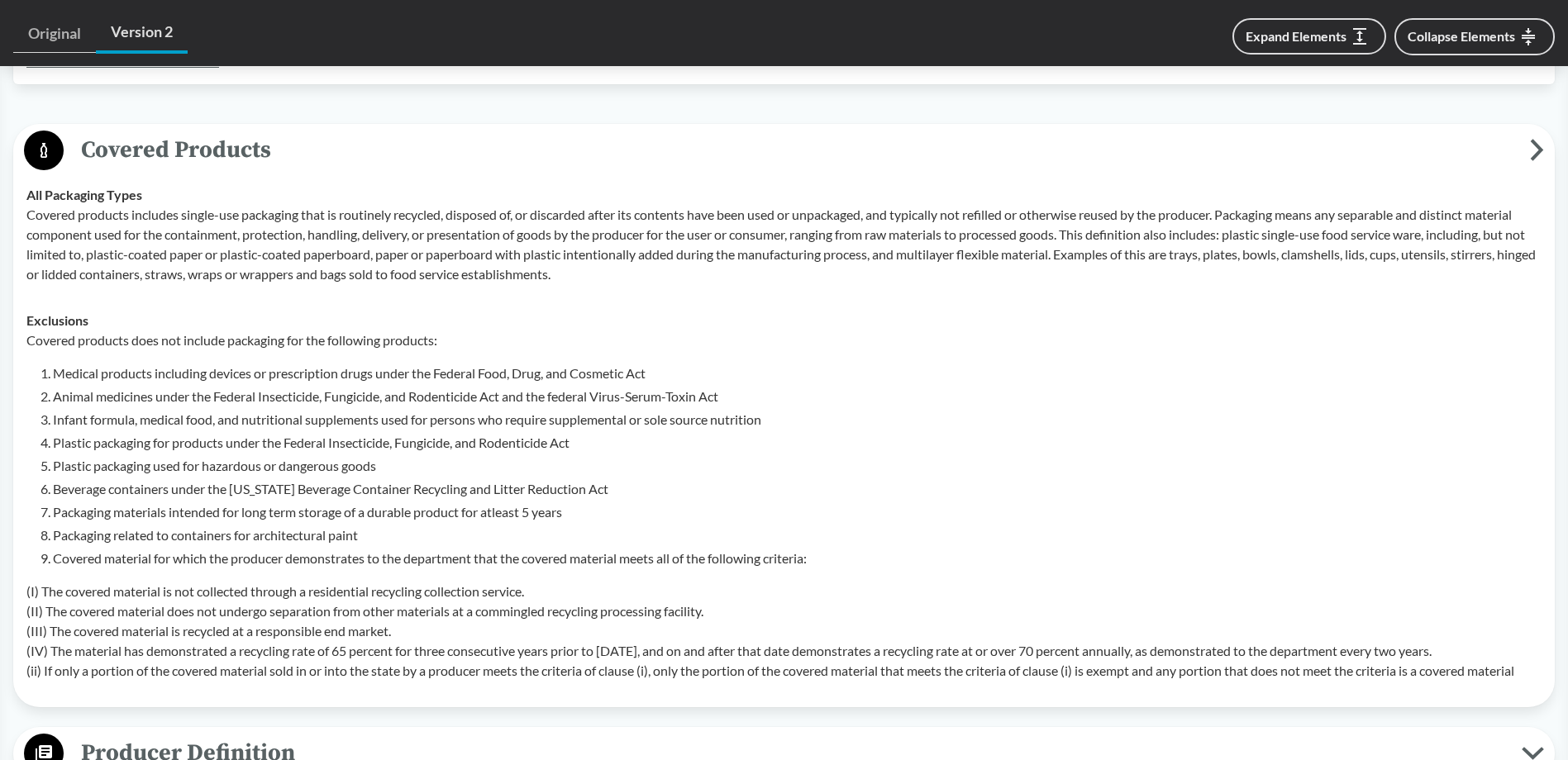 click on "Medical products including devices or prescription drugs under the Federal Food, Drug, and Cosmetic Act
Animal medicines under the Federal Insecticide, Fungicide, and Rodenticide Act and the federal Virus-Serum-Toxin Act
Infant formula, medical food, and nutritional supplements used for persons who require supplemental or sole source nutrition
Plastic packaging for products under the Federal Insecticide, Fungicide, and Rodenticide Act
Plastic packaging used for hazardous or dangerous goods
Beverage containers under the California Beverage Container Recycling and Litter Reduction Act
Packaging materials intended for long term storage of a durable product for atleast 5 years
Packaging related to containers for architectural paint
Covered material for which the producer demonstrates to the department that the covered material meets all of the following criteria:" at bounding box center (797, 466) 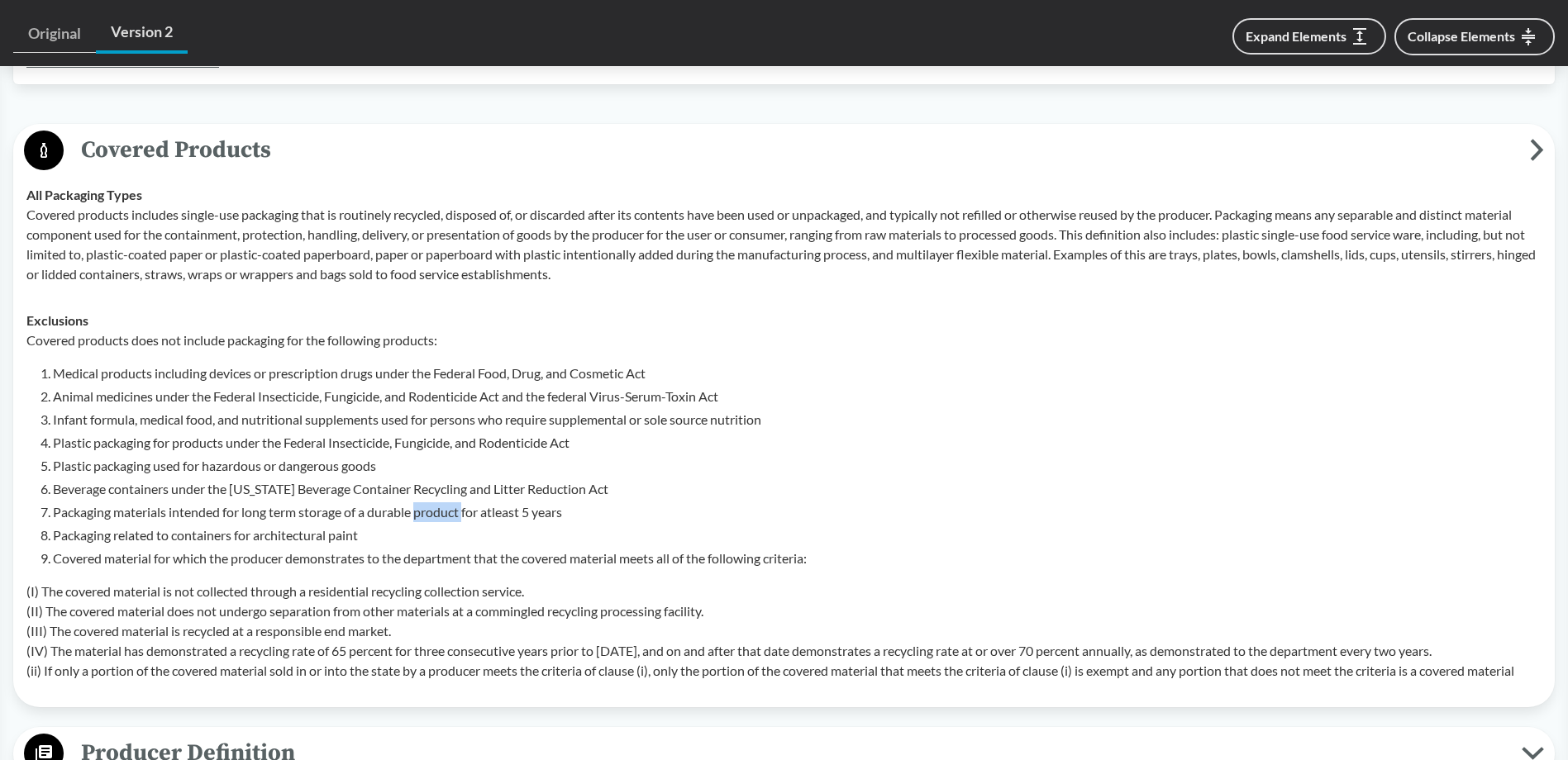 click on "Medical products including devices or prescription drugs under the Federal Food, Drug, and Cosmetic Act
Animal medicines under the Federal Insecticide, Fungicide, and Rodenticide Act and the federal Virus-Serum-Toxin Act
Infant formula, medical food, and nutritional supplements used for persons who require supplemental or sole source nutrition
Plastic packaging for products under the Federal Insecticide, Fungicide, and Rodenticide Act
Plastic packaging used for hazardous or dangerous goods
Beverage containers under the California Beverage Container Recycling and Litter Reduction Act
Packaging materials intended for long term storage of a durable product for atleast 5 years
Packaging related to containers for architectural paint
Covered material for which the producer demonstrates to the department that the covered material meets all of the following criteria:" at bounding box center (797, 466) 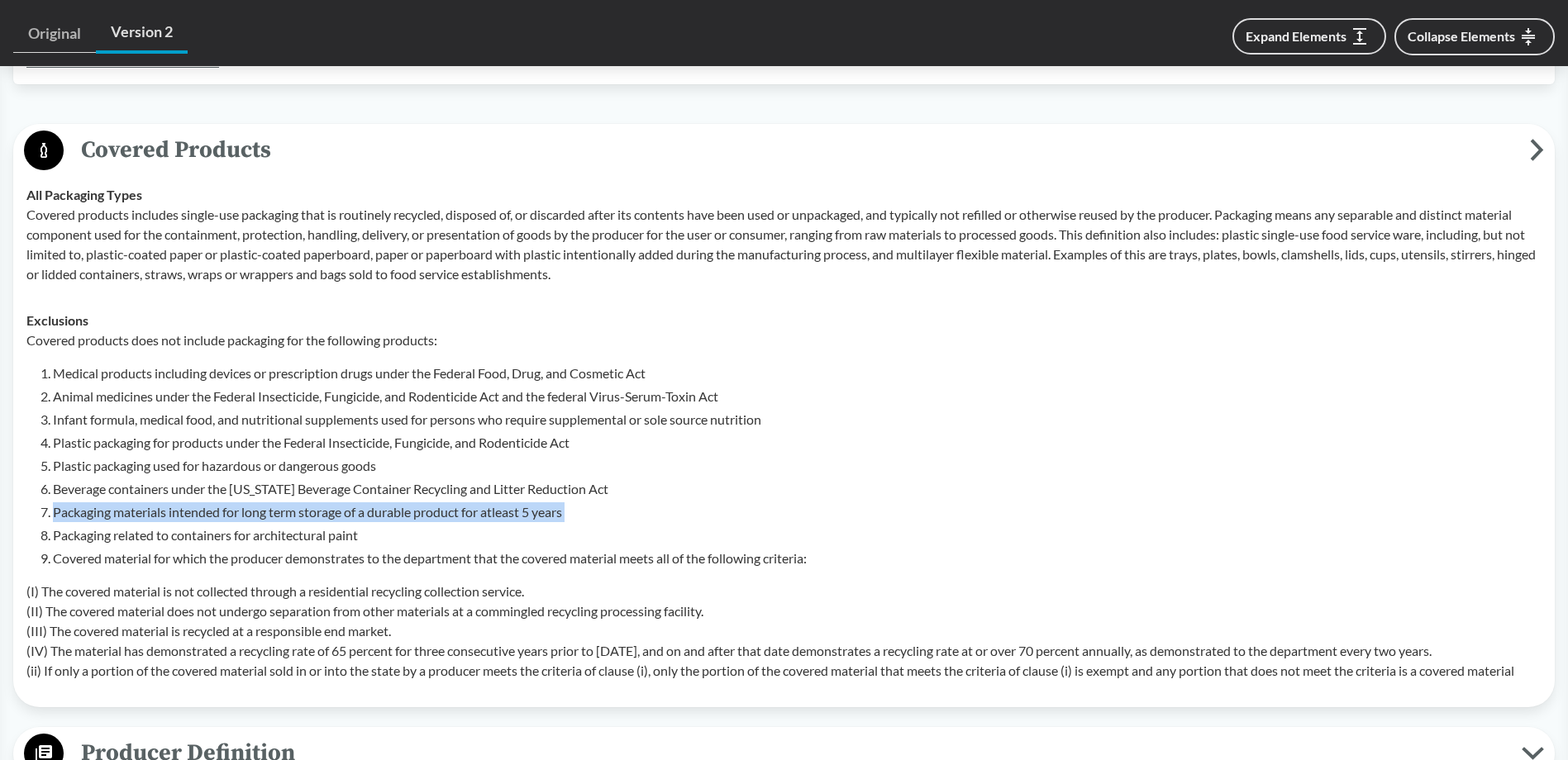 click on "Medical products including devices or prescription drugs under the Federal Food, Drug, and Cosmetic Act
Animal medicines under the Federal Insecticide, Fungicide, and Rodenticide Act and the federal Virus-Serum-Toxin Act
Infant formula, medical food, and nutritional supplements used for persons who require supplemental or sole source nutrition
Plastic packaging for products under the Federal Insecticide, Fungicide, and Rodenticide Act
Plastic packaging used for hazardous or dangerous goods
Beverage containers under the California Beverage Container Recycling and Litter Reduction Act
Packaging materials intended for long term storage of a durable product for atleast 5 years
Packaging related to containers for architectural paint
Covered material for which the producer demonstrates to the department that the covered material meets all of the following criteria:" at bounding box center [797, 466] 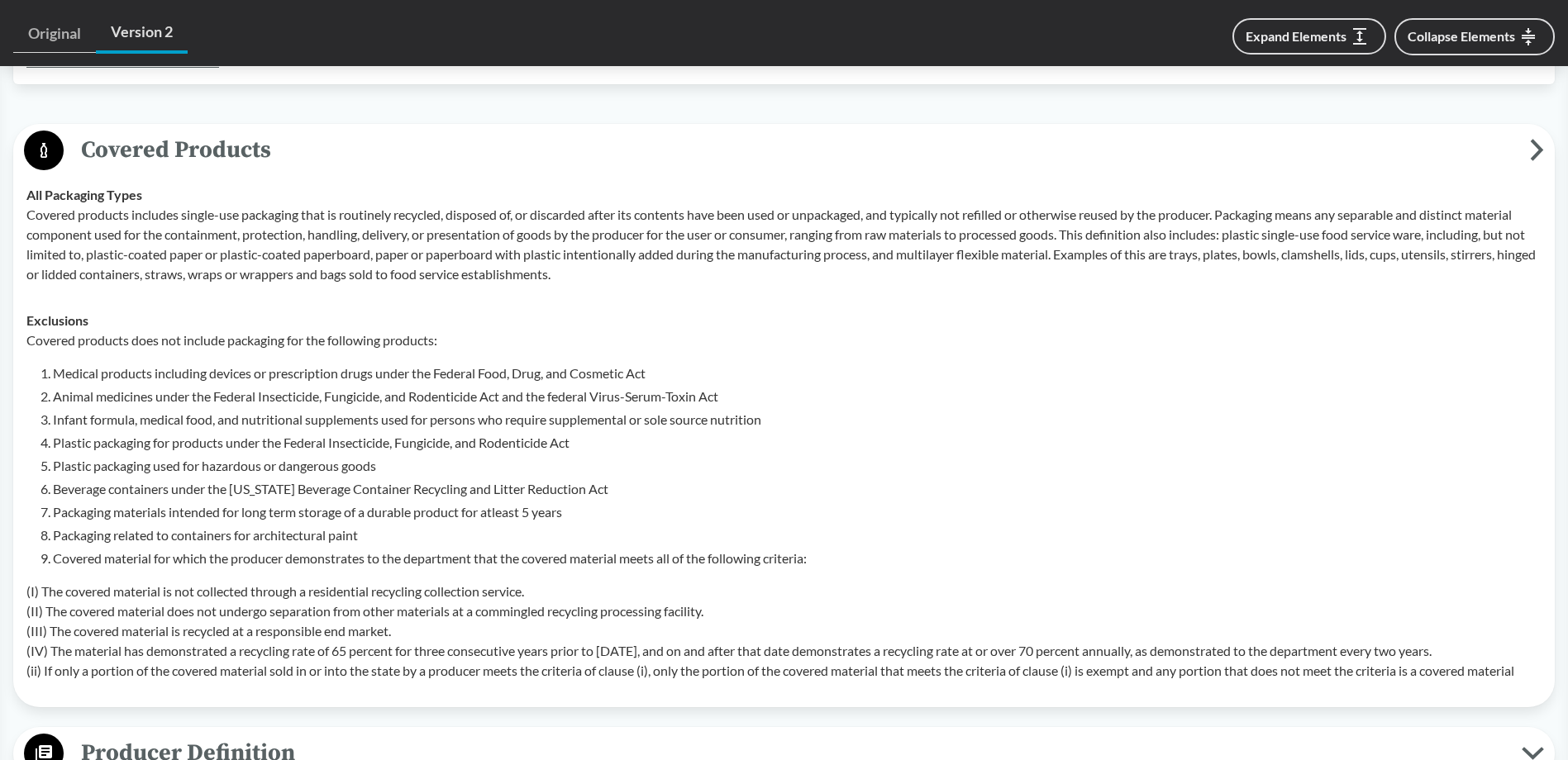 click on "(I) The covered material is not collected through a residential recycling collection service.
(II) The covered material does not undergo separation from other materials at a commingled recycling processing facility.
(III) The covered material is recycled at a responsible end market.
(IV) The material has demonstrated a recycling rate of 65 percent for three consecutive years prior to January 1, 2027, and on and after that date demonstrates a recycling rate at or over 70 percent annually, as demonstrated to the department every two years.
(ii) If only a portion of the covered material sold in or into the state by a producer meets the criteria of clause (i), only the portion of the covered material that meets the criteria of clause (i) is exempt and any portion that does not meet the criteria is a covered material" at bounding box center [784, 631] 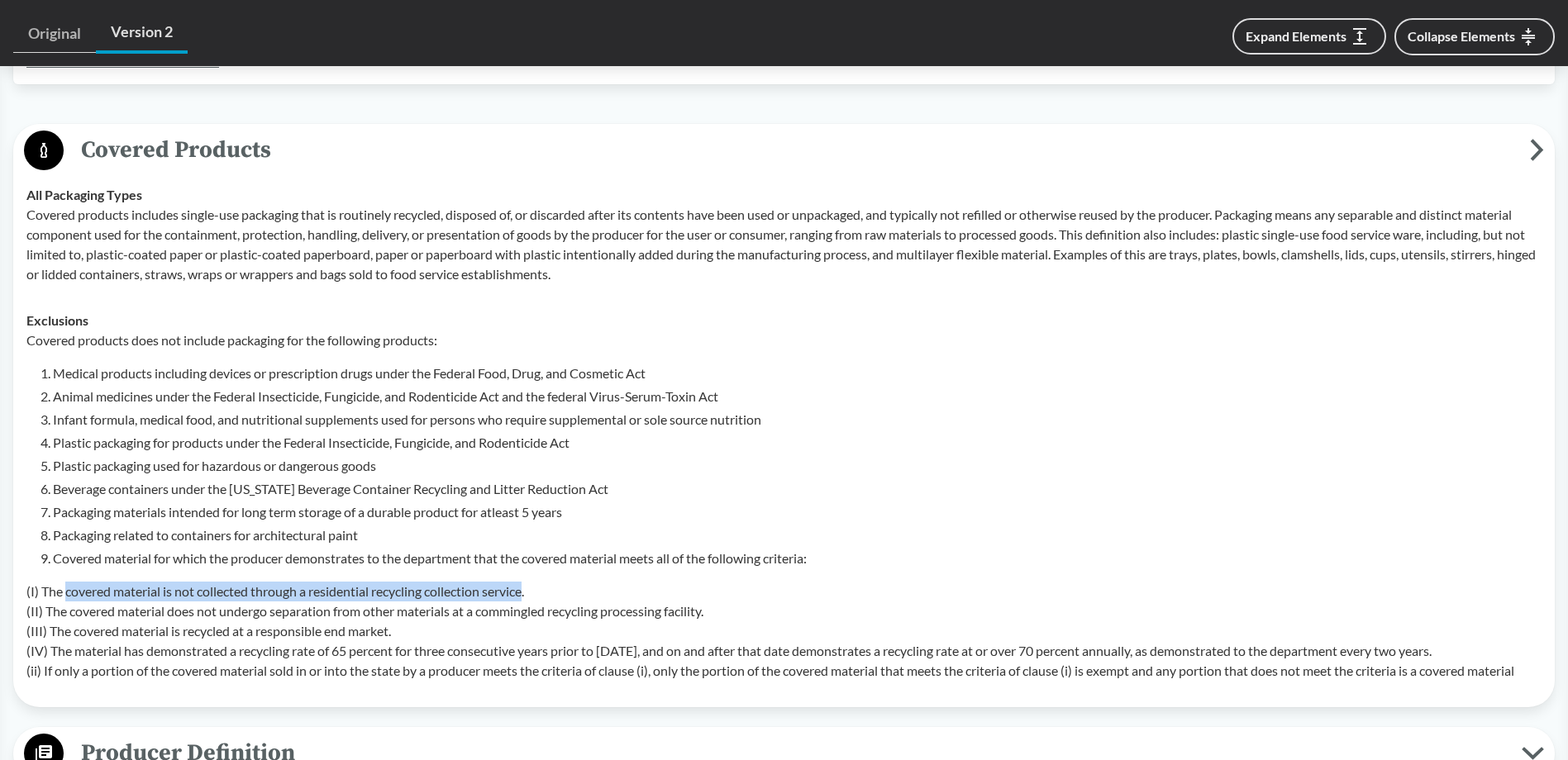 drag, startPoint x: 98, startPoint y: 594, endPoint x: 509, endPoint y: 588, distance: 411.0438 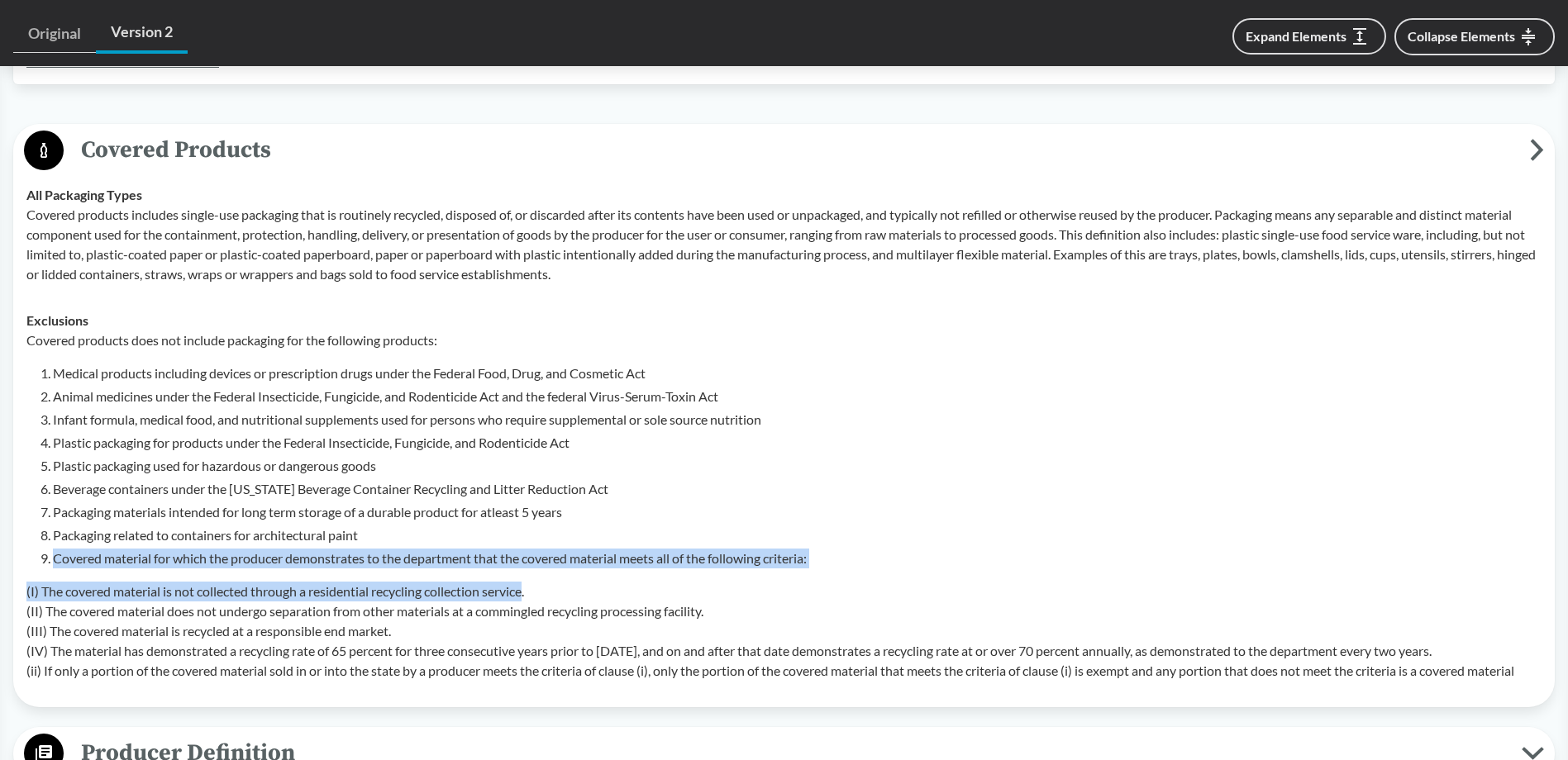 drag, startPoint x: 509, startPoint y: 588, endPoint x: 45, endPoint y: 560, distance: 464.84406 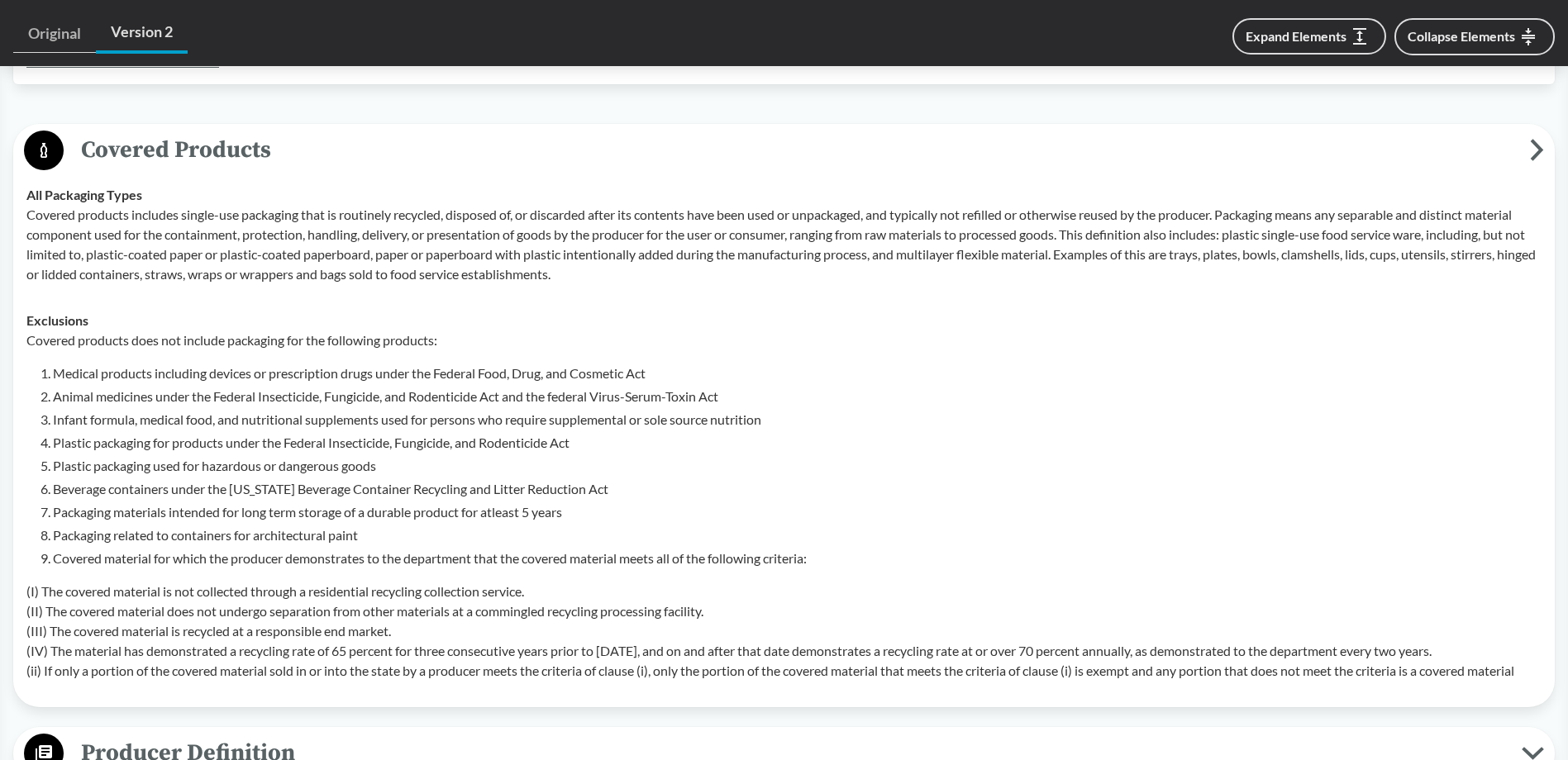 click on "Packaging materials intended for long term storage of a durable product for atleast 5 years" at bounding box center [797, 512] 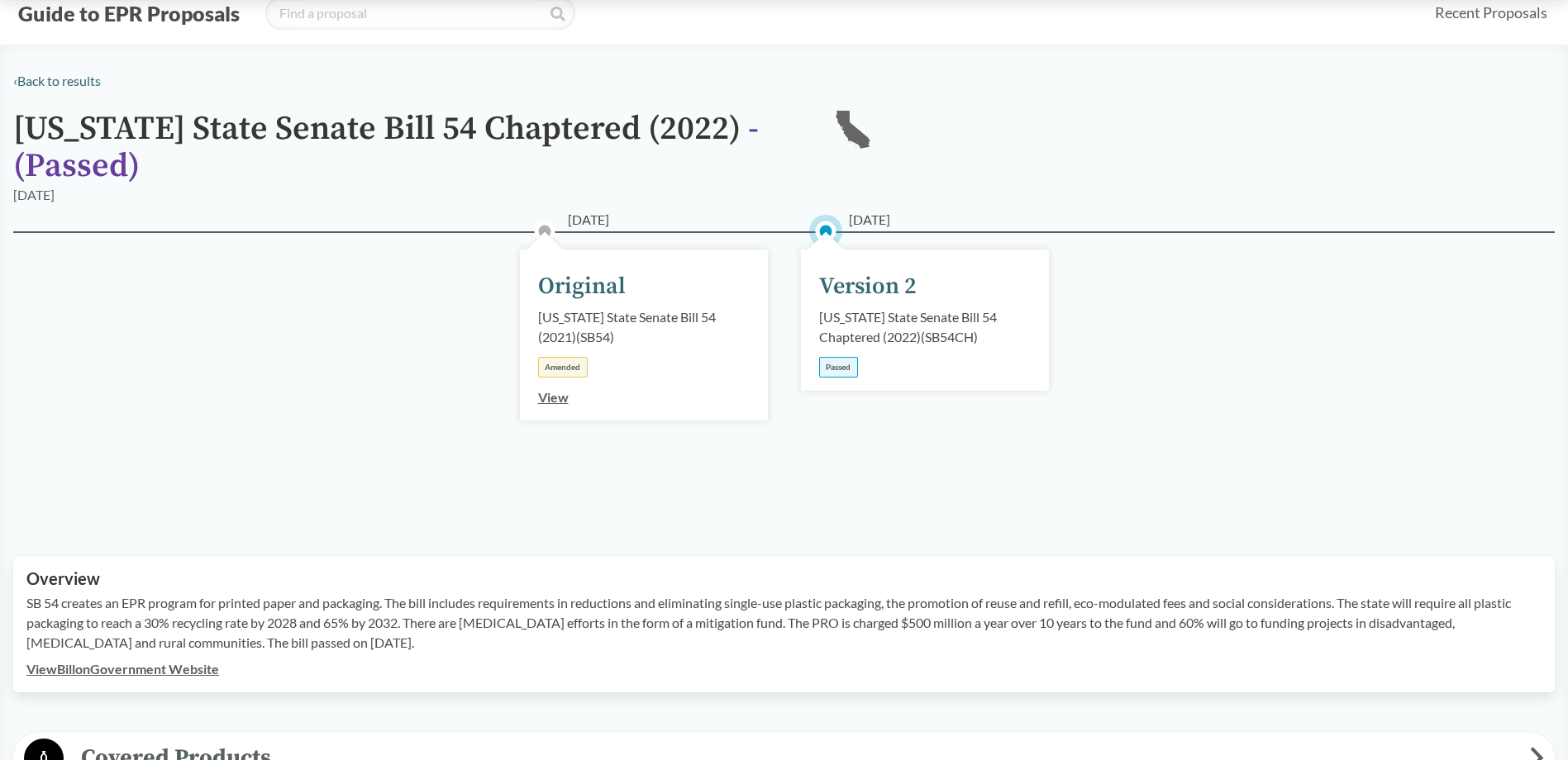 scroll, scrollTop: 0, scrollLeft: 0, axis: both 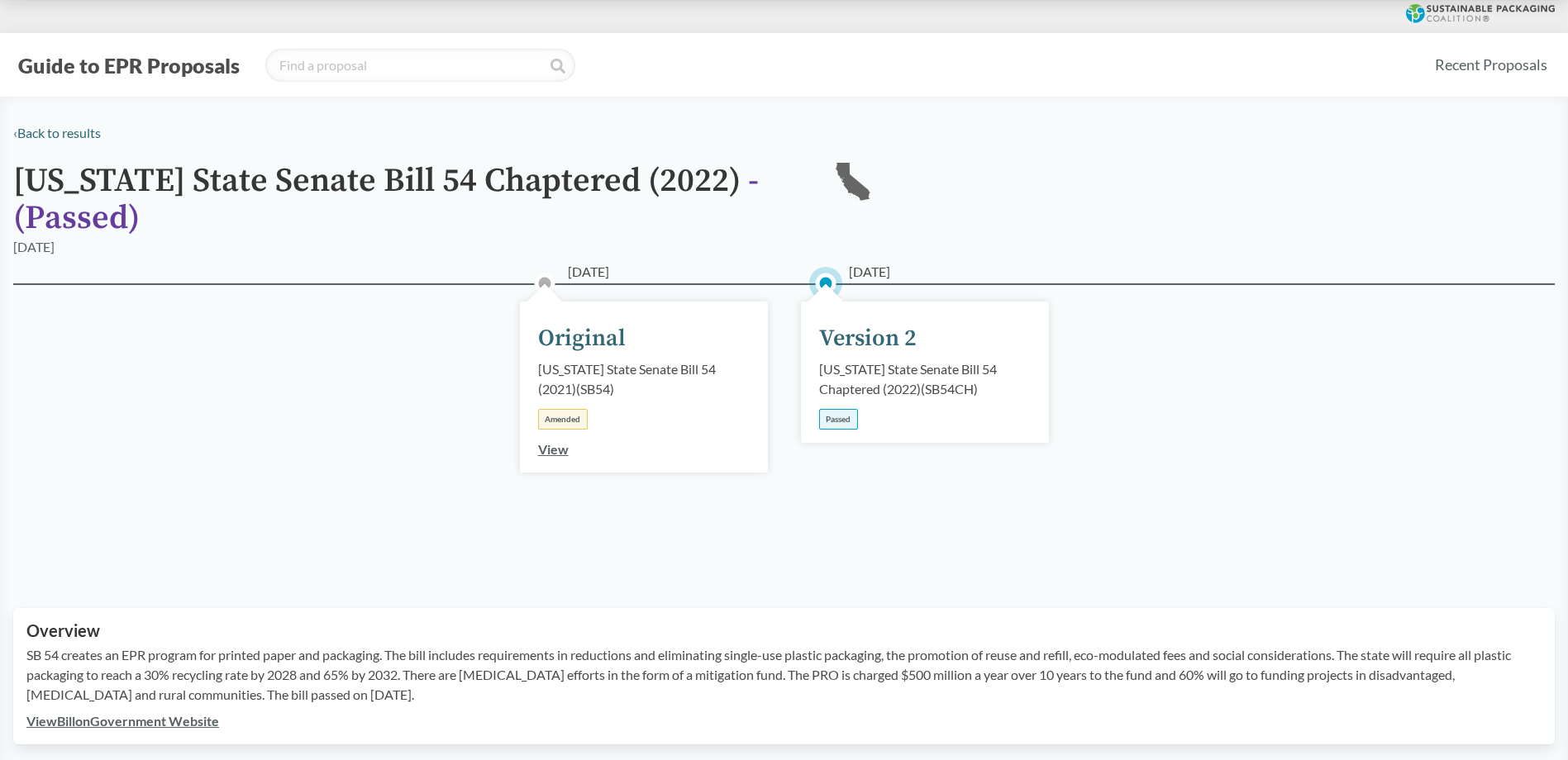 click on "‹  Back to results California State Senate Bill 54 Chaptered (2022)   - ( Passed ) CA 06/30/2022 02/25/2021 Original California State Senate Bill 54 (2021)  ( SB54 ) Amended View 06/30/2022 Version 2 California State Senate Bill 54 Chaptered (2022)  ( SB54CH ) Passed Original Version 2 Expand Elements  Collapse Elements  Overview SB 54 creates an EPR program for printed paper and packaging. The bill includes requirements in reductions and eliminating single-use plastic packaging, the promotion of reuse and refill, eco-modulated fees and social considerations. The state will require all plastic packaging to reach a 30% recycling rate by 2028 and 65% by 2032. There are plastic pollution efforts in the form of a mitigation fund. The PRO is charged $500 million a year over 10 years to the fund and 60% will go to funding projects in disadvantaged, low-income and rural communities. The bill passed on June 30, 2022. View  Bill  on  Government Website Covered Products All Packaging Types Exclusions" at bounding box center (784, 1407) 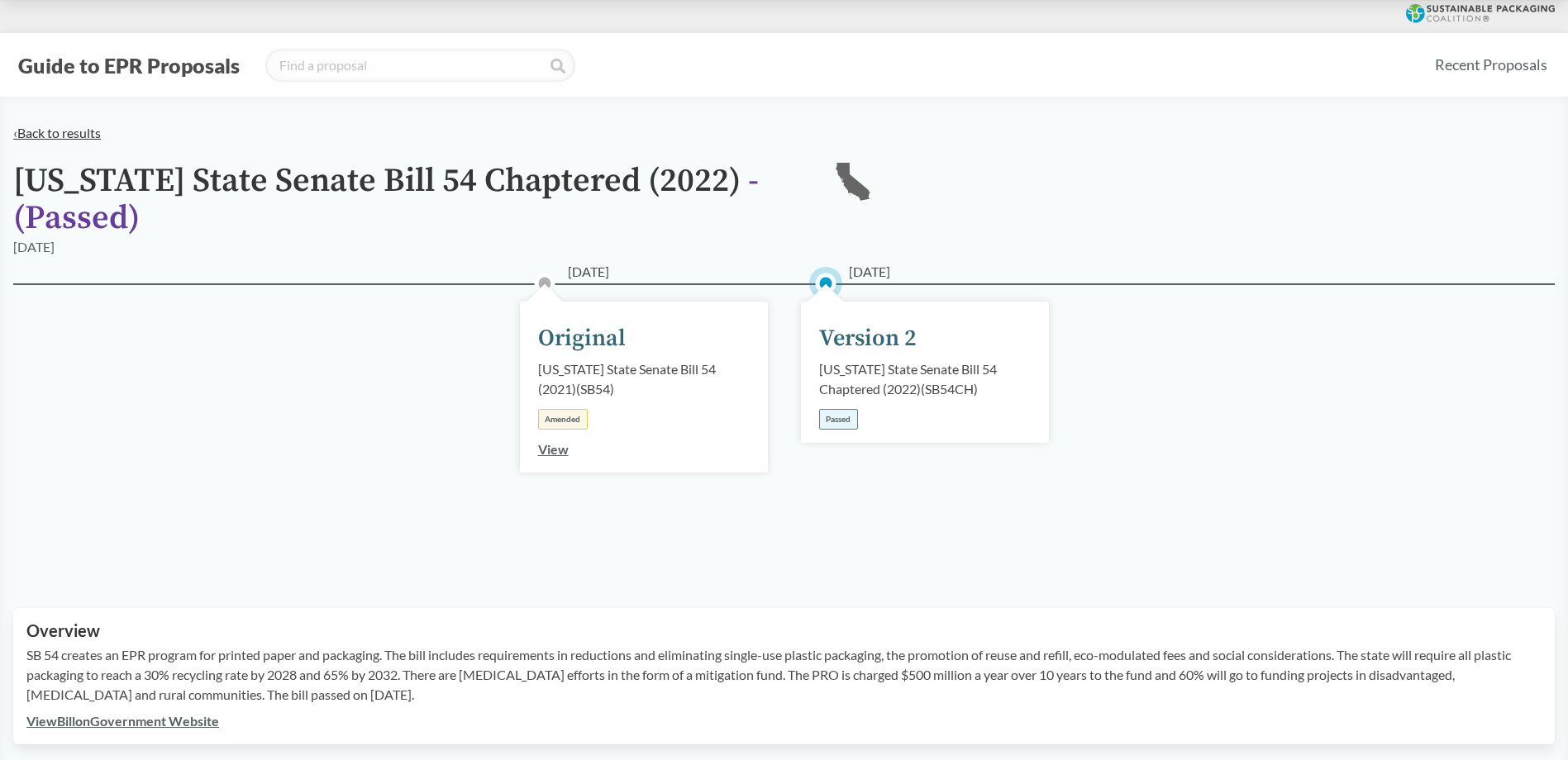 click on "‹  Back to results" at bounding box center [57, 132] 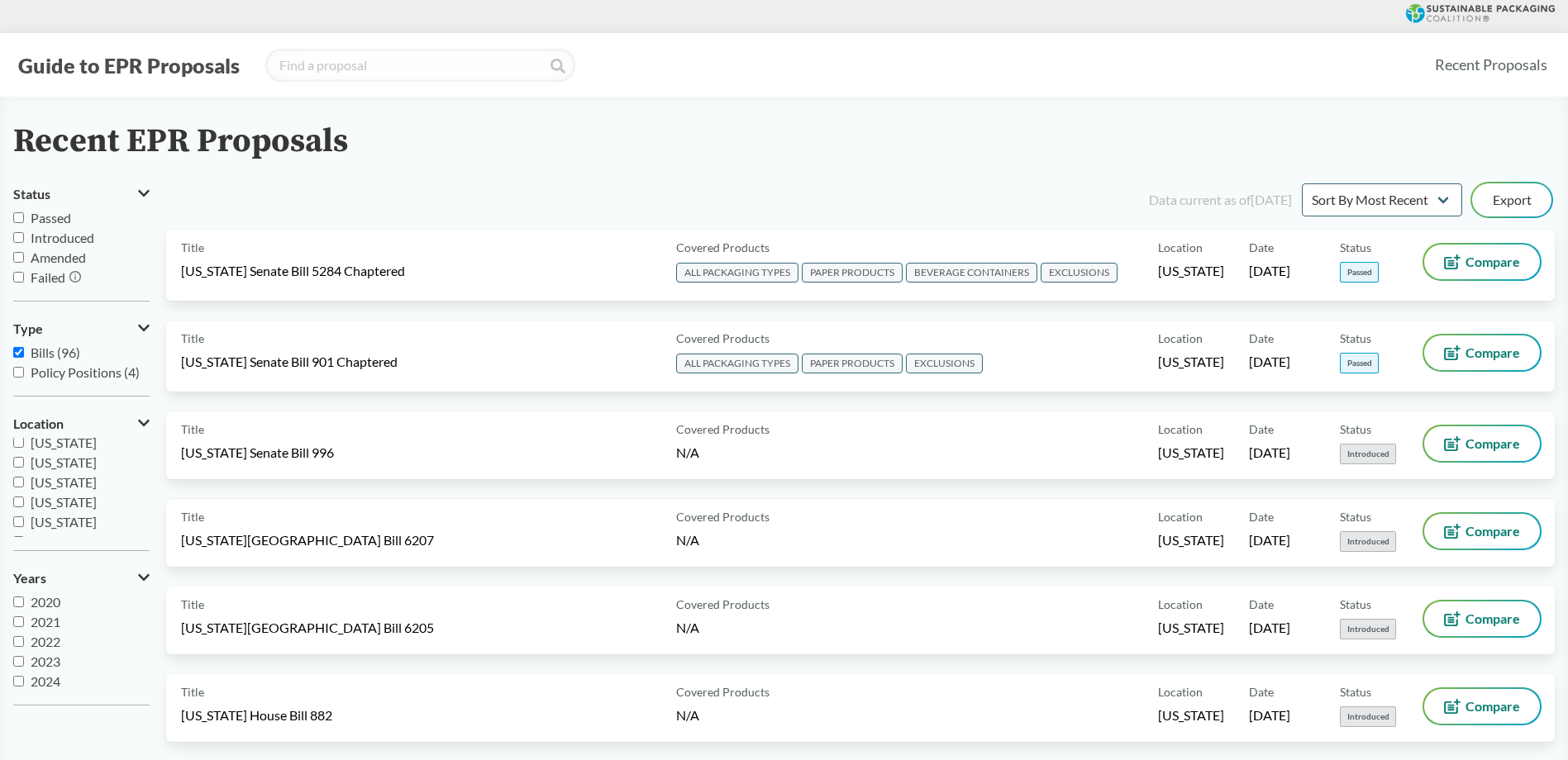 scroll, scrollTop: 357, scrollLeft: 0, axis: vertical 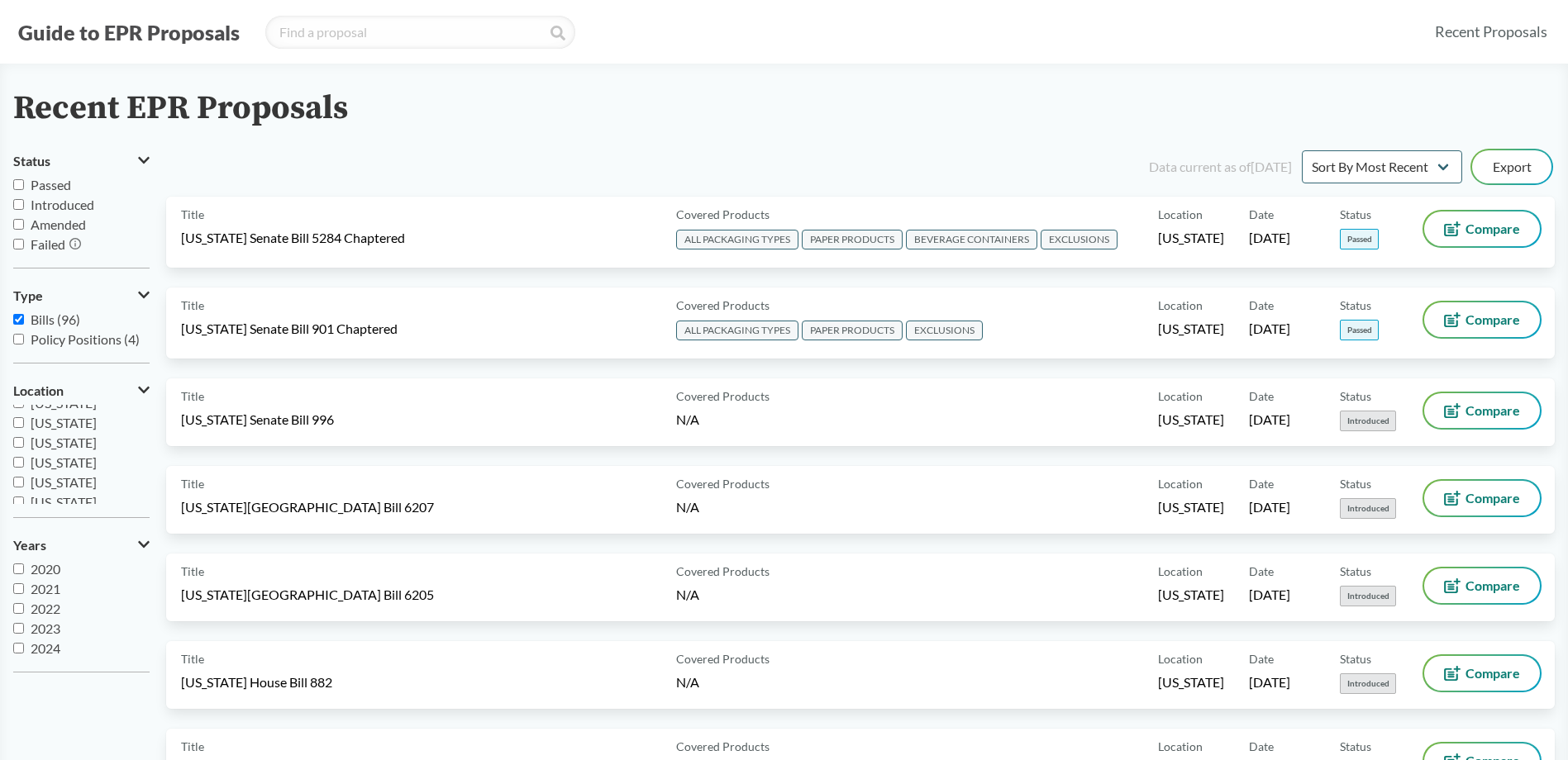 click on "[US_STATE]" at bounding box center [64, 482] 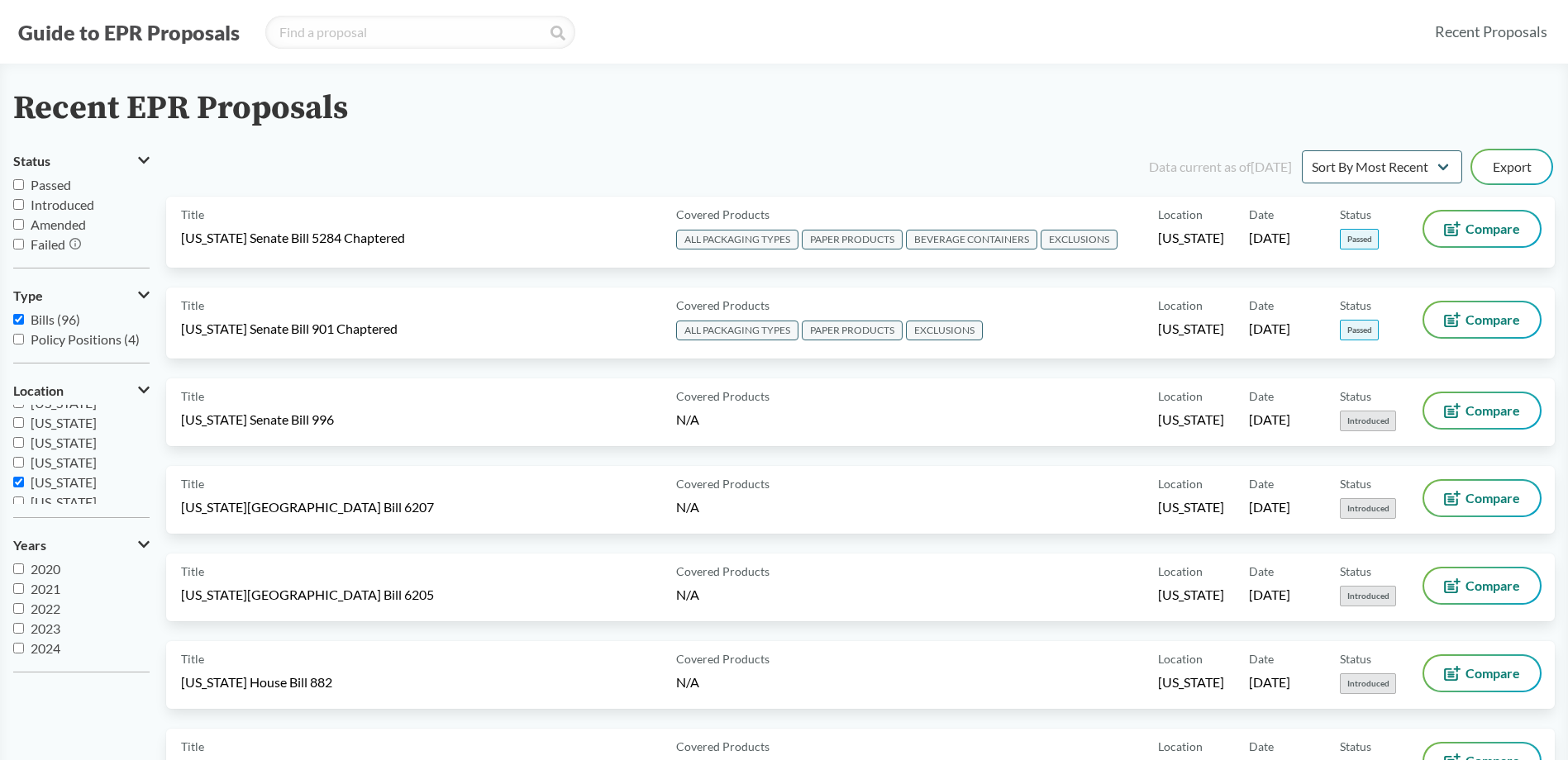 checkbox on "true" 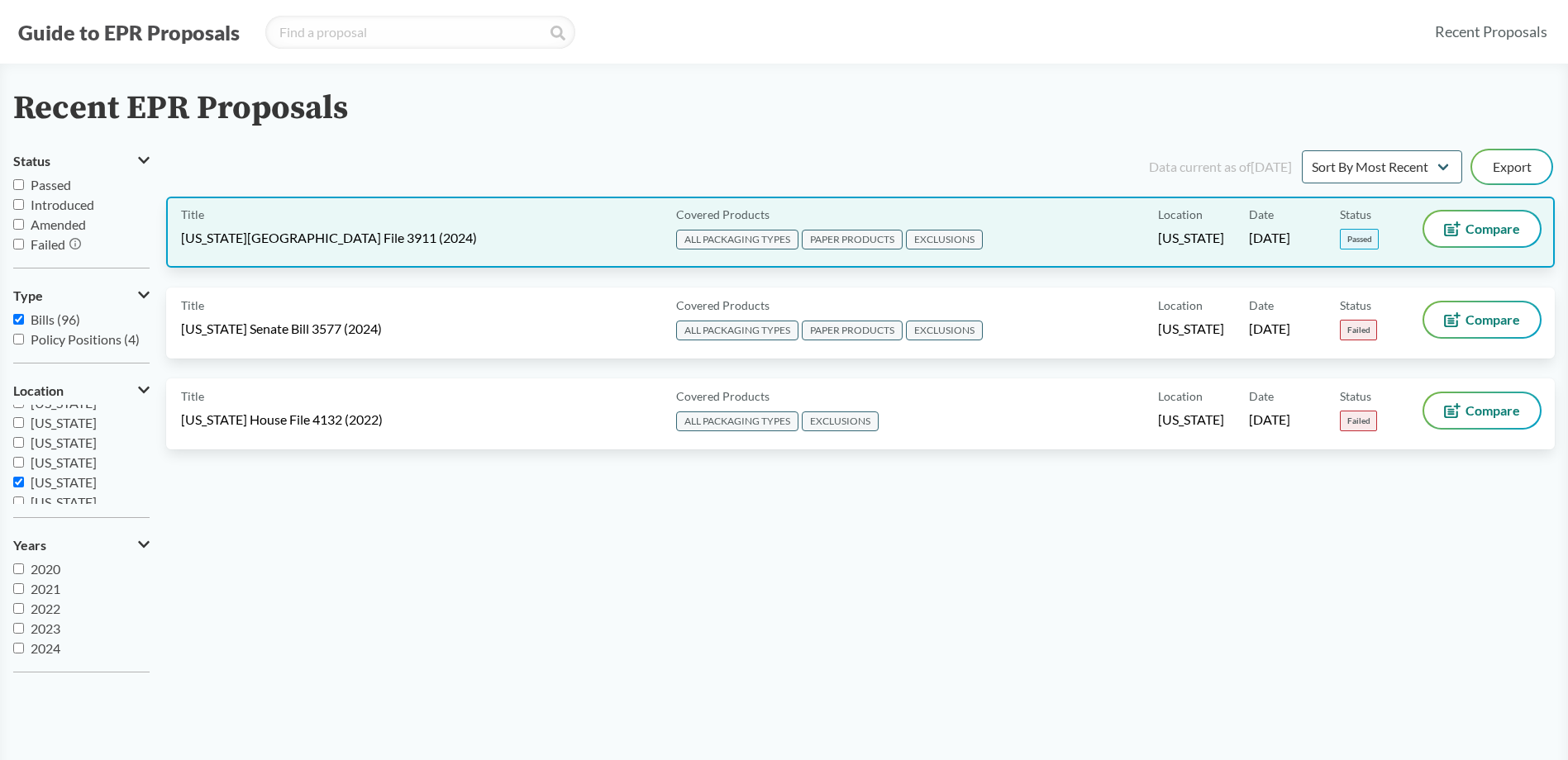 click on "Title Minnesota House File 3911 (2024)" at bounding box center [425, 232] 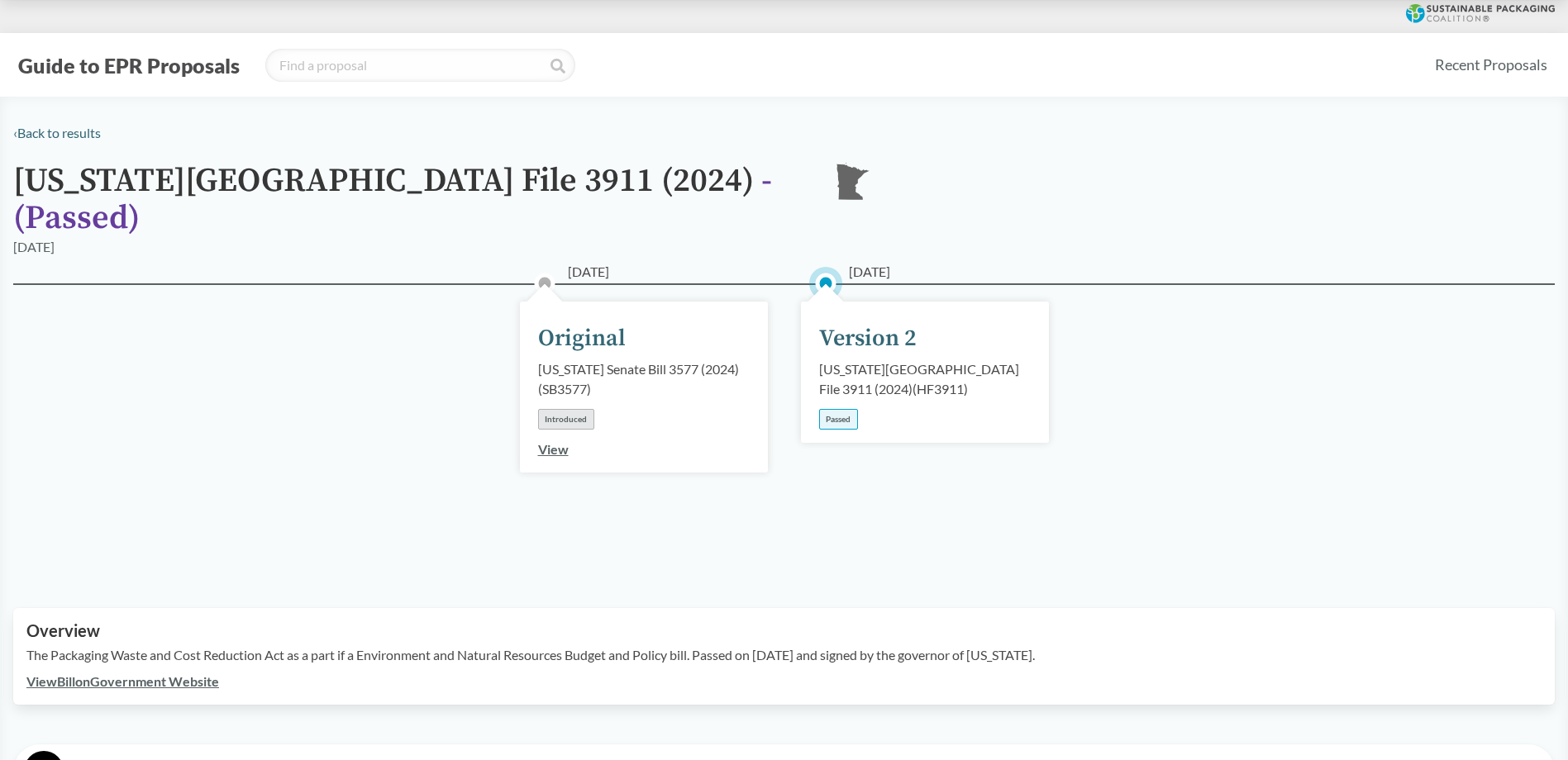 scroll, scrollTop: 545, scrollLeft: 0, axis: vertical 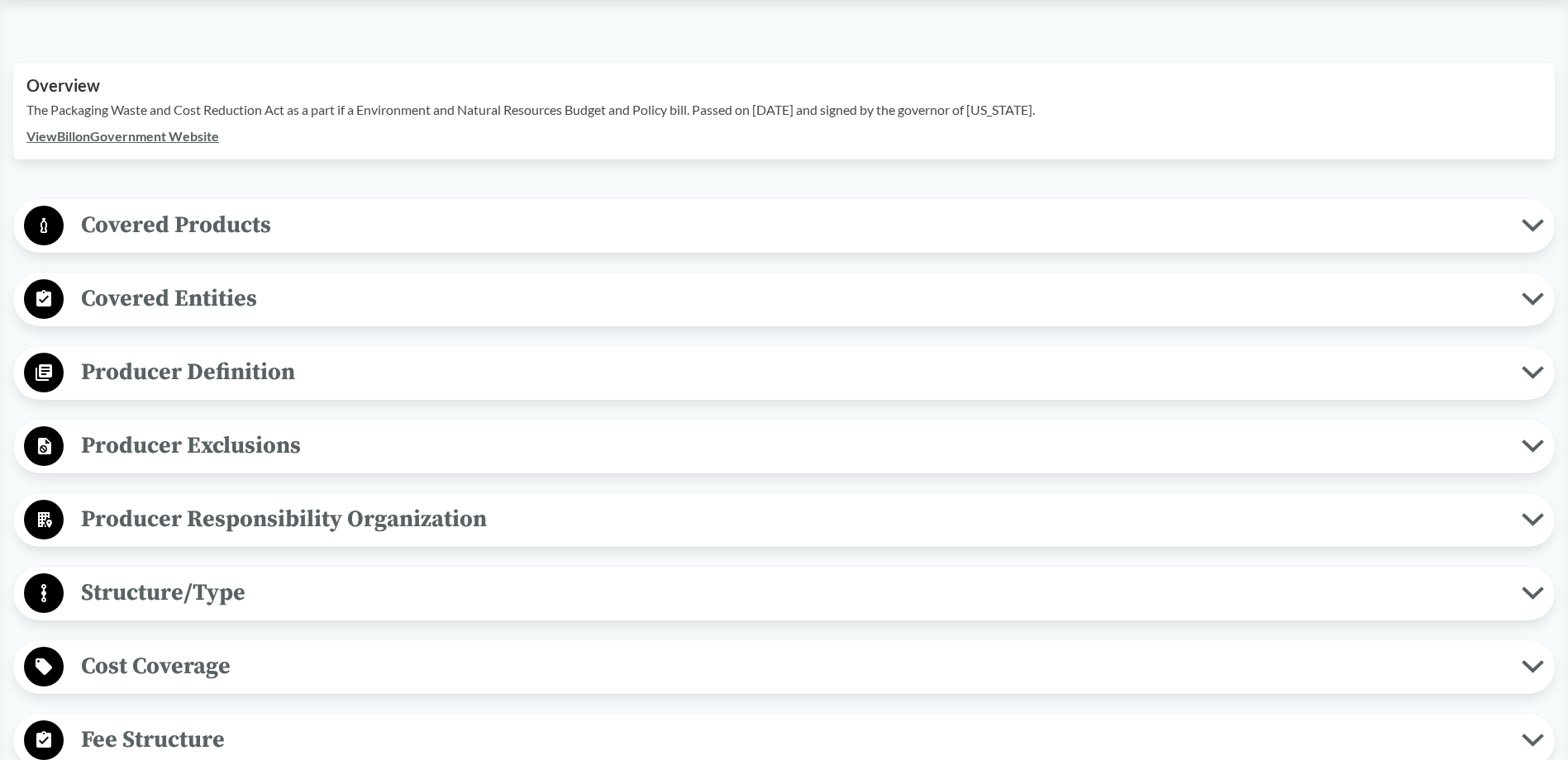 click on "Covered Products" at bounding box center [793, 225] 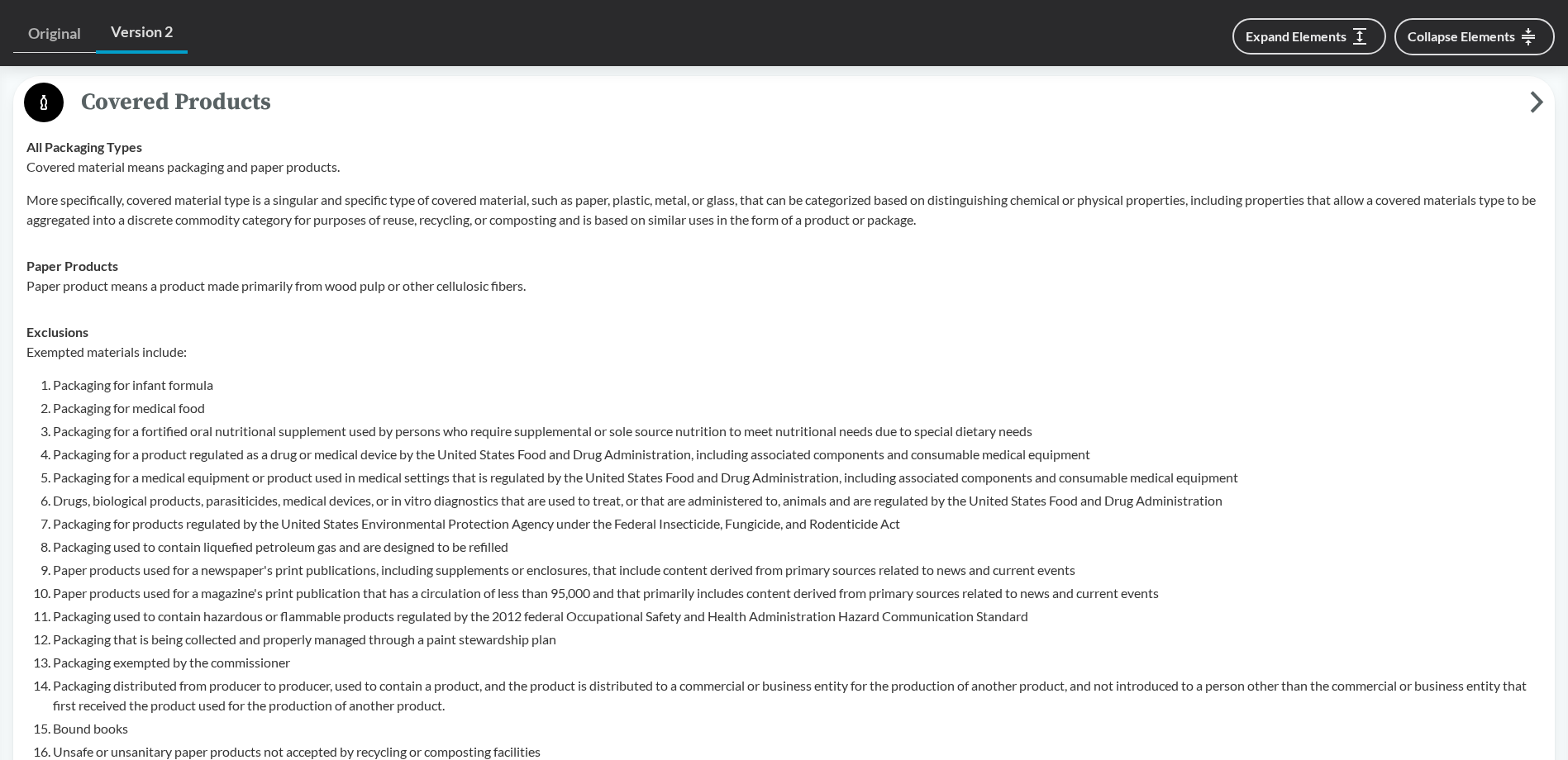 scroll, scrollTop: 669, scrollLeft: 0, axis: vertical 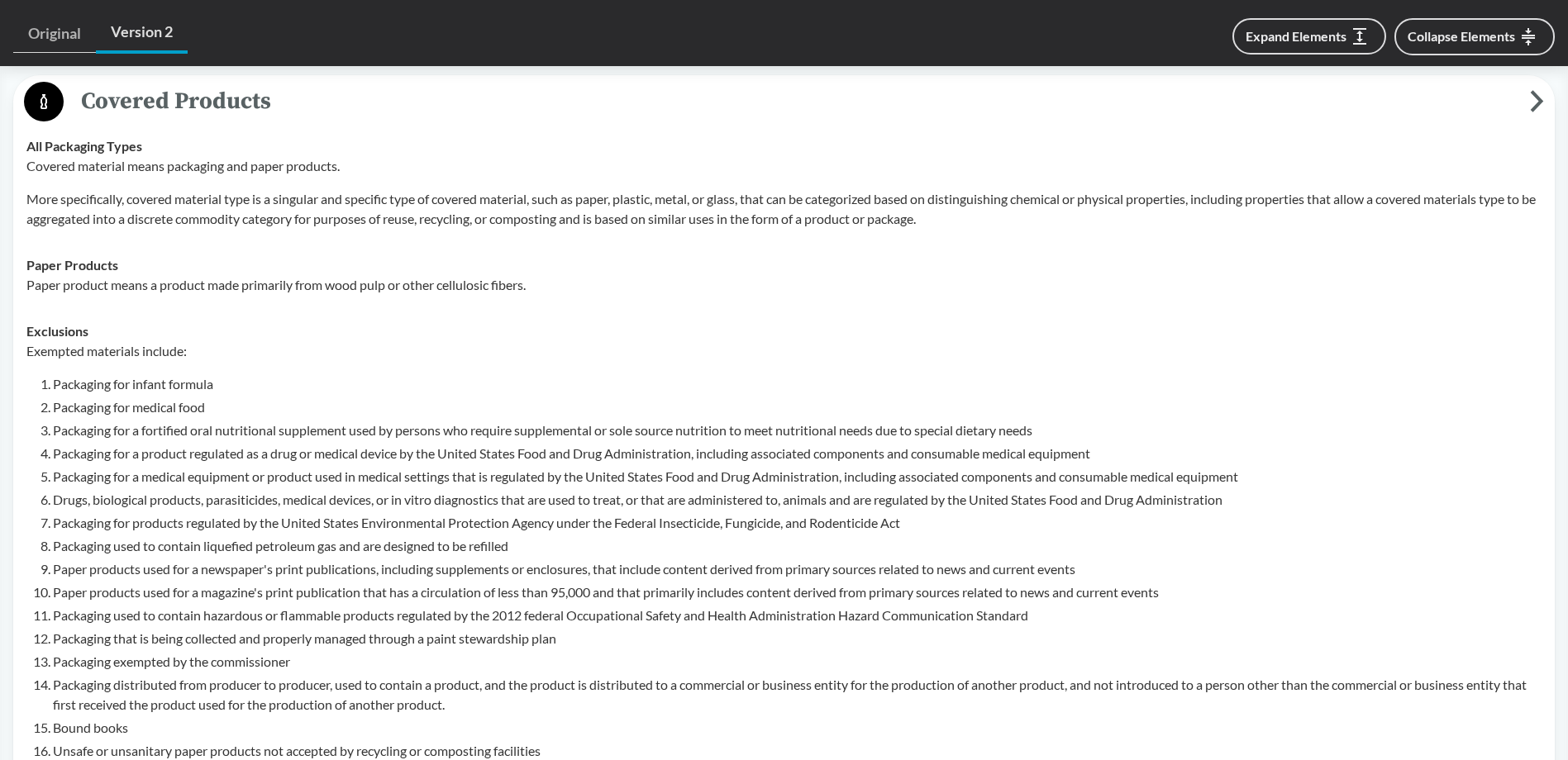 click on "Packaging for infant formula
Packaging for medical food
Packaging for a fortified oral nutritional supplement used by persons who require supplemental or sole source nutrition to meet nutritional needs due to special dietary needs
Packaging for a product regulated as a drug or medical device by the United States Food and Drug Administration, including associated components and consumable medical equipment
Packaging for a medical equipment or product used in medical settings that is regulated by the United States Food and Drug Administration, including associated components and consumable medical equipment
Drugs, biological products, parasiticides, medical devices, or in vitro diagnostics that are used to treat, or that are administered to, animals and are regulated by the United States Food and Drug Administration
Packaging for products regulated by the United States Environmental Protection Agency under the Federal Insecticide, Fungicide, and Rodenticide Act
Bound books" at bounding box center (797, 568) 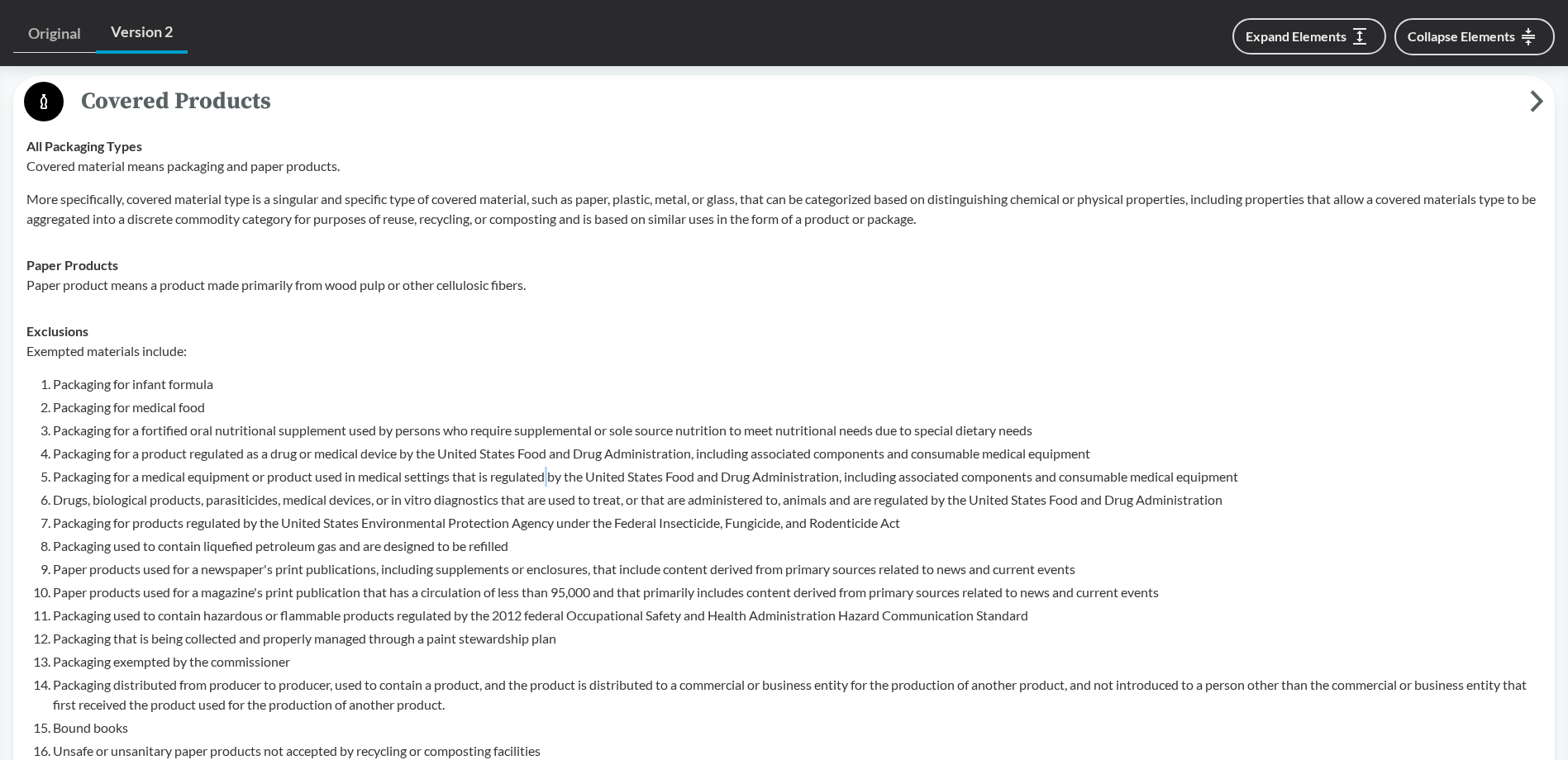 click on "Packaging for infant formula
Packaging for medical food
Packaging for a fortified oral nutritional supplement used by persons who require supplemental or sole source nutrition to meet nutritional needs due to special dietary needs
Packaging for a product regulated as a drug or medical device by the United States Food and Drug Administration, including associated components and consumable medical equipment
Packaging for a medical equipment or product used in medical settings that is regulated by the United States Food and Drug Administration, including associated components and consumable medical equipment
Drugs, biological products, parasiticides, medical devices, or in vitro diagnostics that are used to treat, or that are administered to, animals and are regulated by the United States Food and Drug Administration
Packaging for products regulated by the United States Environmental Protection Agency under the Federal Insecticide, Fungicide, and Rodenticide Act
Bound books" at bounding box center [797, 568] 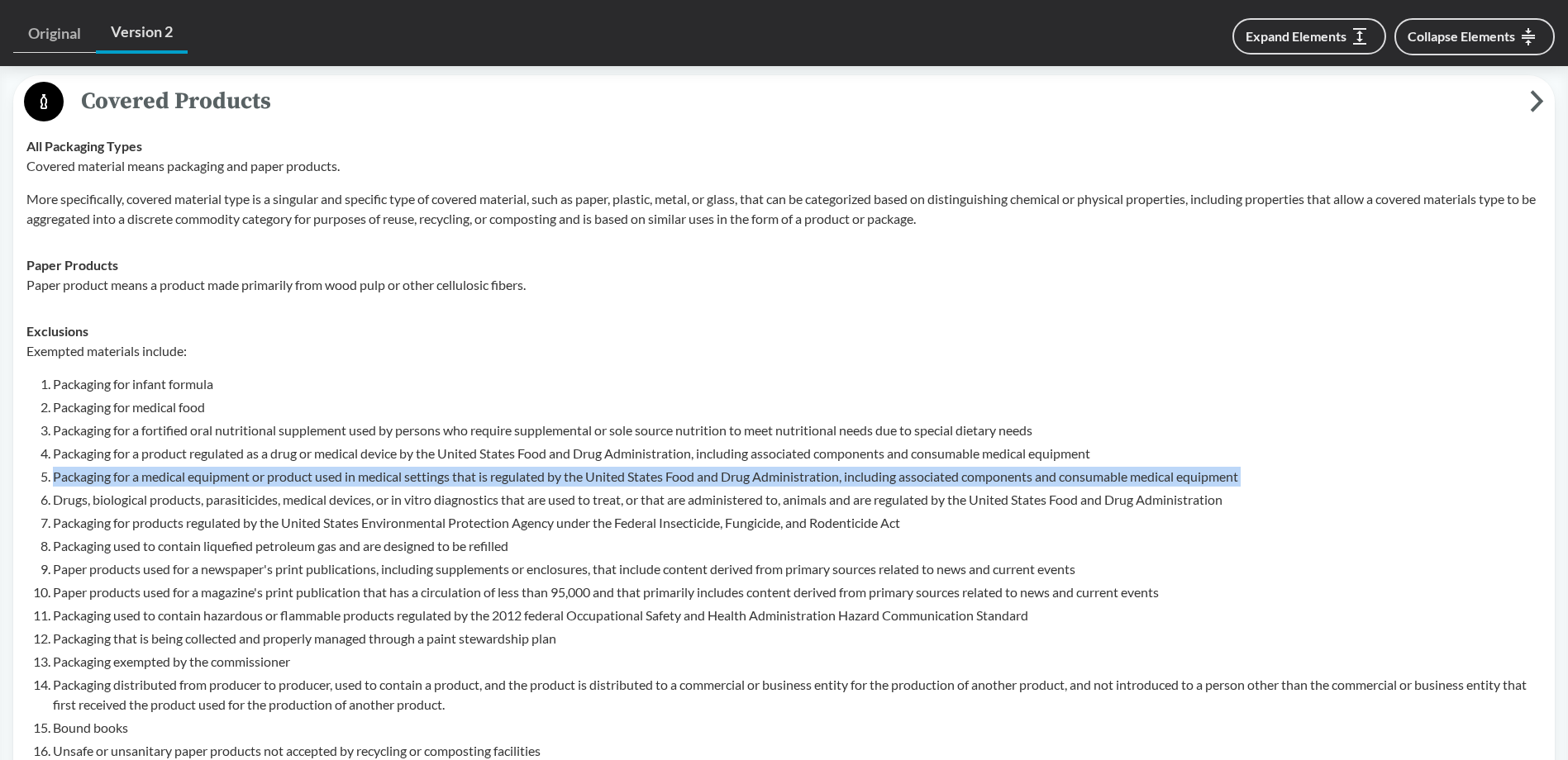 click on "Packaging for infant formula
Packaging for medical food
Packaging for a fortified oral nutritional supplement used by persons who require supplemental or sole source nutrition to meet nutritional needs due to special dietary needs
Packaging for a product regulated as a drug or medical device by the United States Food and Drug Administration, including associated components and consumable medical equipment
Packaging for a medical equipment or product used in medical settings that is regulated by the United States Food and Drug Administration, including associated components and consumable medical equipment
Drugs, biological products, parasiticides, medical devices, or in vitro diagnostics that are used to treat, or that are administered to, animals and are regulated by the United States Food and Drug Administration
Packaging for products regulated by the United States Environmental Protection Agency under the Federal Insecticide, Fungicide, and Rodenticide Act
Bound books" at bounding box center [797, 568] 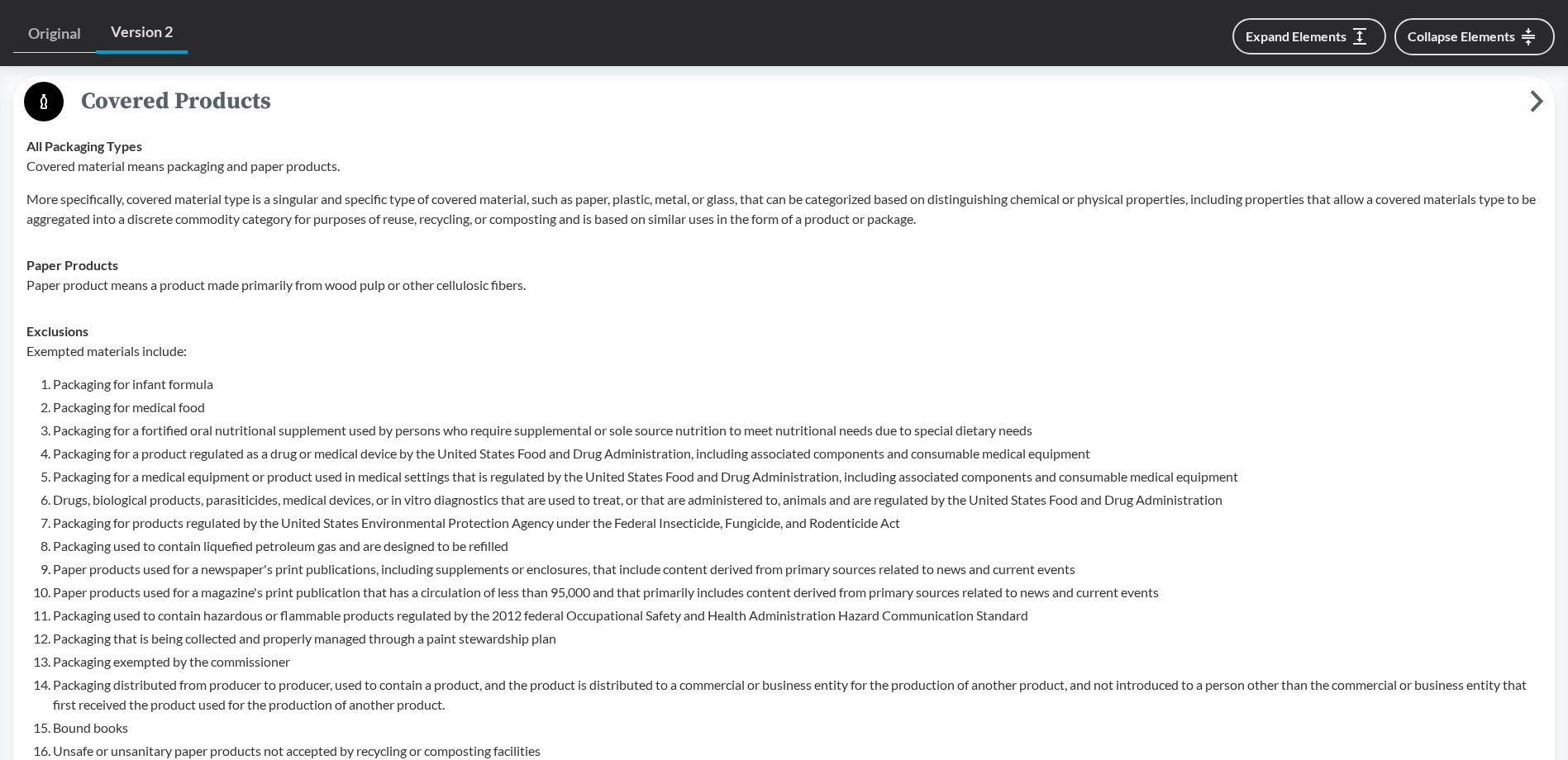 drag, startPoint x: 553, startPoint y: 440, endPoint x: 463, endPoint y: 476, distance: 96.93297 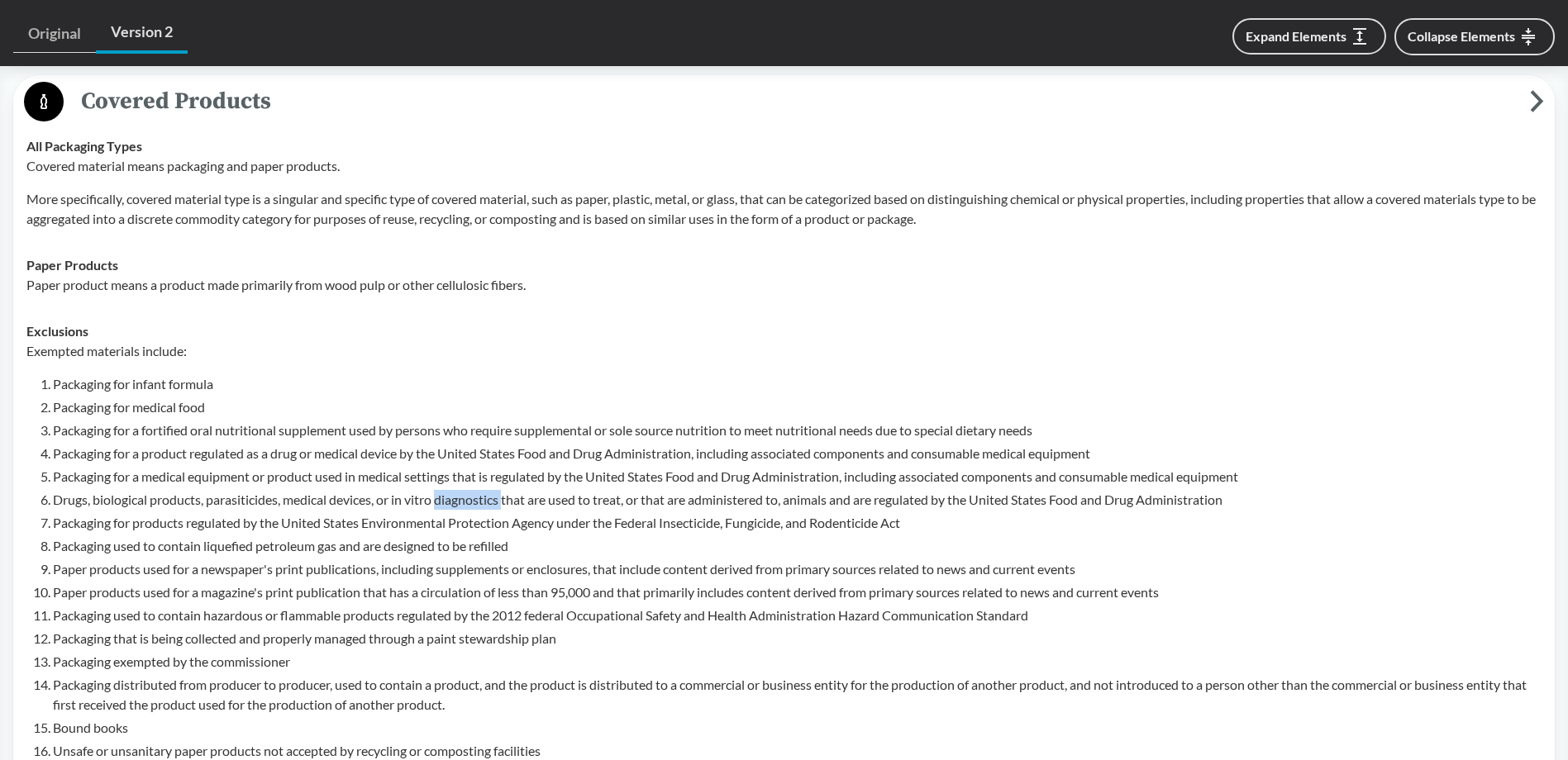 click on "Drugs, biological products, parasiticides, medical devices, or in vitro diagnostics that are used to treat, or that are administered to, animals and are regulated by the United States Food and Drug Administration" at bounding box center [797, 500] 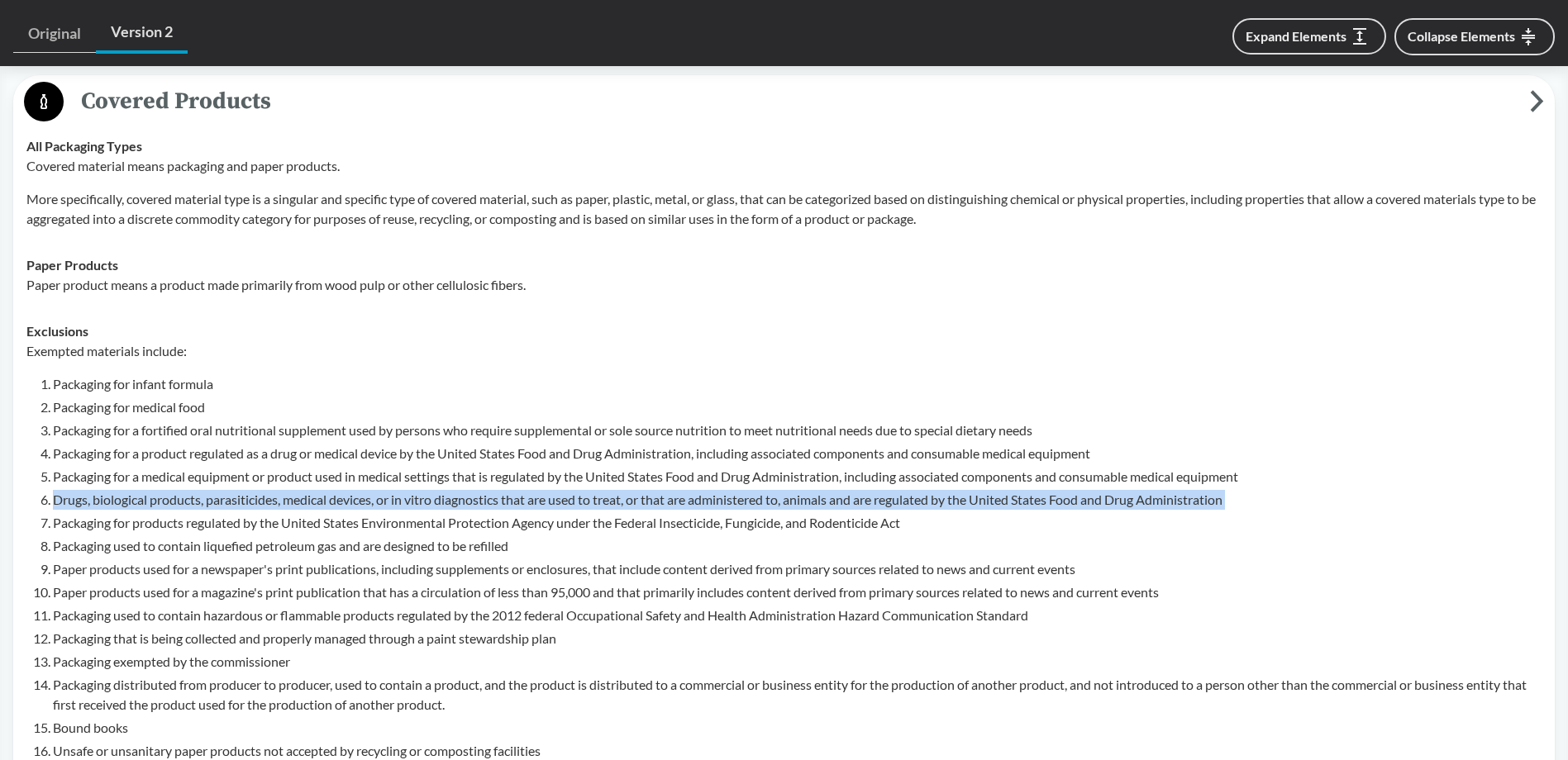 click on "Drugs, biological products, parasiticides, medical devices, or in vitro diagnostics that are used to treat, or that are administered to, animals and are regulated by the United States Food and Drug Administration" at bounding box center (797, 500) 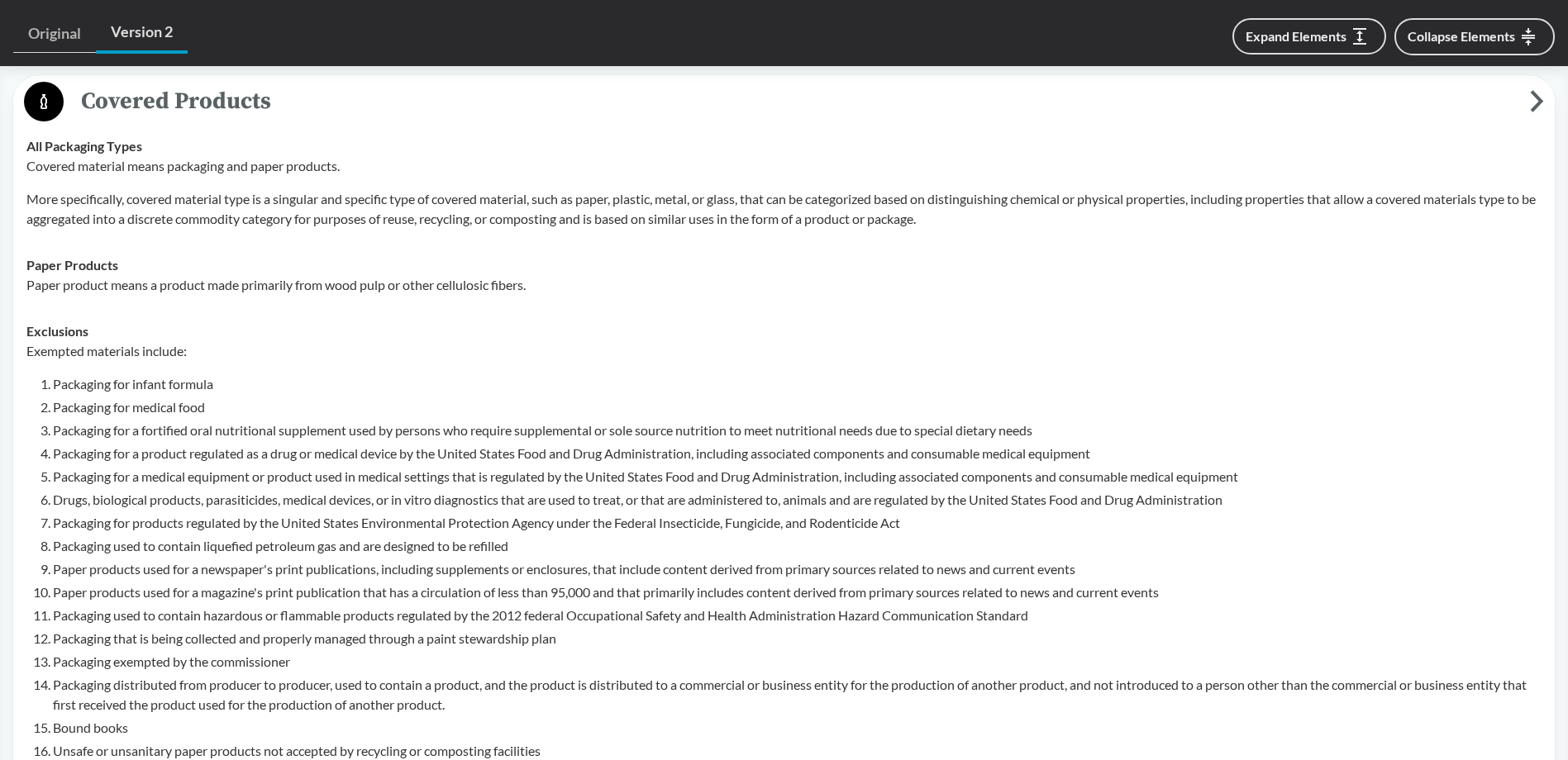 drag, startPoint x: 463, startPoint y: 476, endPoint x: 370, endPoint y: 505, distance: 97.416631 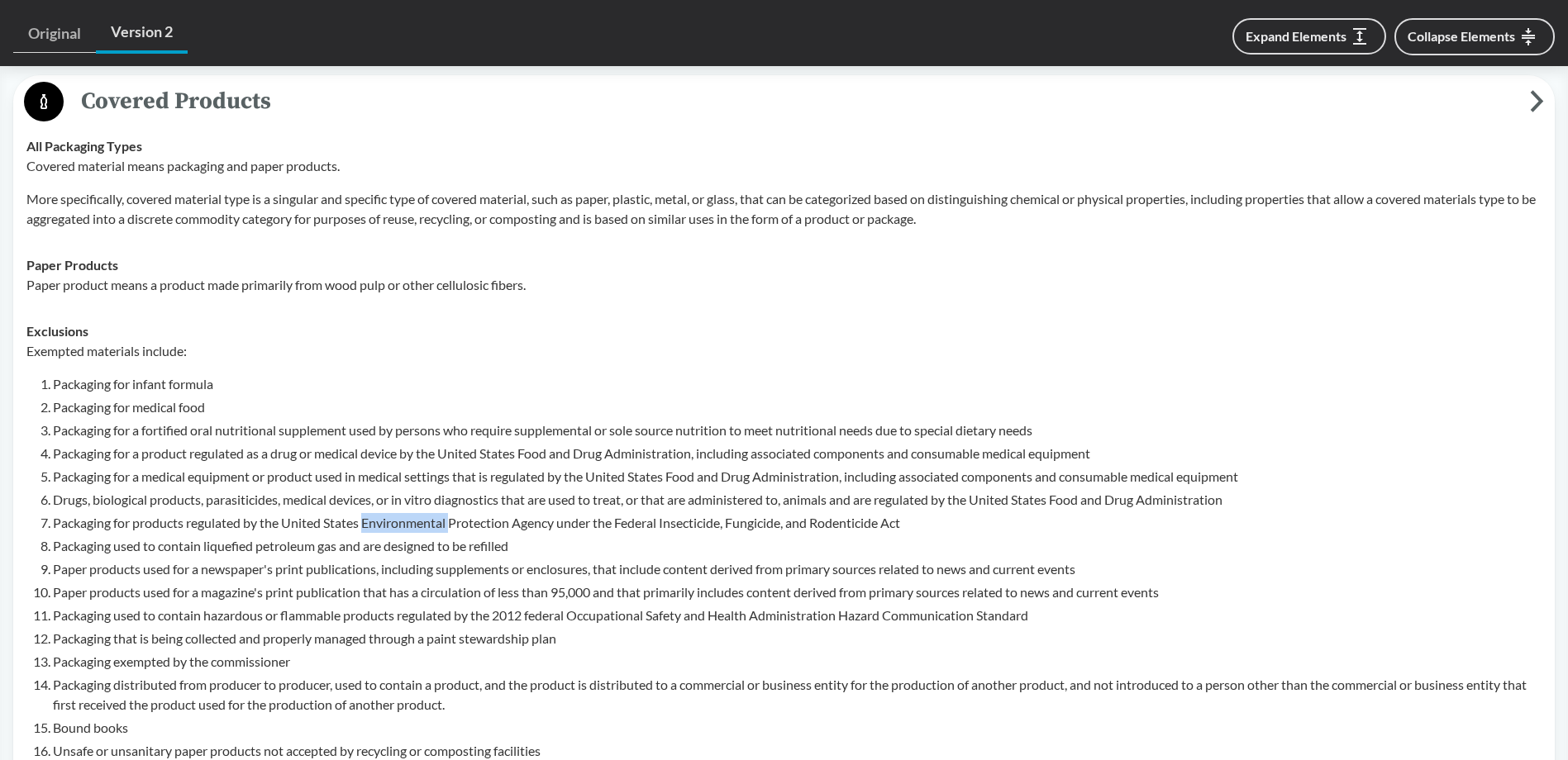 click on "Packaging for products regulated by the United States Environmental Protection Agency under the Federal Insecticide, Fungicide, and Rodenticide Act" at bounding box center (797, 523) 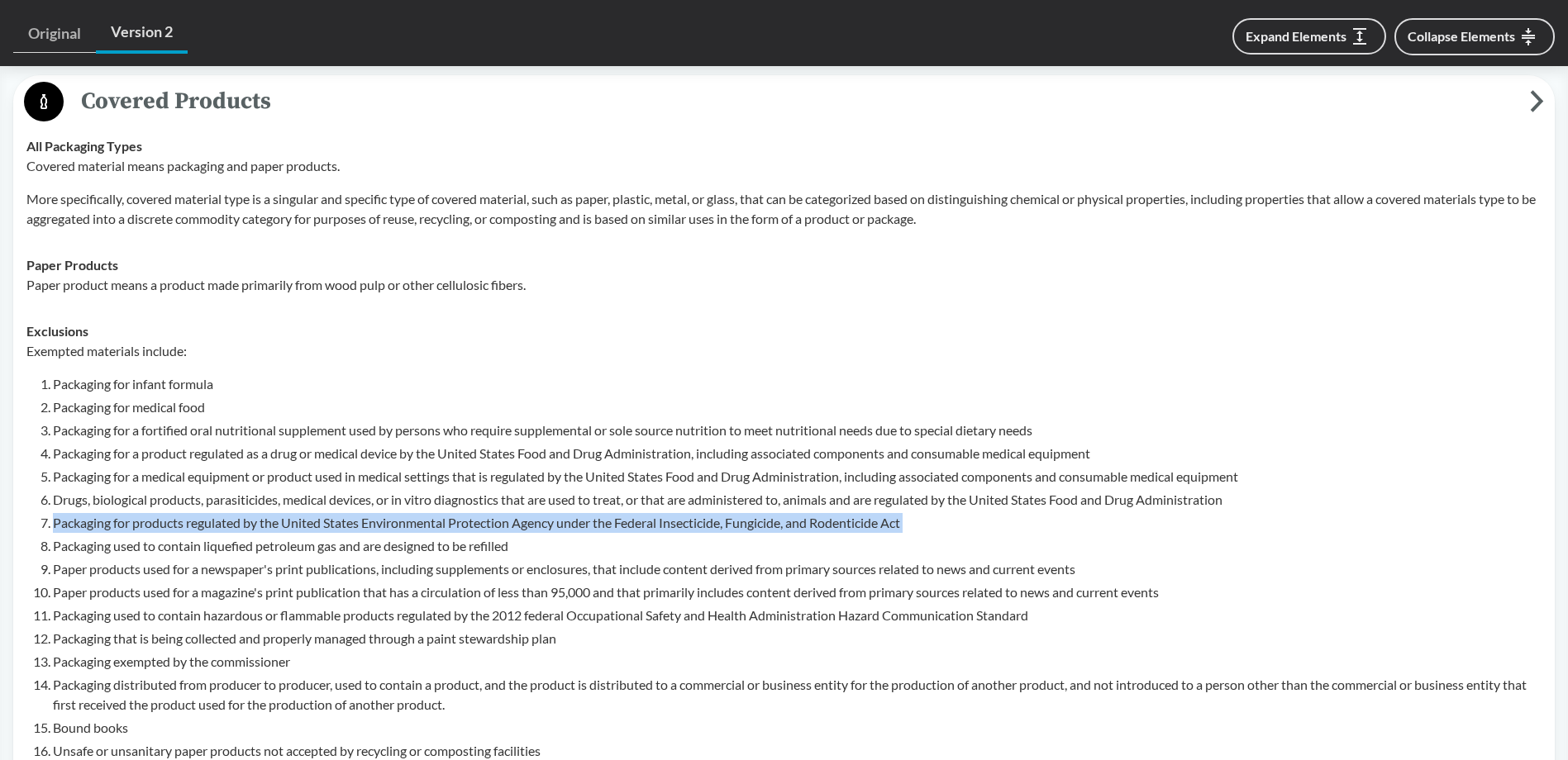 click on "Packaging for products regulated by the United States Environmental Protection Agency under the Federal Insecticide, Fungicide, and Rodenticide Act" at bounding box center (797, 523) 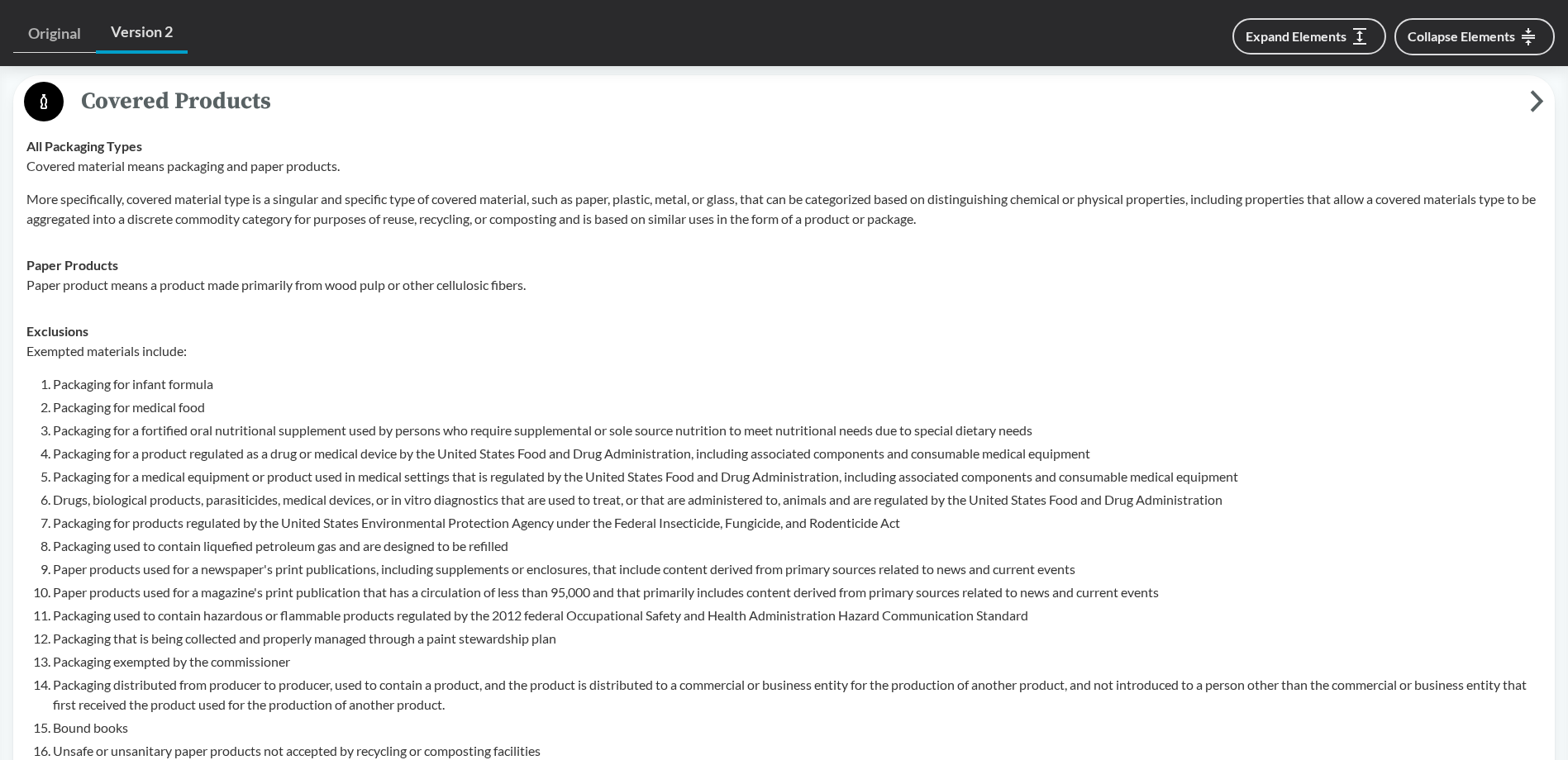 drag, startPoint x: 370, startPoint y: 505, endPoint x: 365, endPoint y: 524, distance: 19.64688 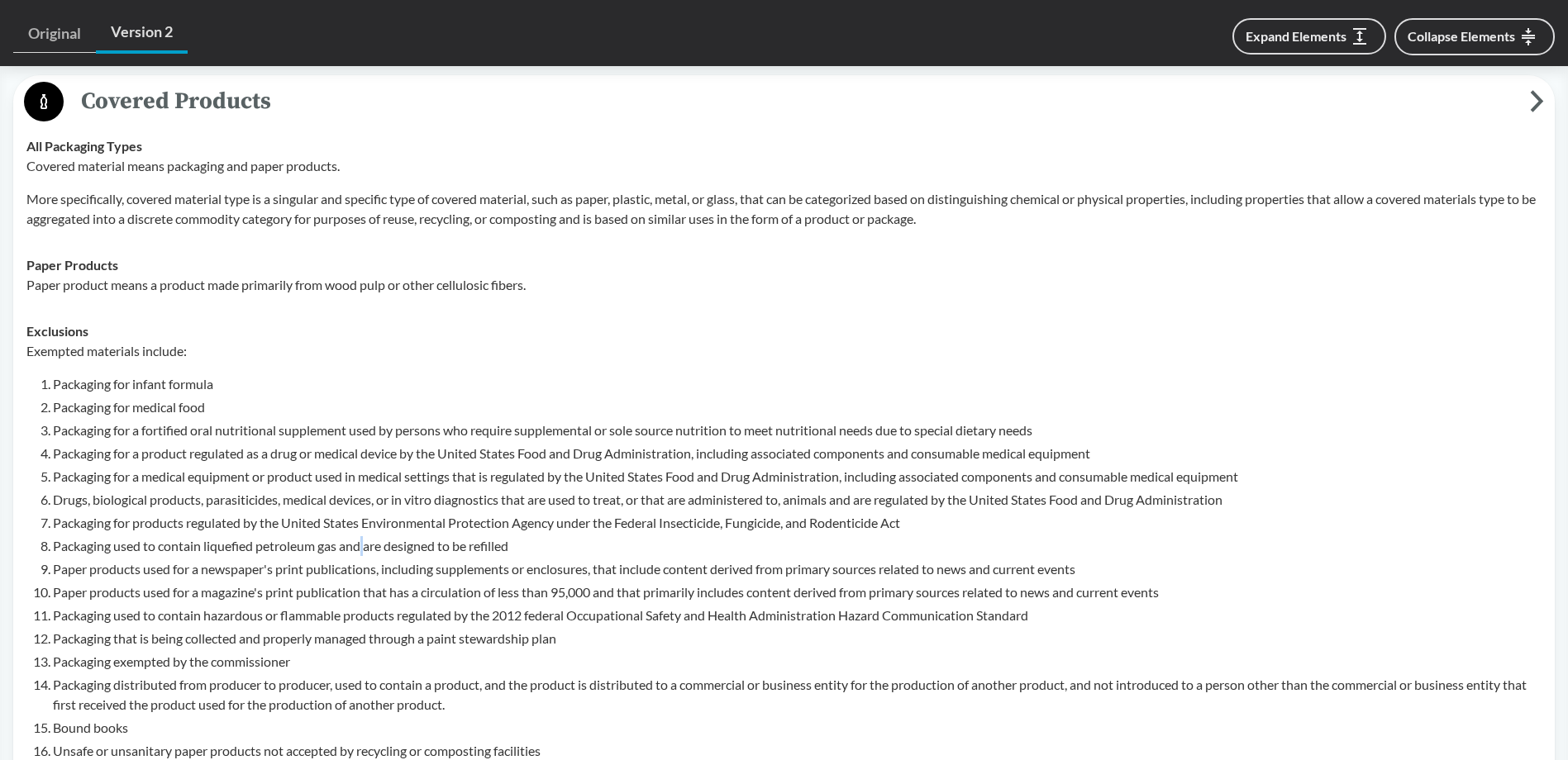 click on "Packaging used to contain liquefied petroleum gas and are designed to be refilled" at bounding box center (797, 546) 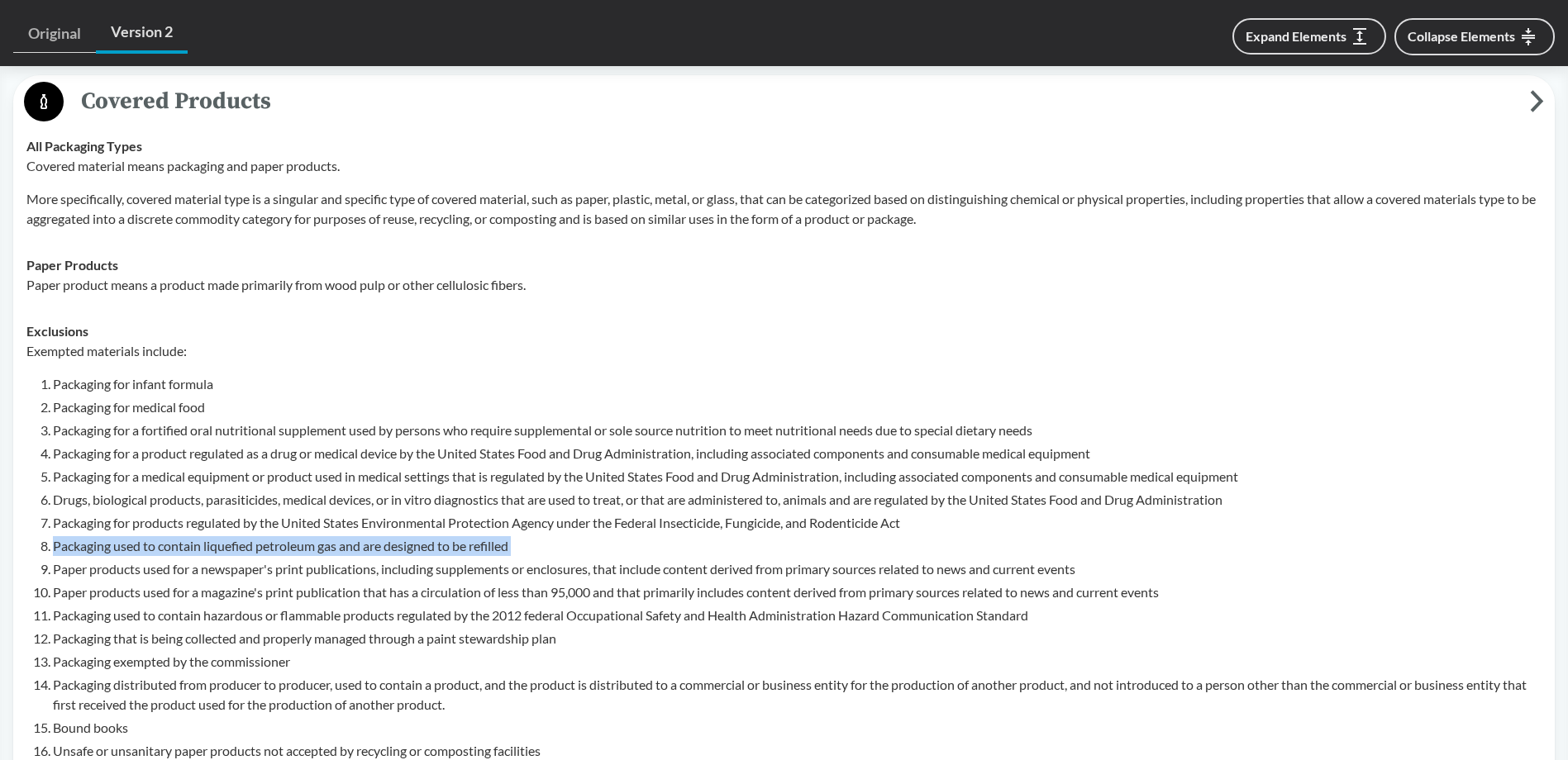 click on "Packaging used to contain liquefied petroleum gas and are designed to be refilled" at bounding box center (797, 546) 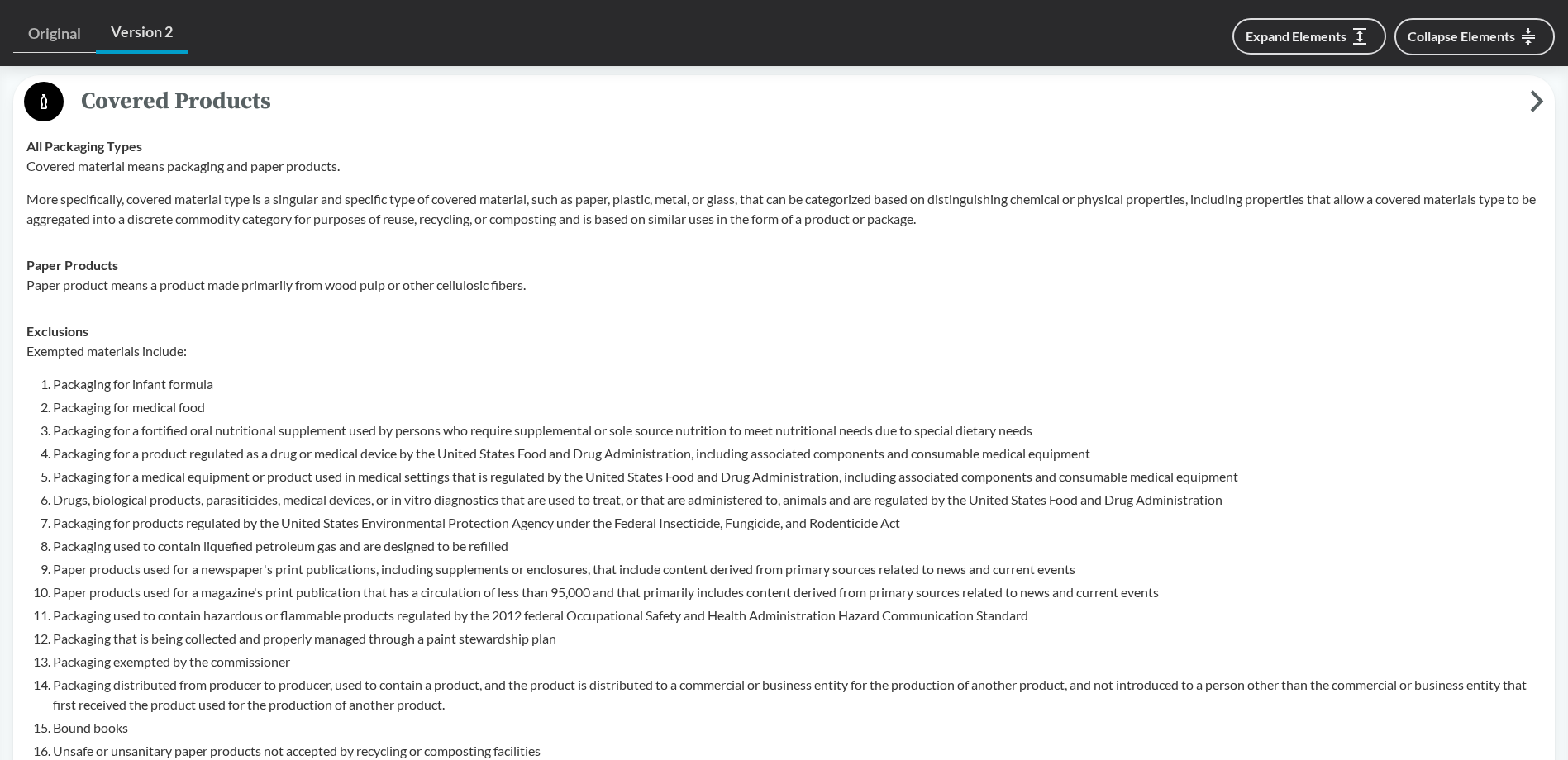 drag, startPoint x: 365, startPoint y: 524, endPoint x: 319, endPoint y: 541, distance: 49.040799 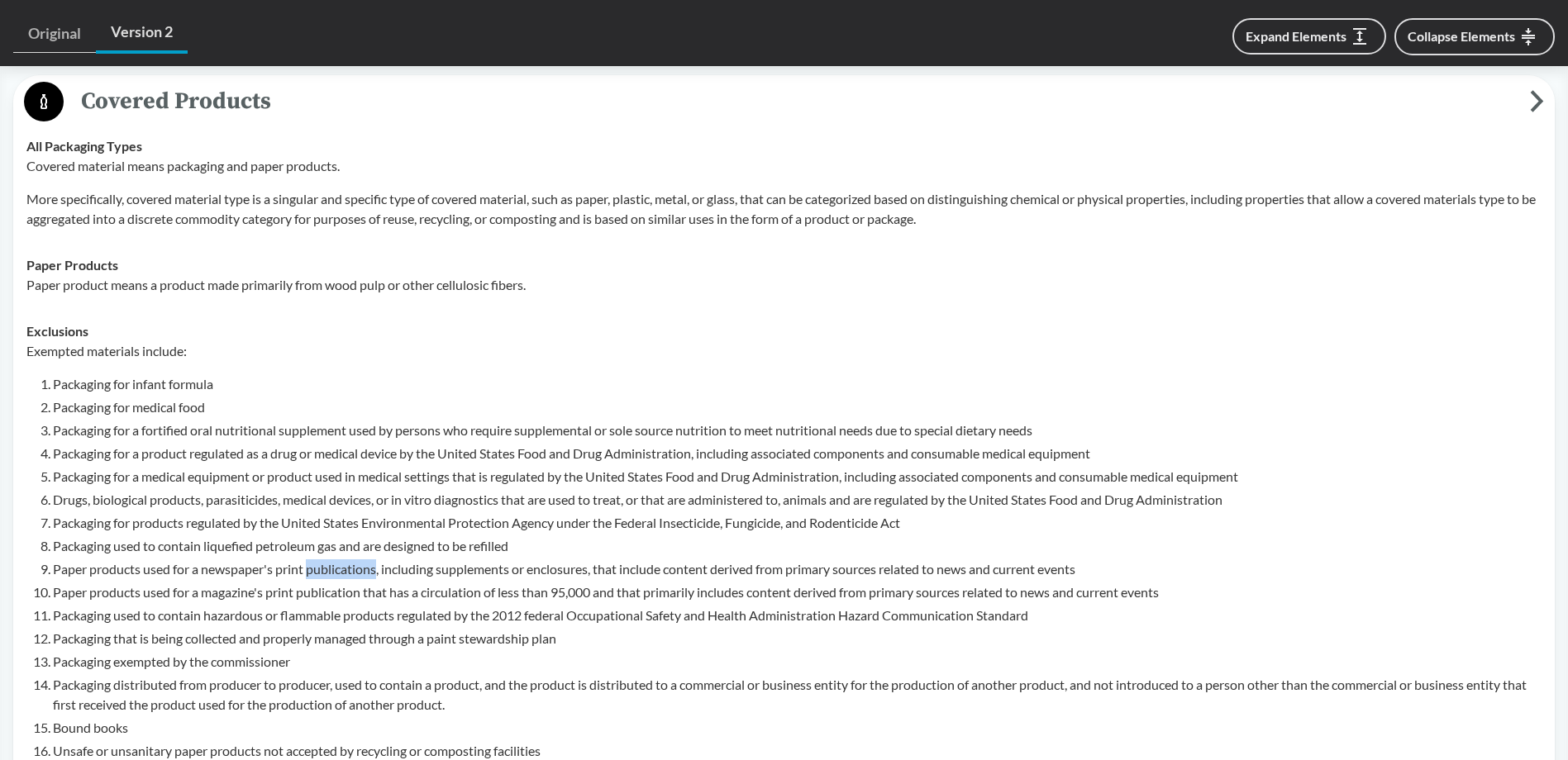 click on "Paper products used for a newspaper's print publications, including supplements or enclosures, that include content derived from primary sources related to news and current events" at bounding box center (797, 569) 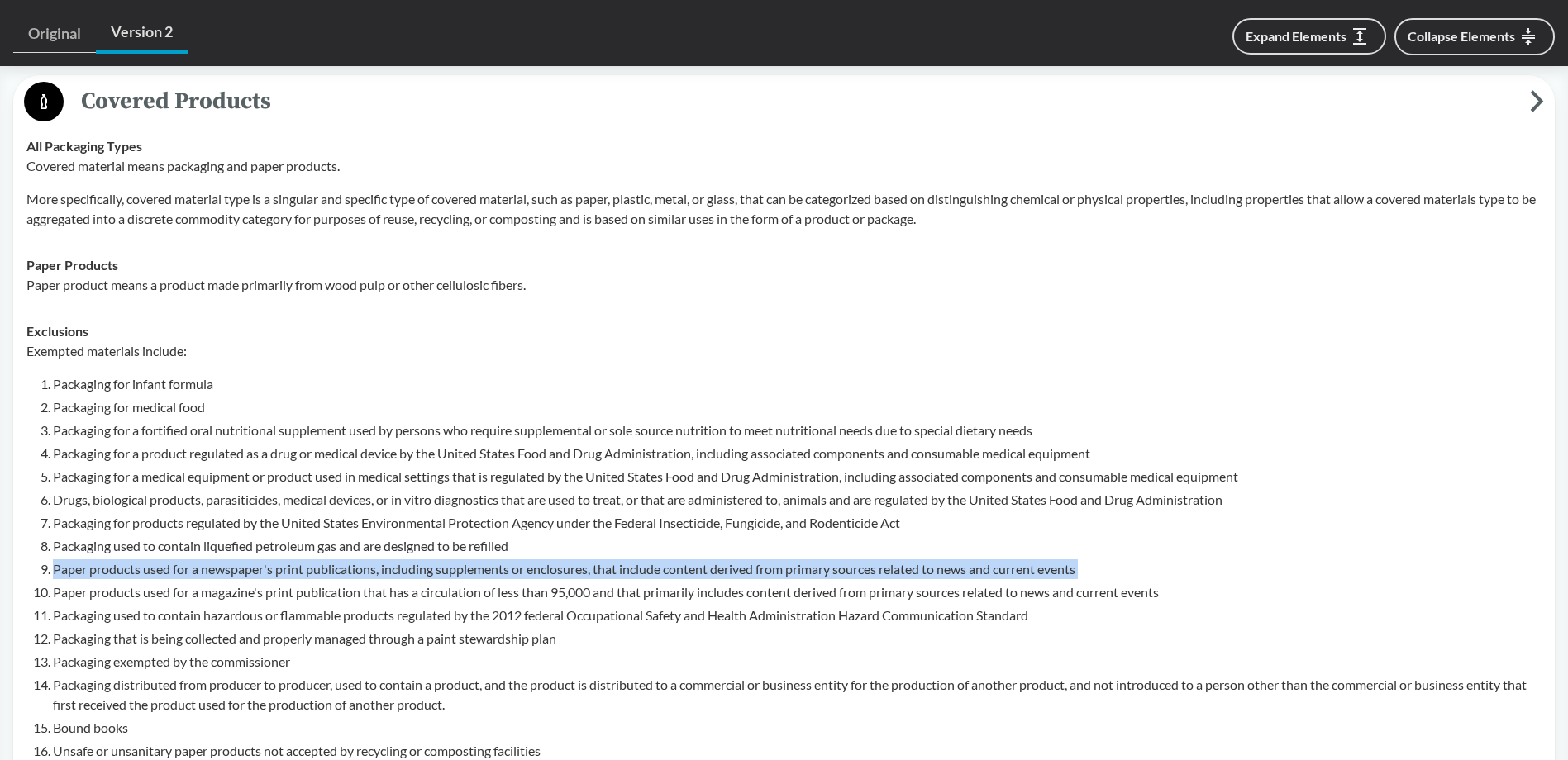 click on "Paper products used for a newspaper's print publications, including supplements or enclosures, that include content derived from primary sources related to news and current events" at bounding box center (797, 569) 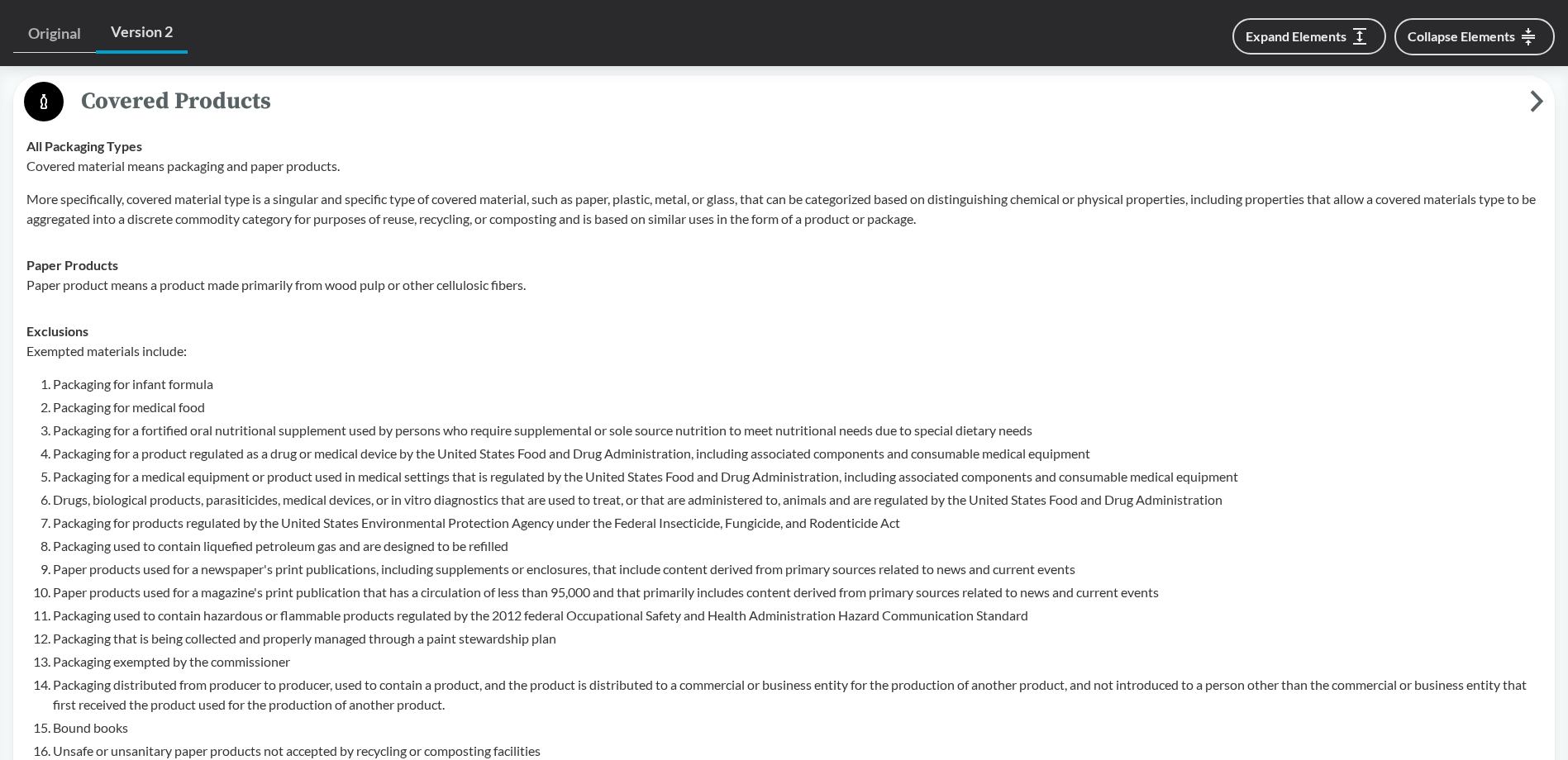 drag, startPoint x: 319, startPoint y: 541, endPoint x: 322, endPoint y: 591, distance: 50.08992 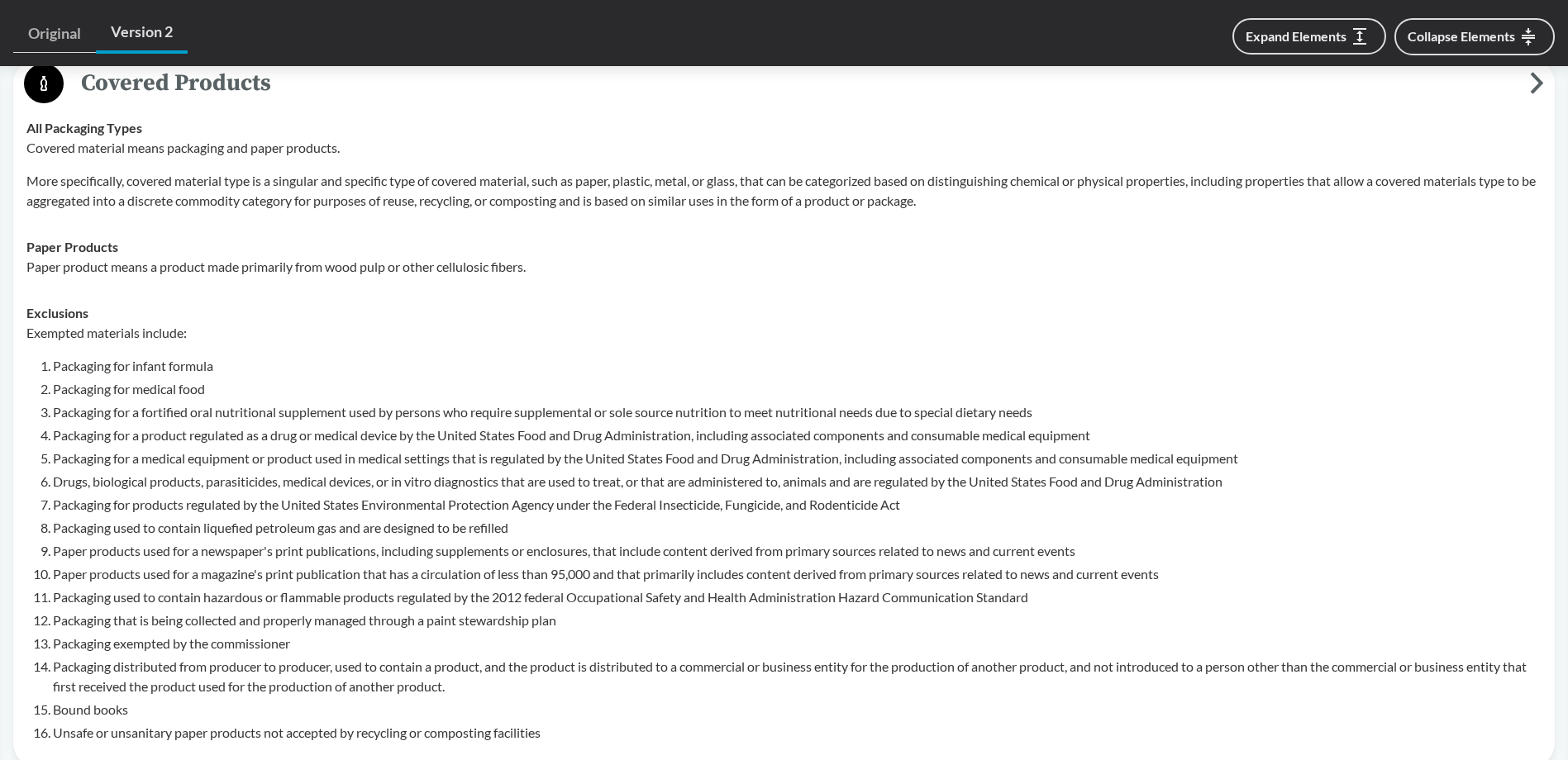 scroll, scrollTop: 688, scrollLeft: 0, axis: vertical 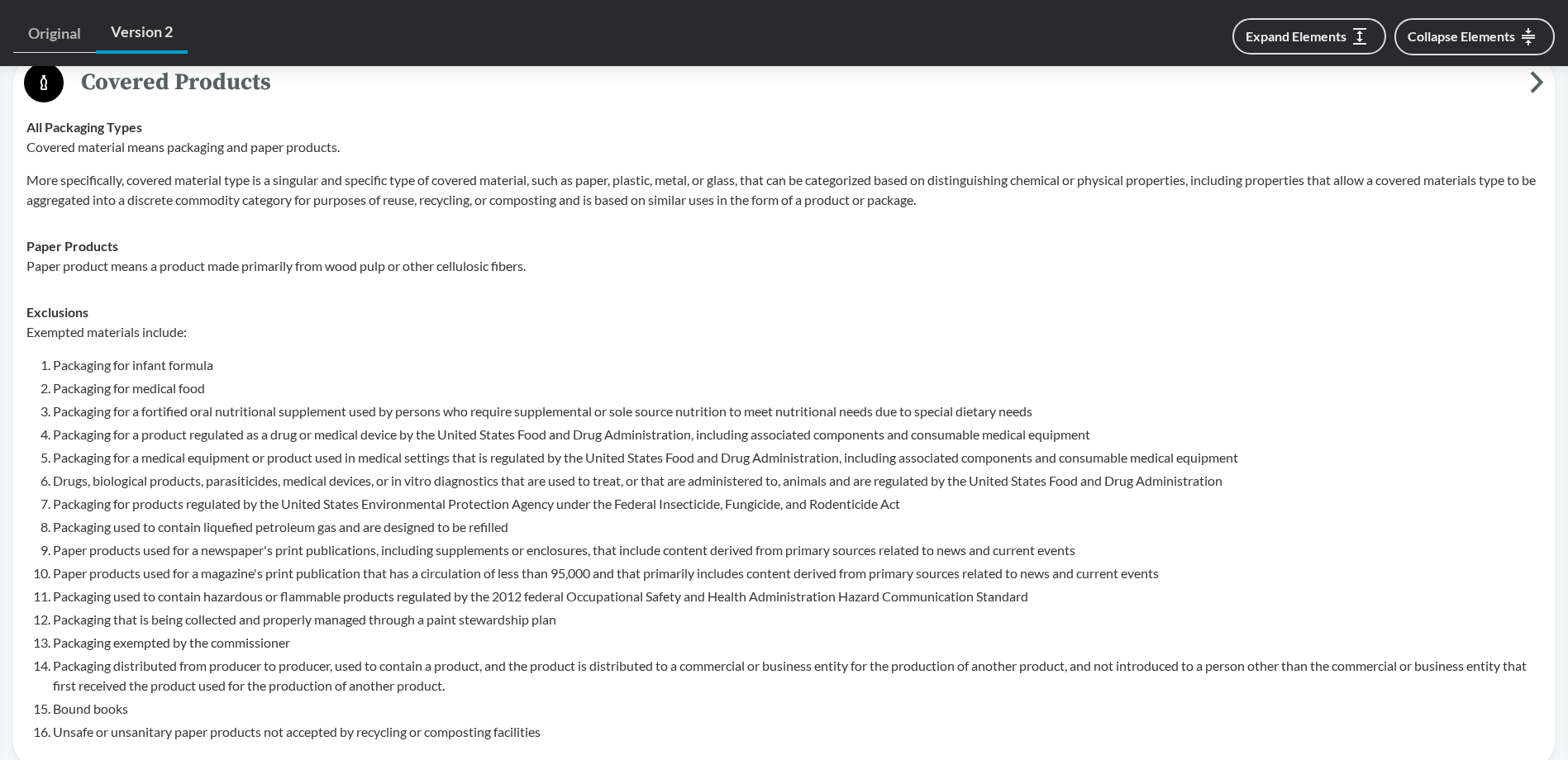 click on "Packaging distributed from producer to producer, used to contain a product, and the product is distributed to a commercial or business entity for the production of another product, and not introduced to a person other than the commercial or business entity that first received the product used for the production of another product." at bounding box center [797, 676] 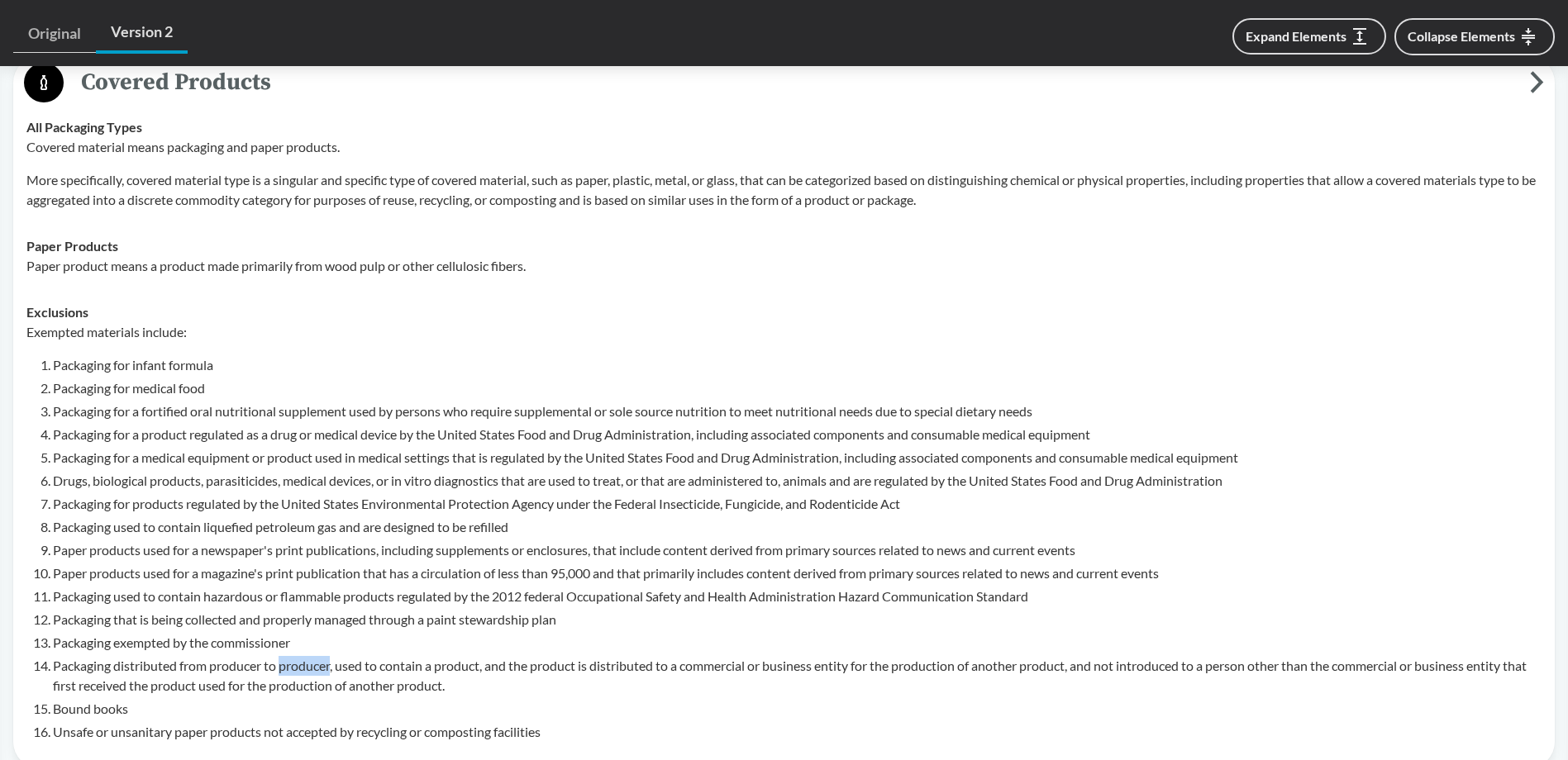 click on "Packaging distributed from producer to producer, used to contain a product, and the product is distributed to a commercial or business entity for the production of another product, and not introduced to a person other than the commercial or business entity that first received the product used for the production of another product." at bounding box center [797, 676] 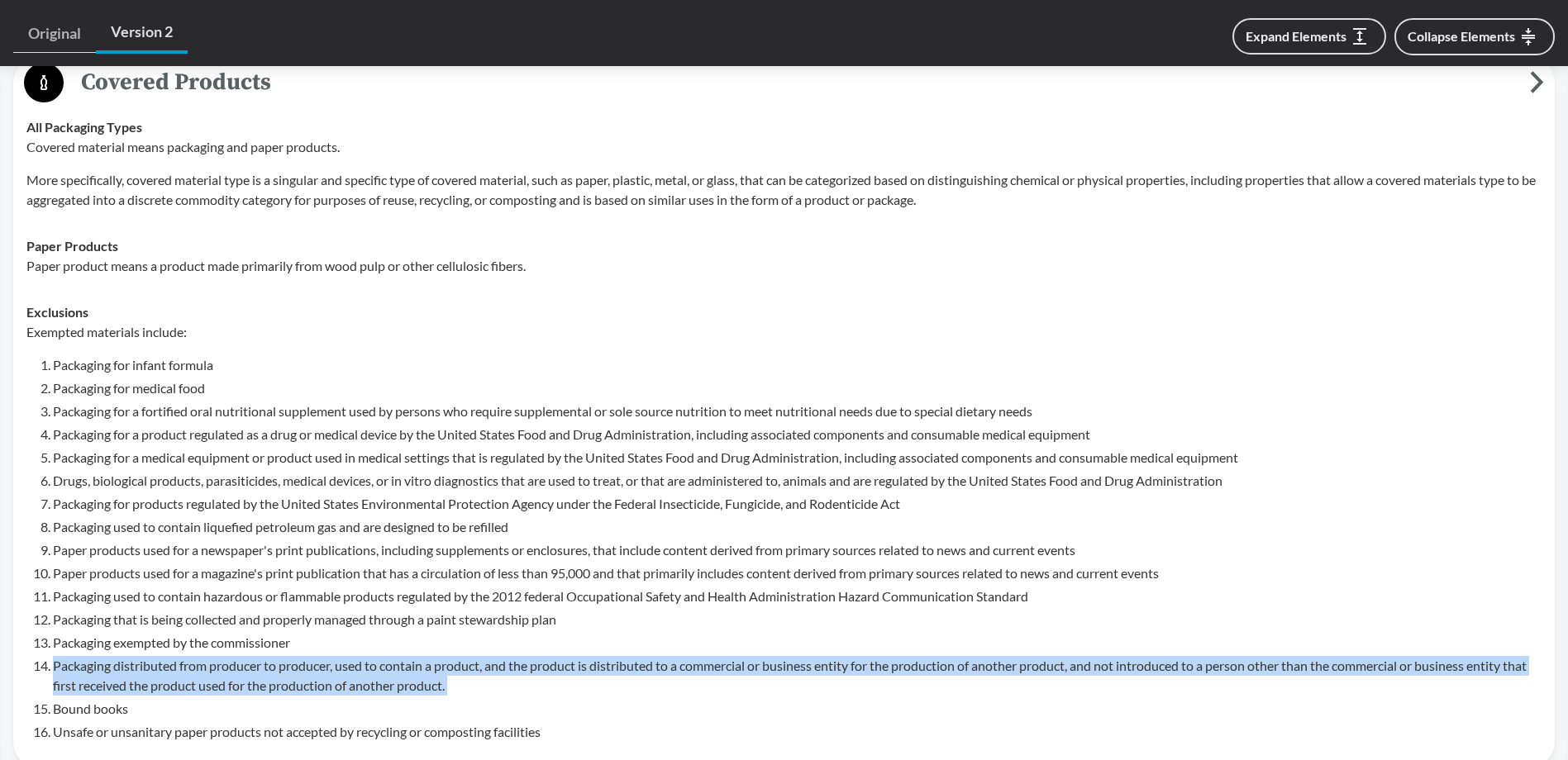 click on "Packaging distributed from producer to producer, used to contain a product, and the product is distributed to a commercial or business entity for the production of another product, and not introduced to a person other than the commercial or business entity that first received the product used for the production of another product." at bounding box center [797, 676] 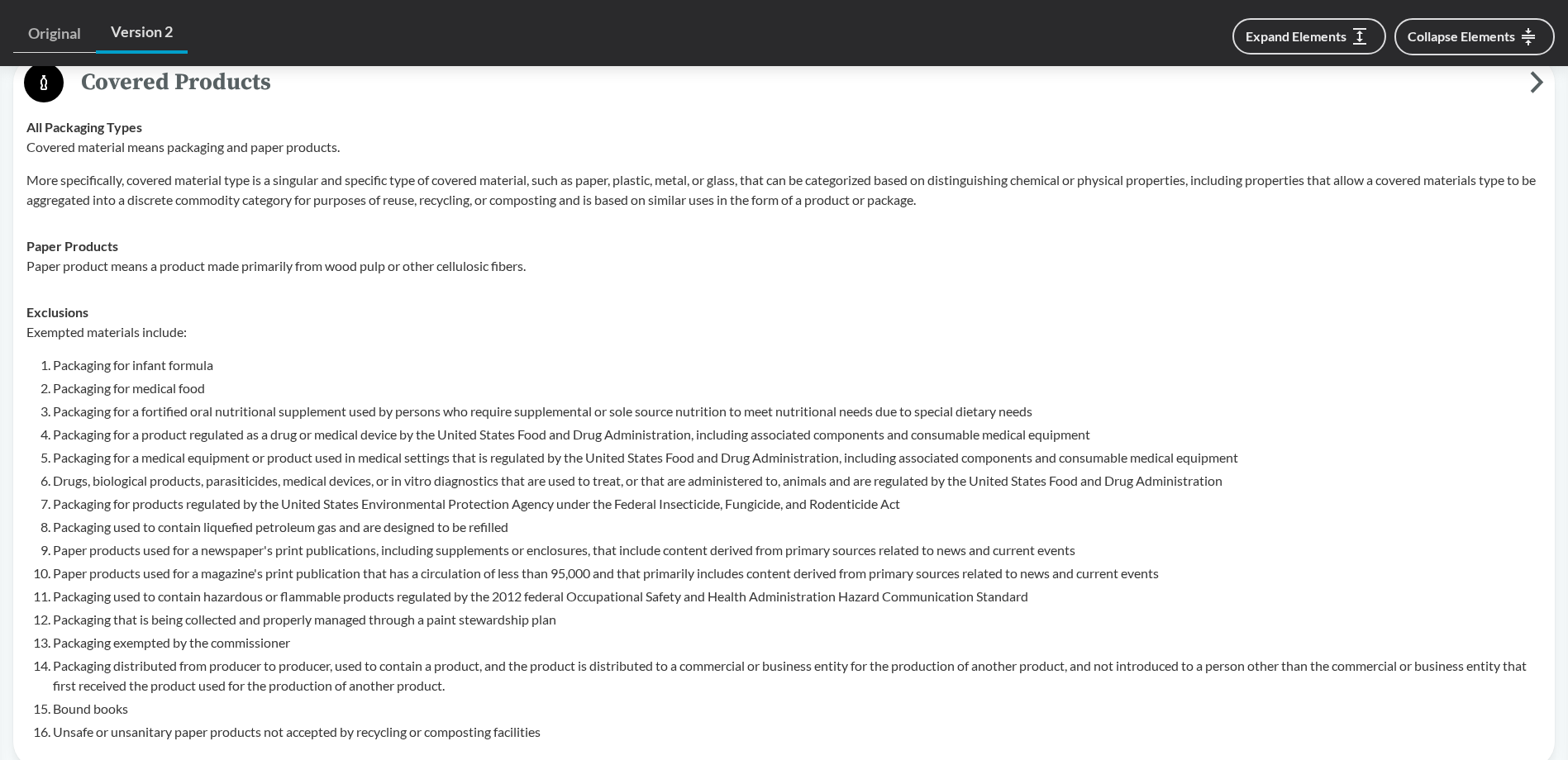 click on "Packaging distributed from producer to producer, used to contain a product, and the product is distributed to a commercial or business entity for the production of another product, and not introduced to a person other than the commercial or business entity that first received the product used for the production of another product." at bounding box center [797, 676] 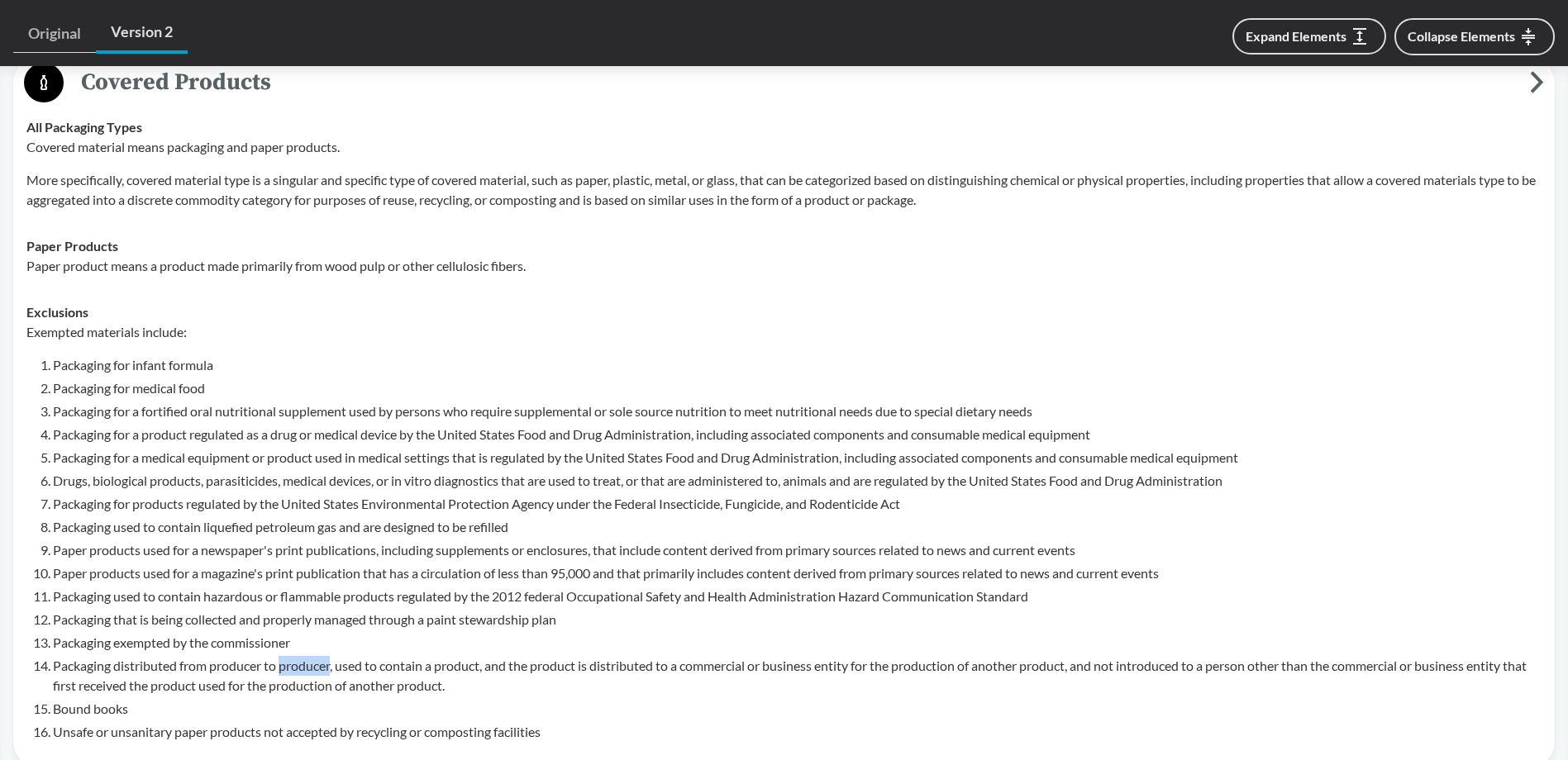 click on "Packaging distributed from producer to producer, used to contain a product, and the product is distributed to a commercial or business entity for the production of another product, and not introduced to a person other than the commercial or business entity that first received the product used for the production of another product." at bounding box center [797, 676] 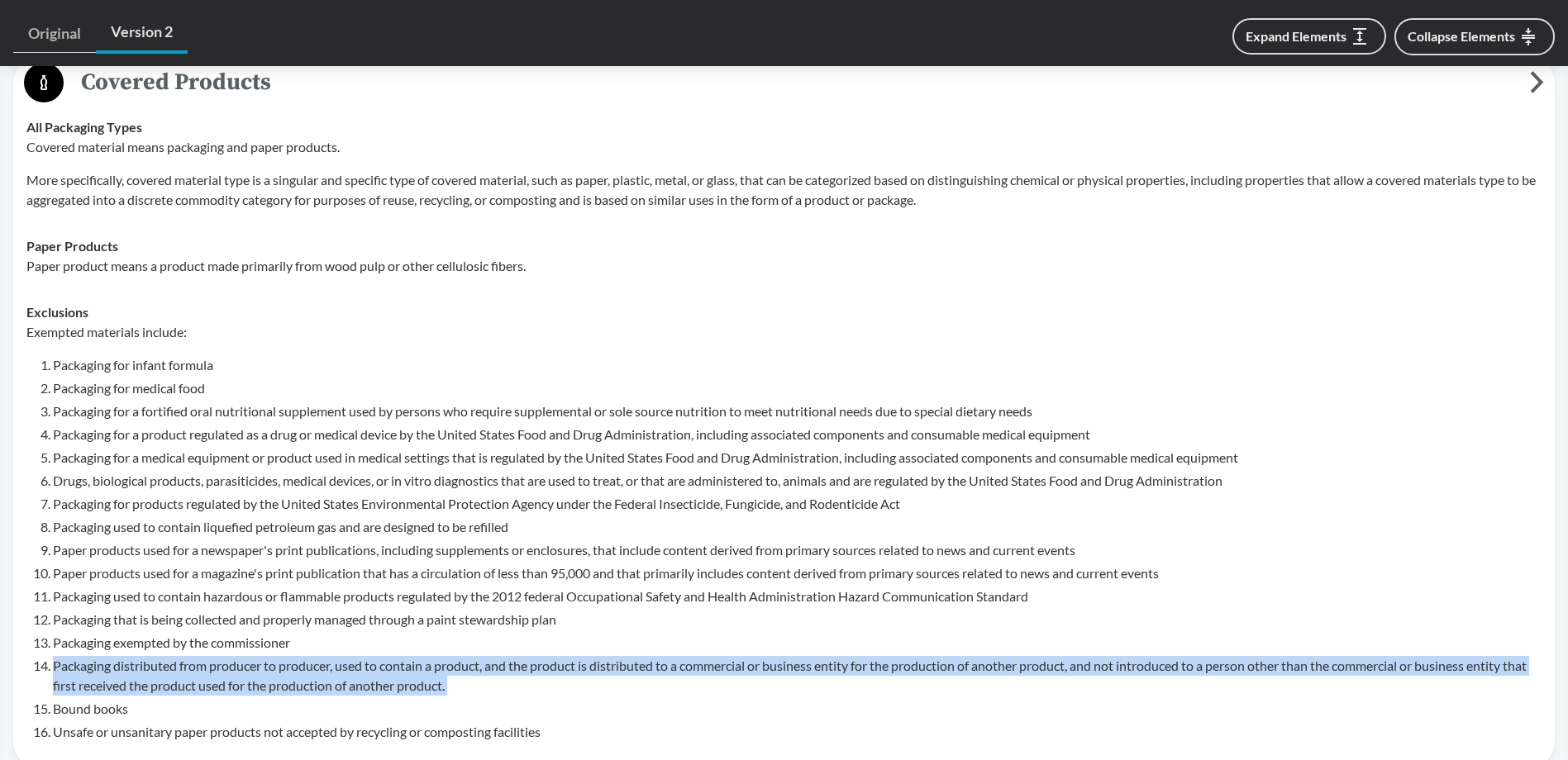 click on "Packaging distributed from producer to producer, used to contain a product, and the product is distributed to a commercial or business entity for the production of another product, and not introduced to a person other than the commercial or business entity that first received the product used for the production of another product." at bounding box center [797, 676] 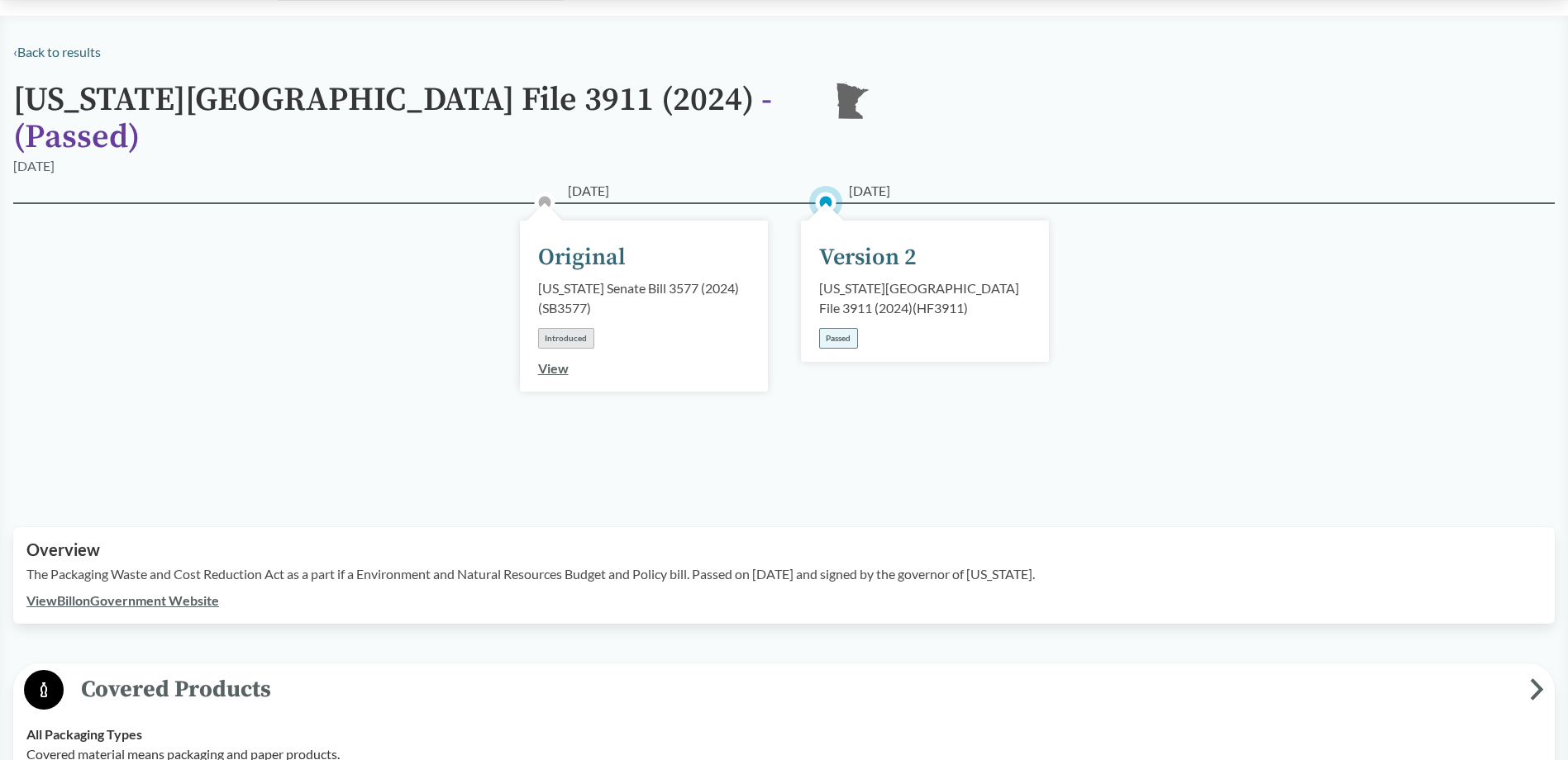 scroll, scrollTop: 0, scrollLeft: 0, axis: both 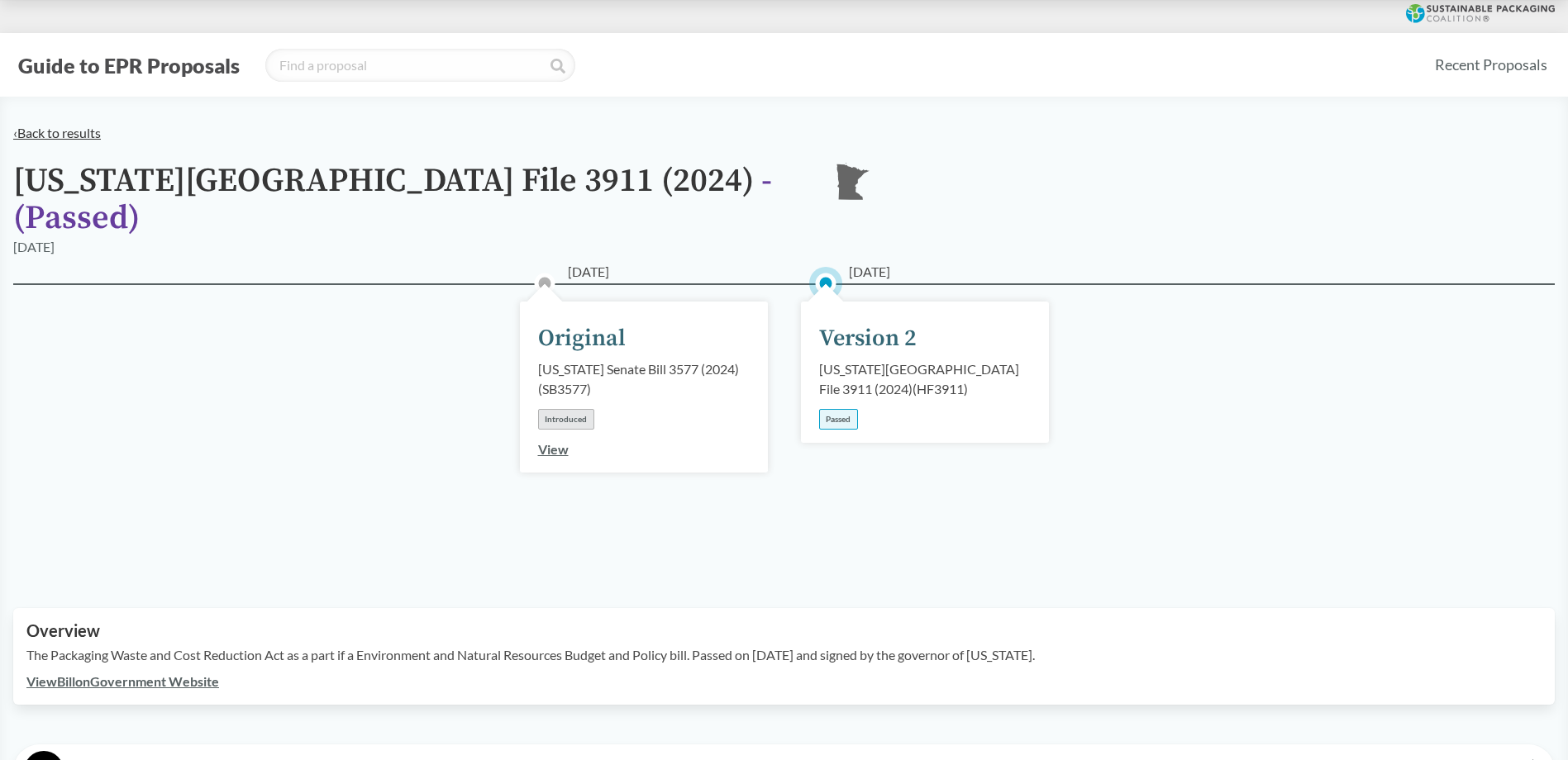 click on "‹  Back to results" at bounding box center [57, 132] 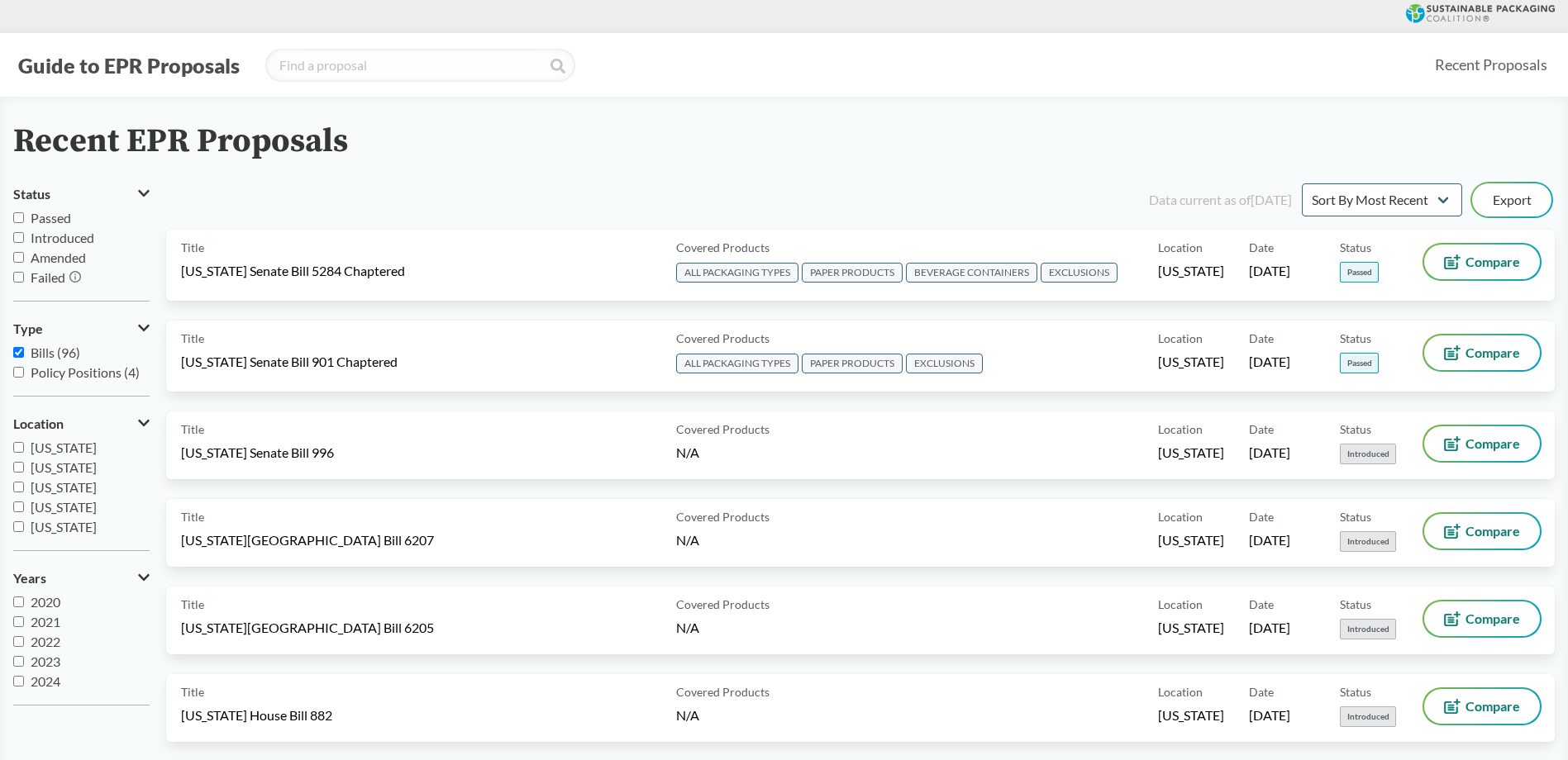 scroll, scrollTop: 1, scrollLeft: 0, axis: vertical 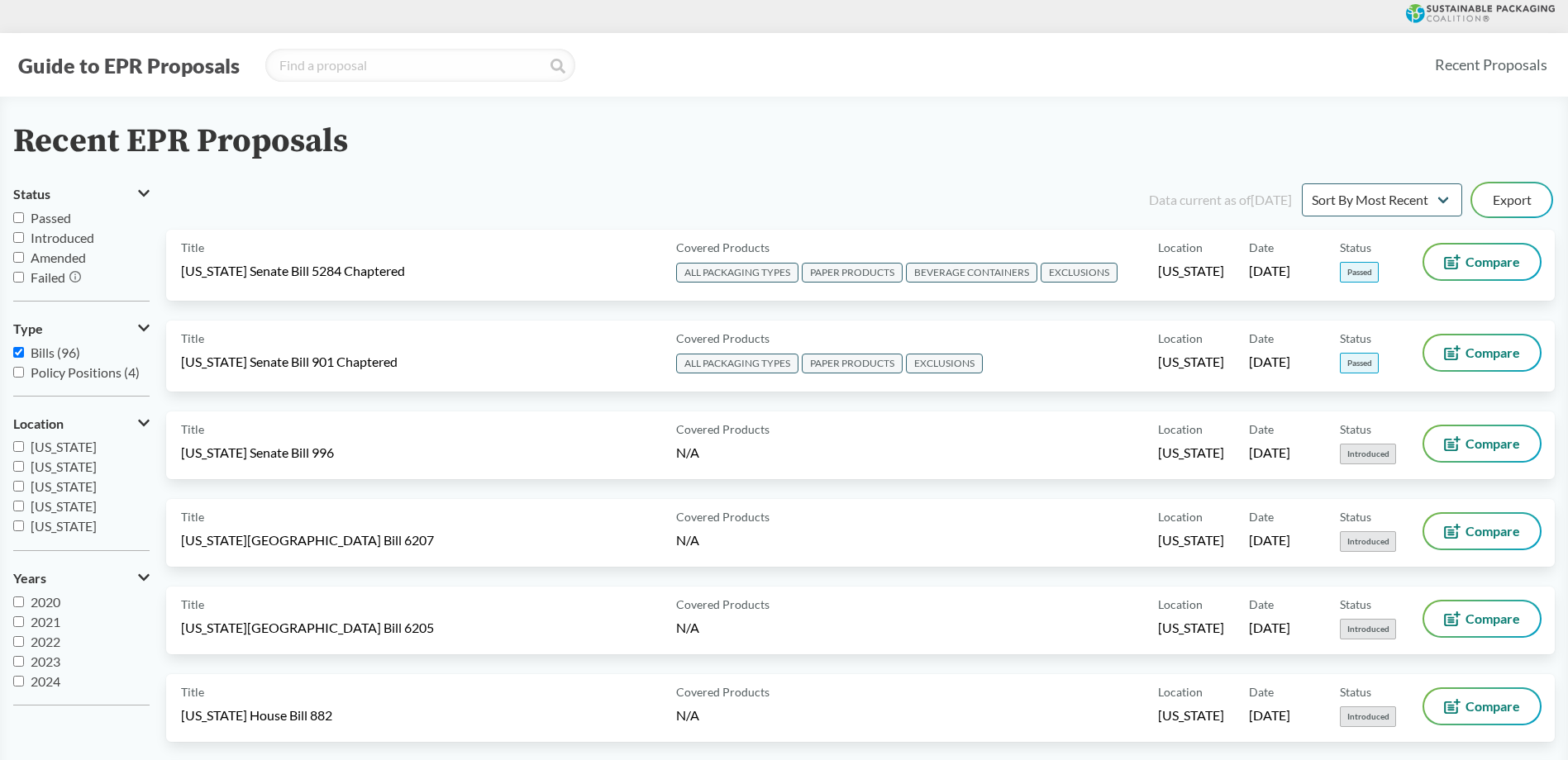 click on "[US_STATE]" at bounding box center [64, 466] 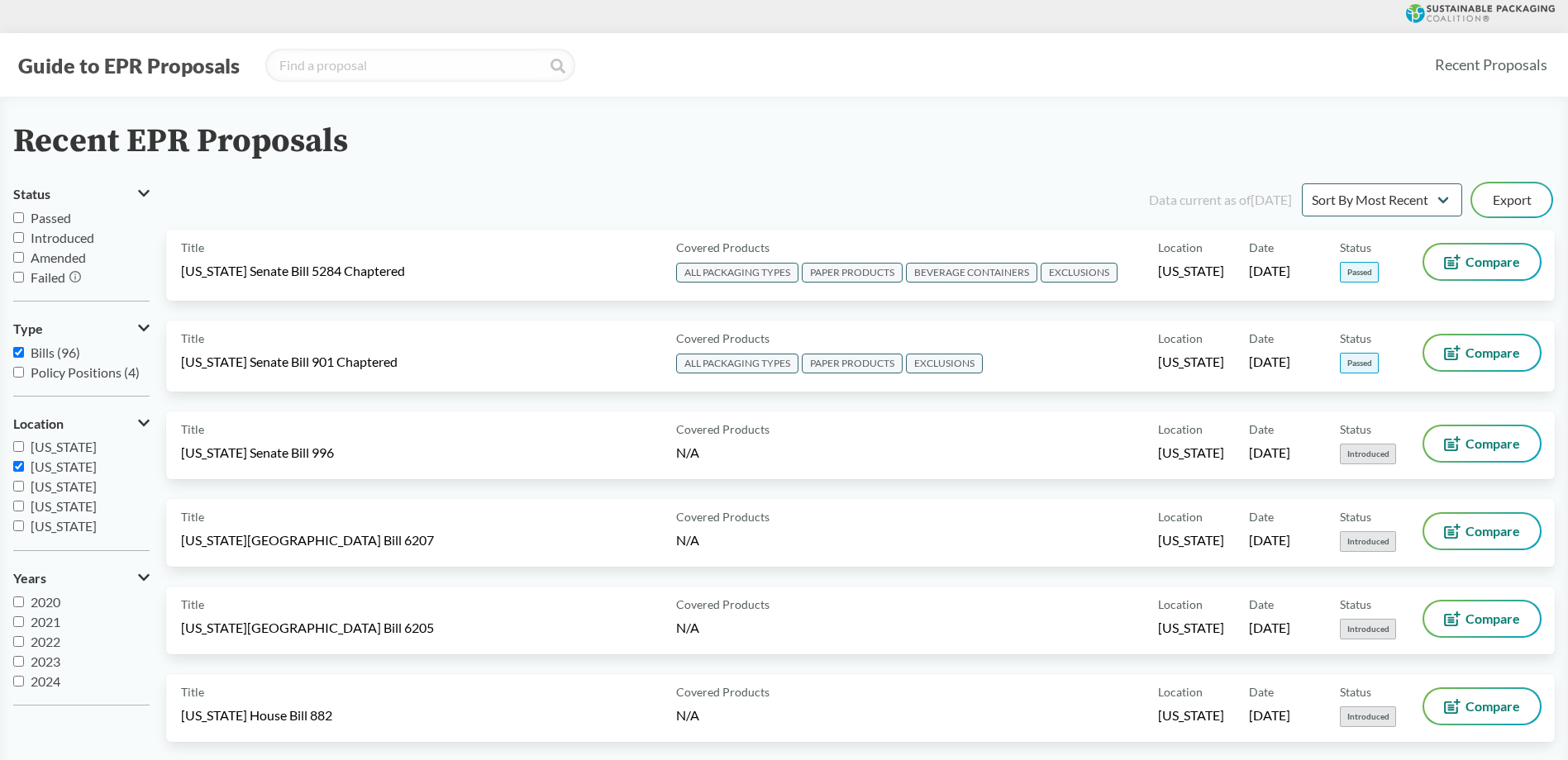 checkbox on "true" 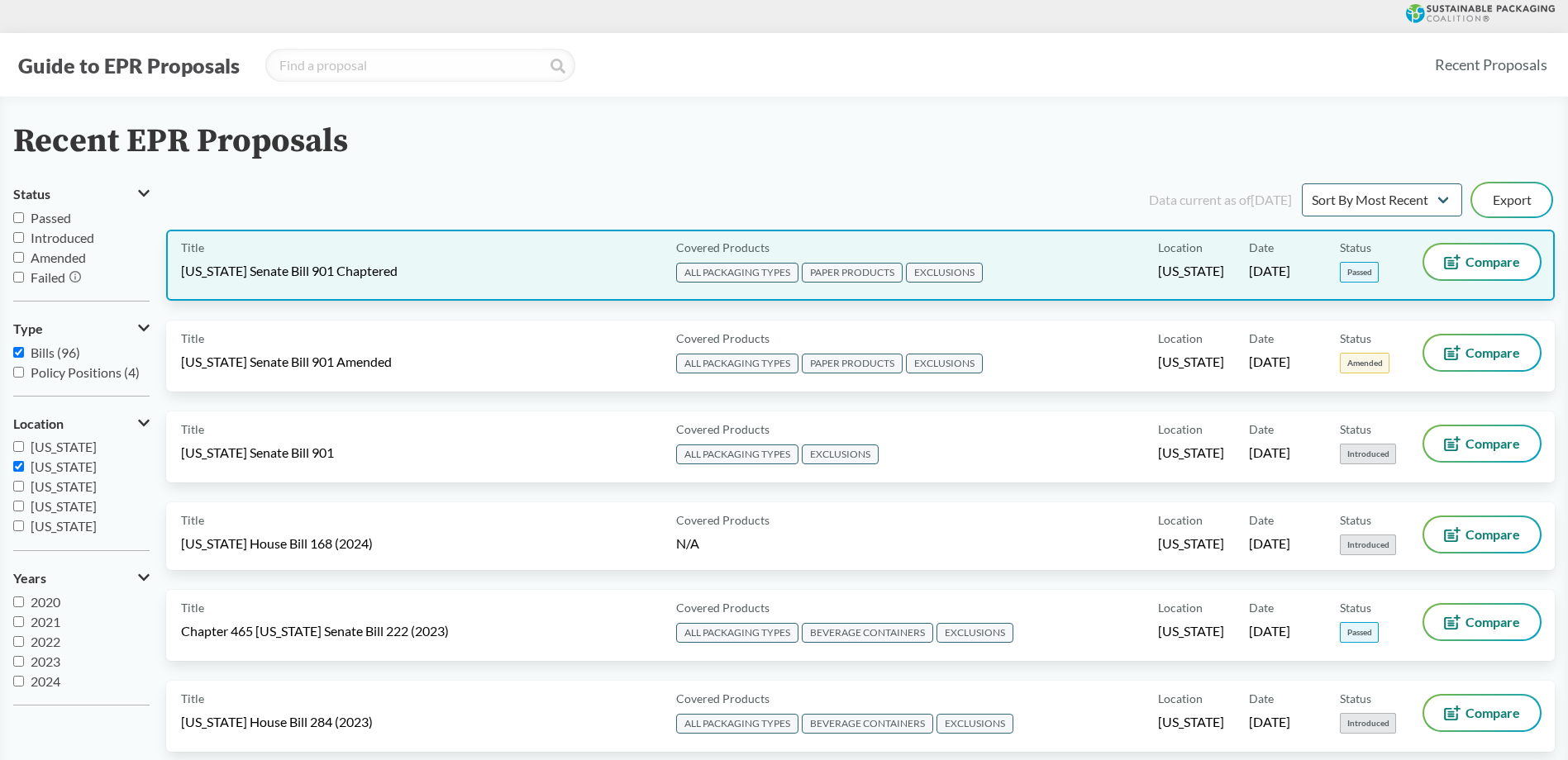 click on "[US_STATE] Senate Bill 901 Chaptered" at bounding box center (289, 271) 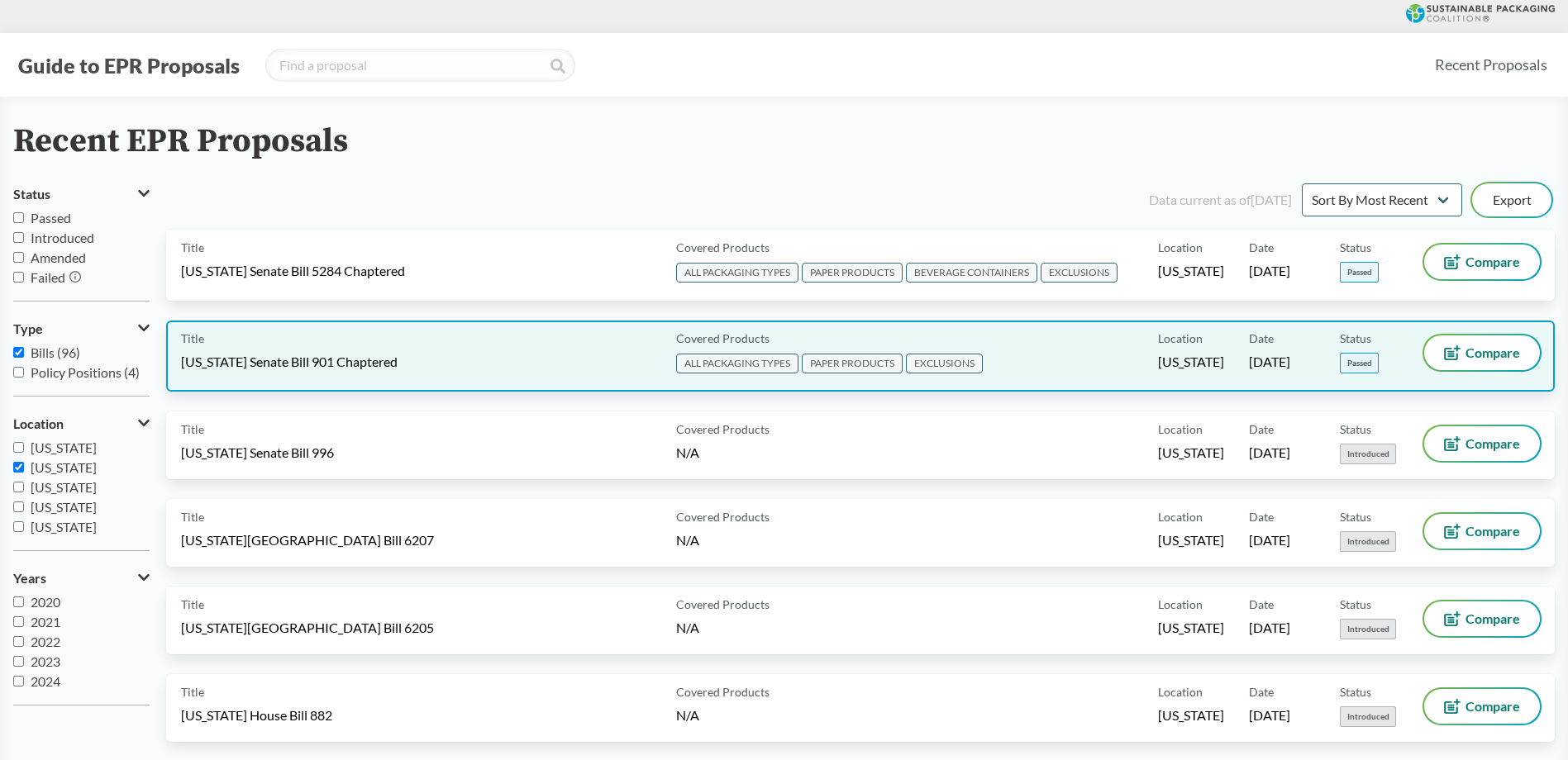 click on "Title Maryland Senate Bill 901 Chaptered" at bounding box center (425, 356) 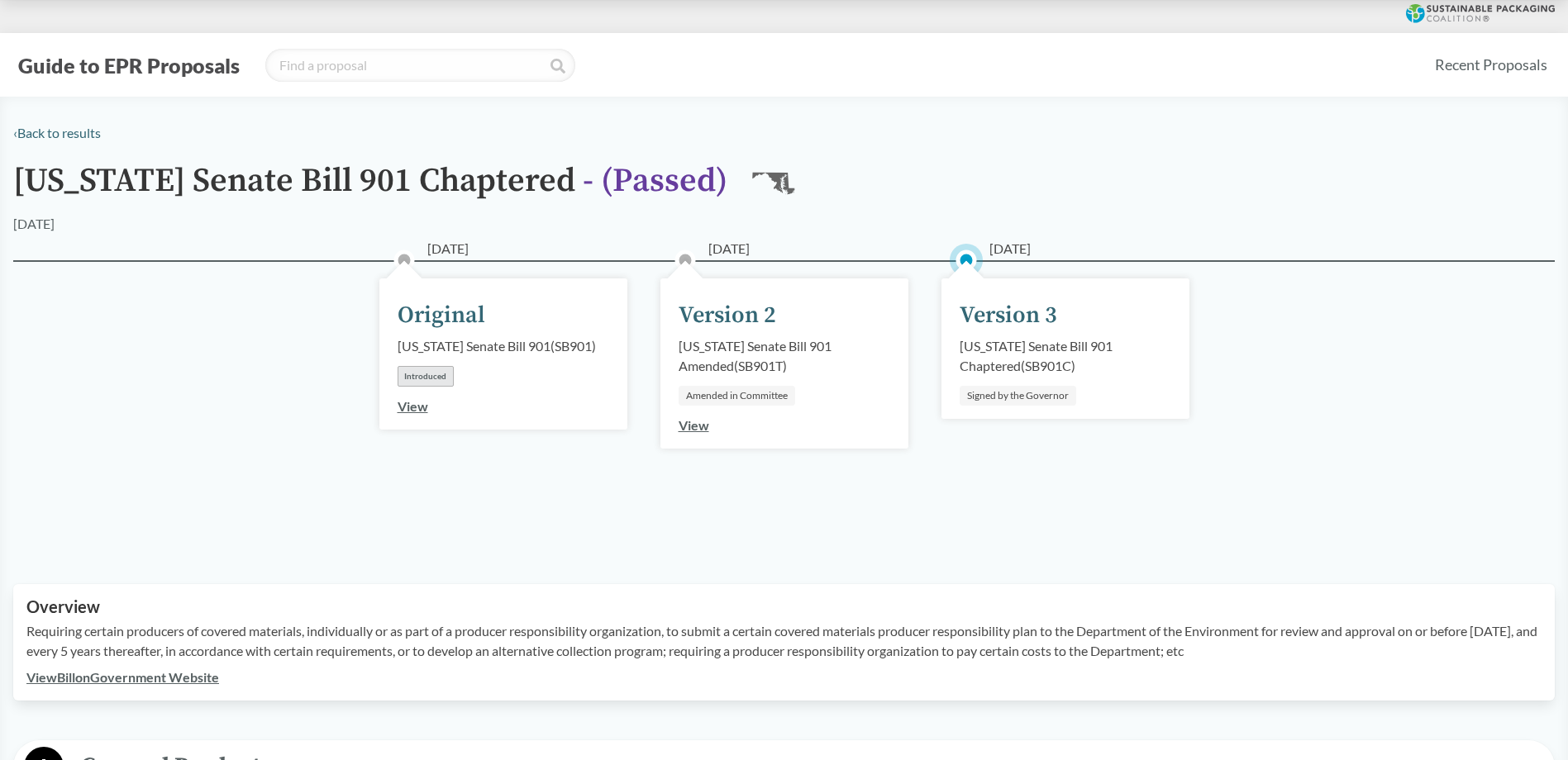 scroll, scrollTop: 436, scrollLeft: 0, axis: vertical 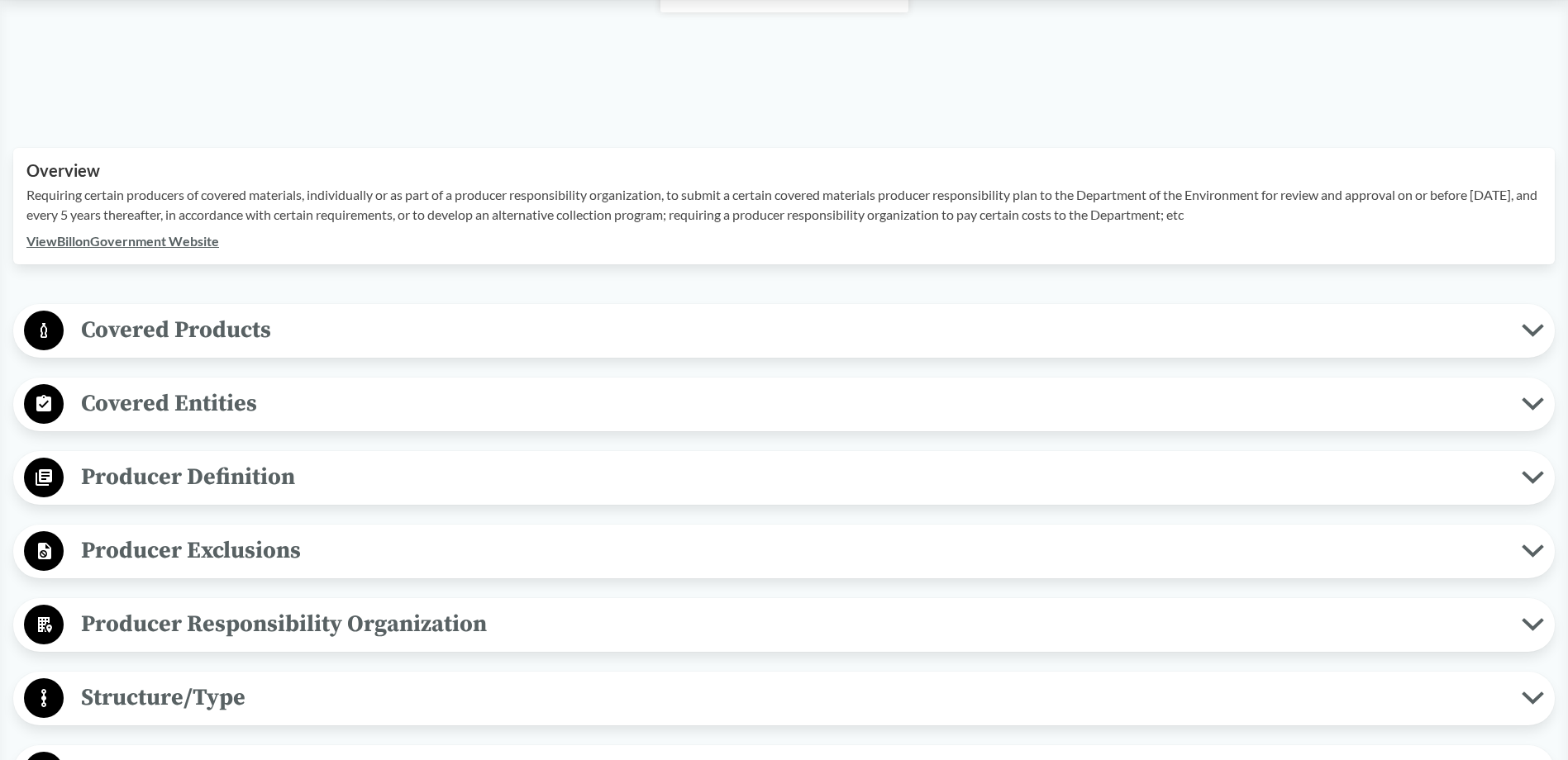 click on "Covered Products All Packaging Types Covered material type means a singular and specific type of  covered material, such as paper, plastic, metal, or glass, that:
(1) can be categorized based on distinguishing chemical or  physical properties, including properties that allow the material type to be aggregated into a discrete commodity category for purposes of  reuse, recycling, or composting; and
(2) is based on similar uses in the form of a product or  package.
Packaging materials means a material, a substance, or an object that is used to protect, contain, transport,  serve, or facilitate the delivery of a product that is sold or supplied  with the product to the consumer for personal, noncommercial use and that is sold, offered for sale, imported, or distributed in the state.
Packaging includes:
Primary, secondary, and tertiary packaging intended for the consumer market; Service packaging designed and intended to be filled at the point of sale, including:
Carry–out bags
Bulk goods bags" at bounding box center [784, 330] 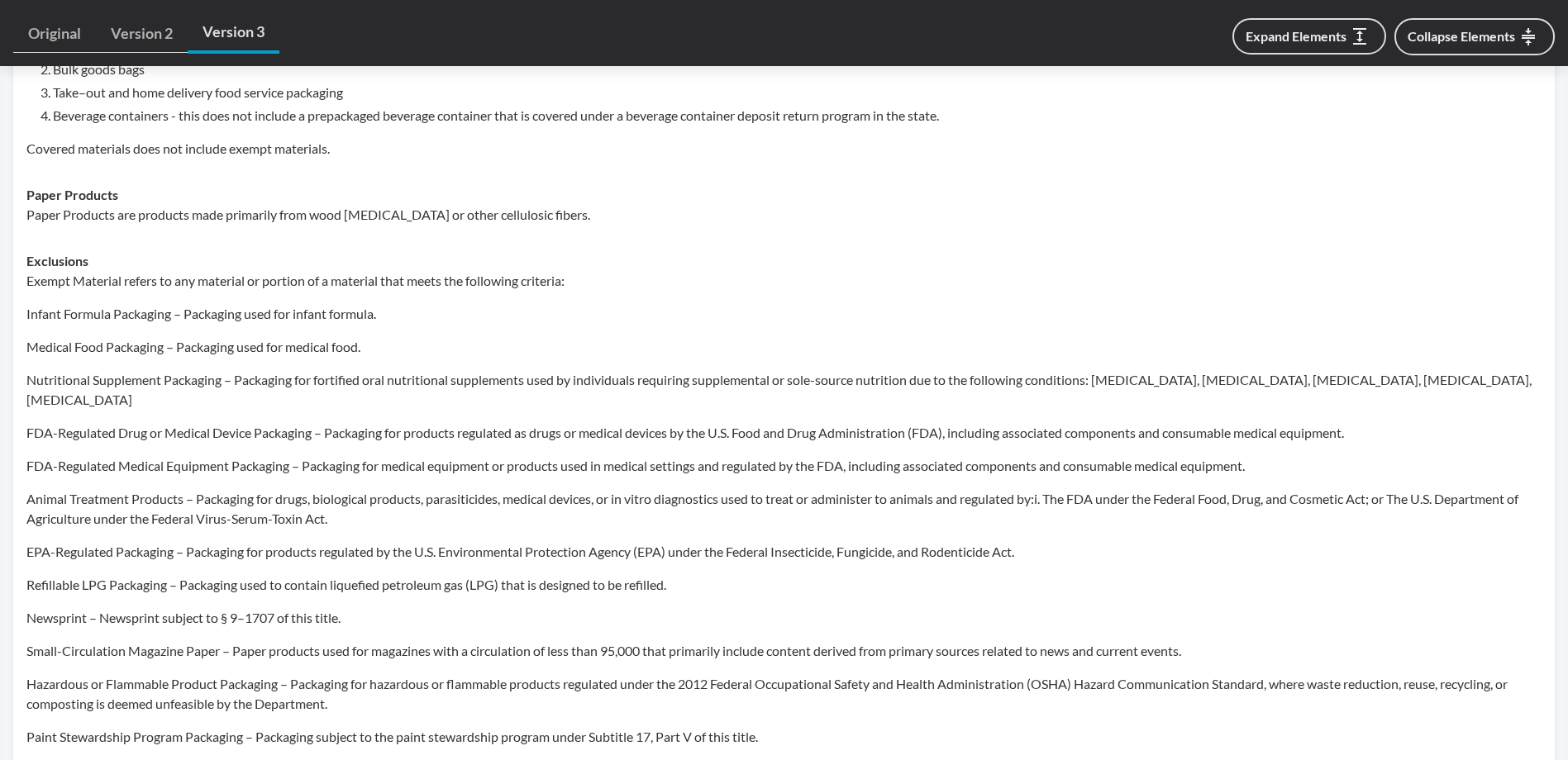 scroll, scrollTop: 965, scrollLeft: 0, axis: vertical 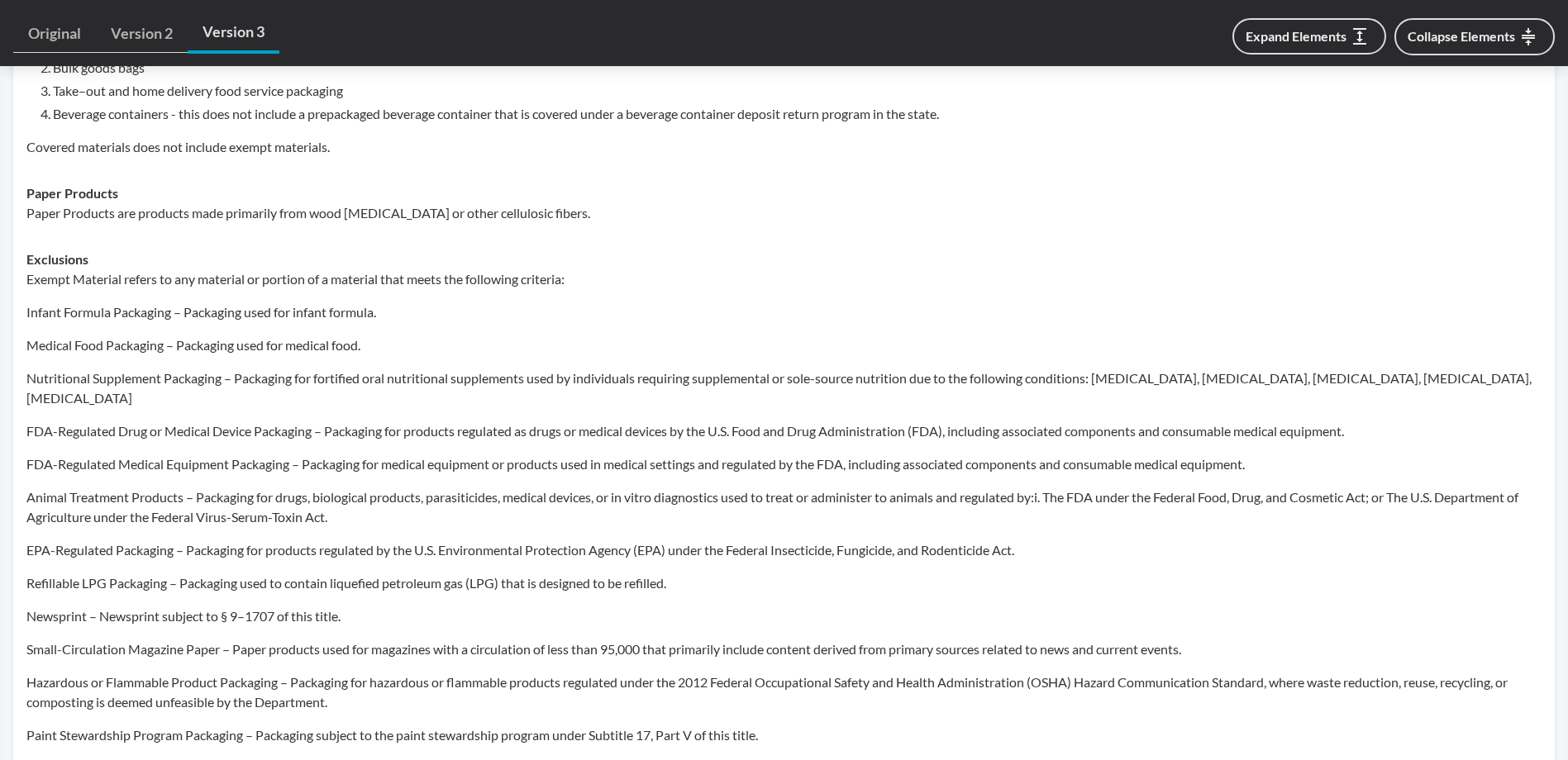click on "Exempt Material refers to any material or portion of a material that meets the following criteria:
Infant Formula Packaging – Packaging used for infant formula.
Medical Food Packaging – Packaging used for medical food.
Nutritional Supplement Packaging – Packaging for fortified oral nutritional supplements used by individuals requiring supplemental or sole-source nutrition due to the following conditions: Cancer, Chronic kidney disease, Diabetes, Malnutrition, Failure to thrive
FDA-Regulated Drug or Medical Device Packaging – Packaging for products regulated as drugs or medical devices by the U.S. Food and Drug Administration (FDA), including associated components and consumable medical equipment.
FDA-Regulated Medical Equipment Packaging – Packaging for medical equipment or products used in medical settings and regulated by the FDA, including associated components and consumable medical equipment.
Newsprint – Newsprint subject to § 9–1707 of this title.
Bound books" at bounding box center (784, 573) 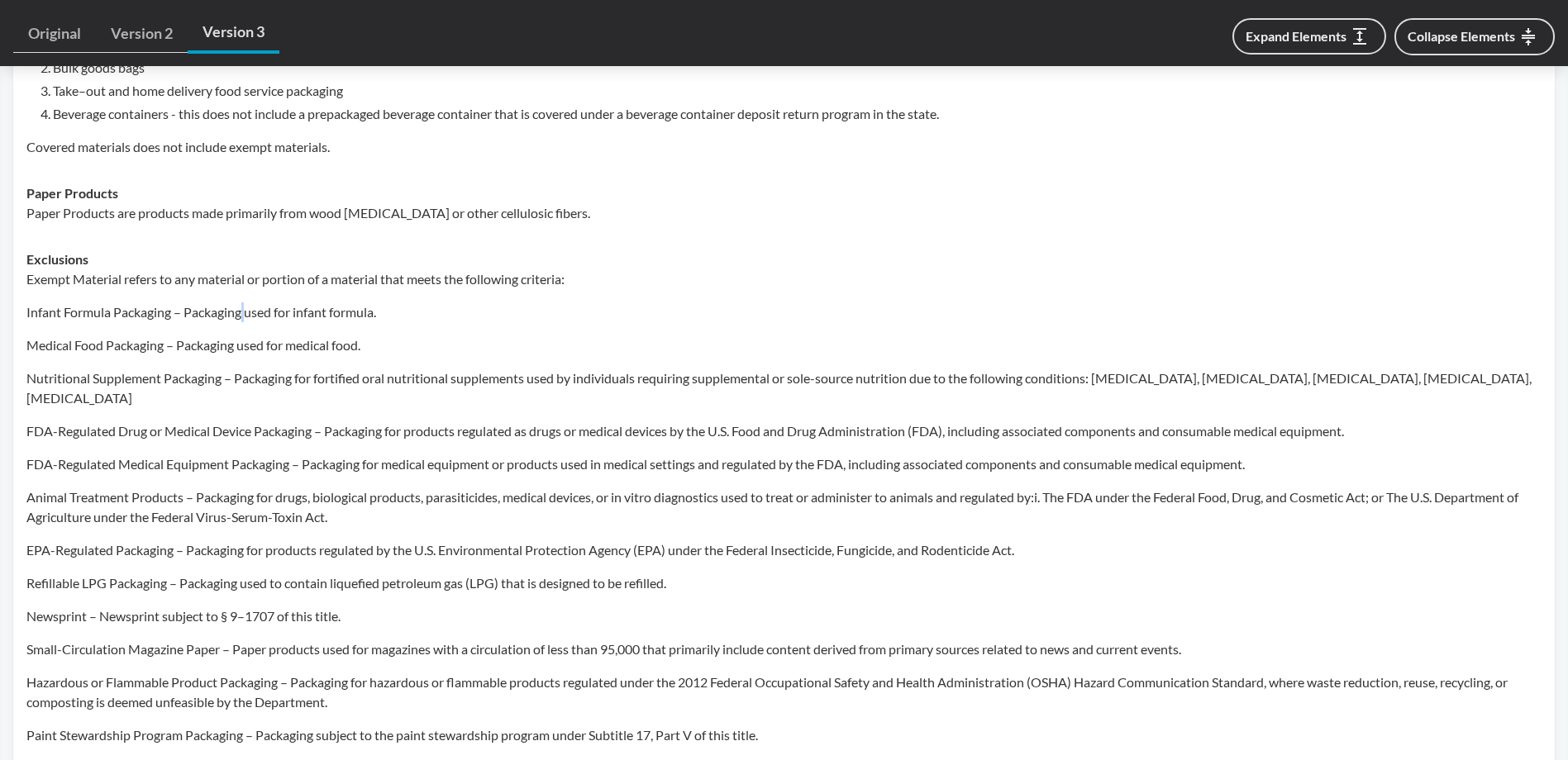 click on "Exempt Material refers to any material or portion of a material that meets the following criteria:
Infant Formula Packaging – Packaging used for infant formula.
Medical Food Packaging – Packaging used for medical food.
Nutritional Supplement Packaging – Packaging for fortified oral nutritional supplements used by individuals requiring supplemental or sole-source nutrition due to the following conditions: Cancer, Chronic kidney disease, Diabetes, Malnutrition, Failure to thrive
FDA-Regulated Drug or Medical Device Packaging – Packaging for products regulated as drugs or medical devices by the U.S. Food and Drug Administration (FDA), including associated components and consumable medical equipment.
FDA-Regulated Medical Equipment Packaging – Packaging for medical equipment or products used in medical settings and regulated by the FDA, including associated components and consumable medical equipment.
Newsprint – Newsprint subject to § 9–1707 of this title.
Bound books" at bounding box center [784, 573] 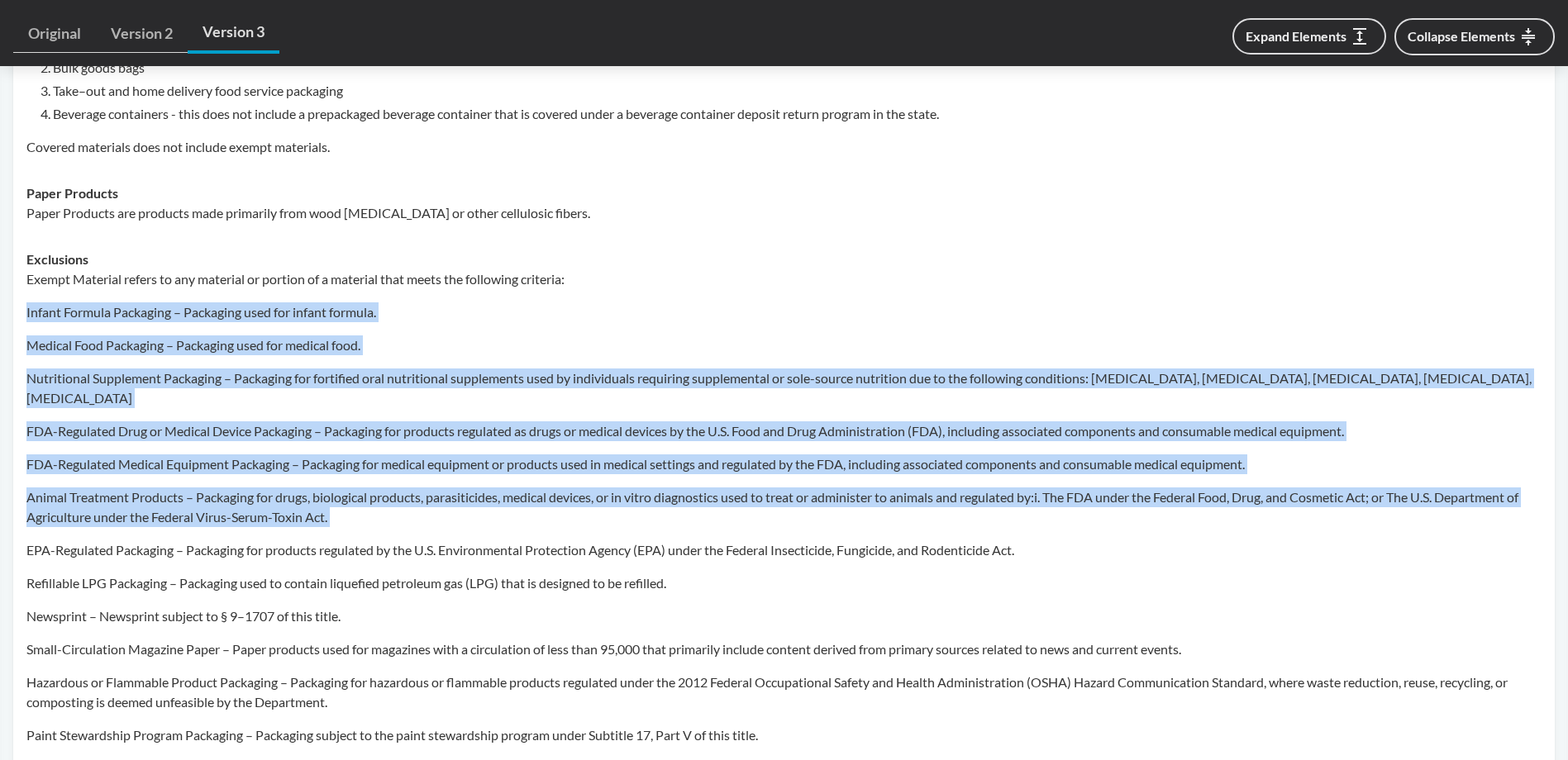 drag, startPoint x: 245, startPoint y: 292, endPoint x: 206, endPoint y: 479, distance: 191.02356 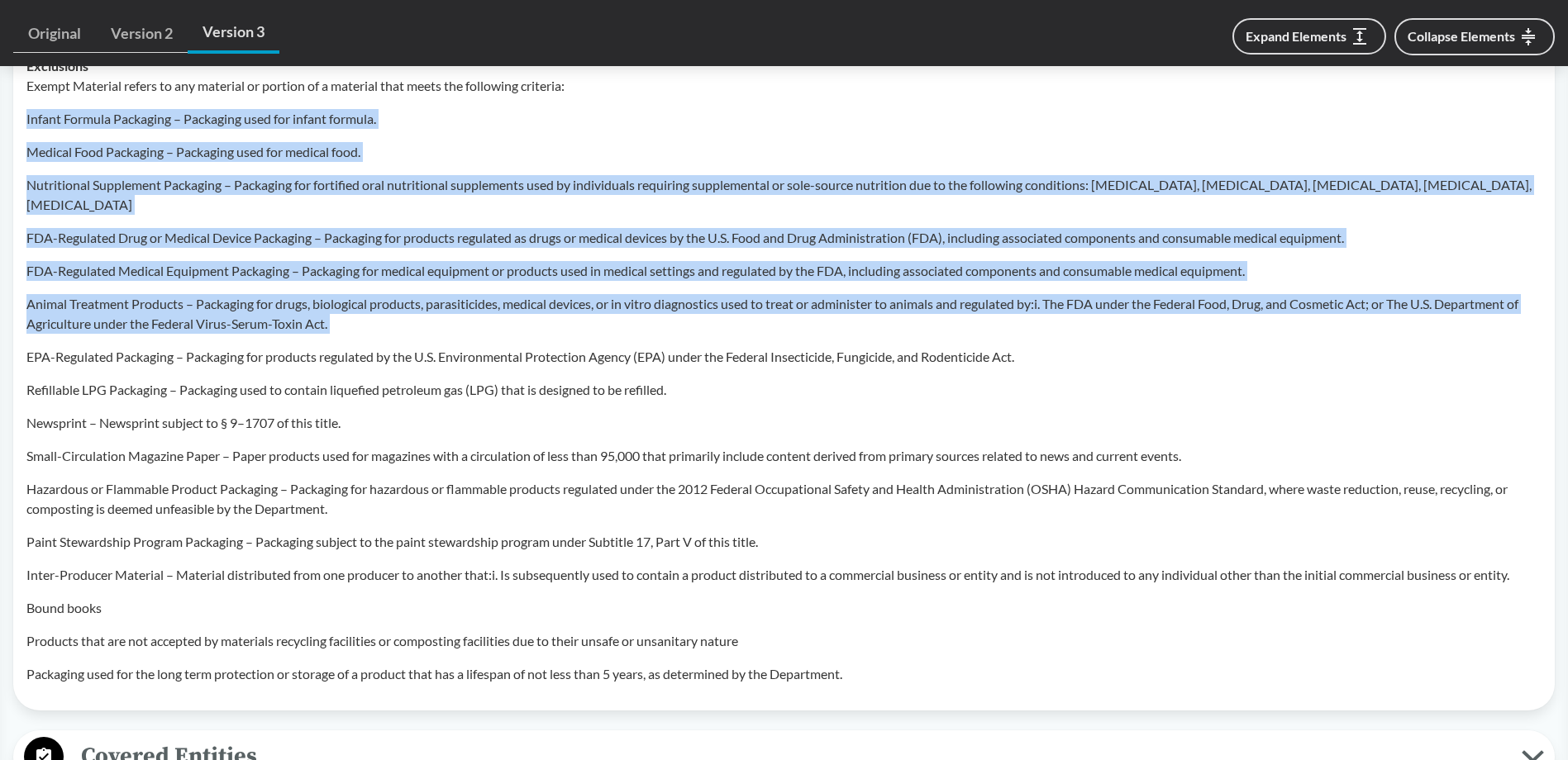 scroll, scrollTop: 1159, scrollLeft: 0, axis: vertical 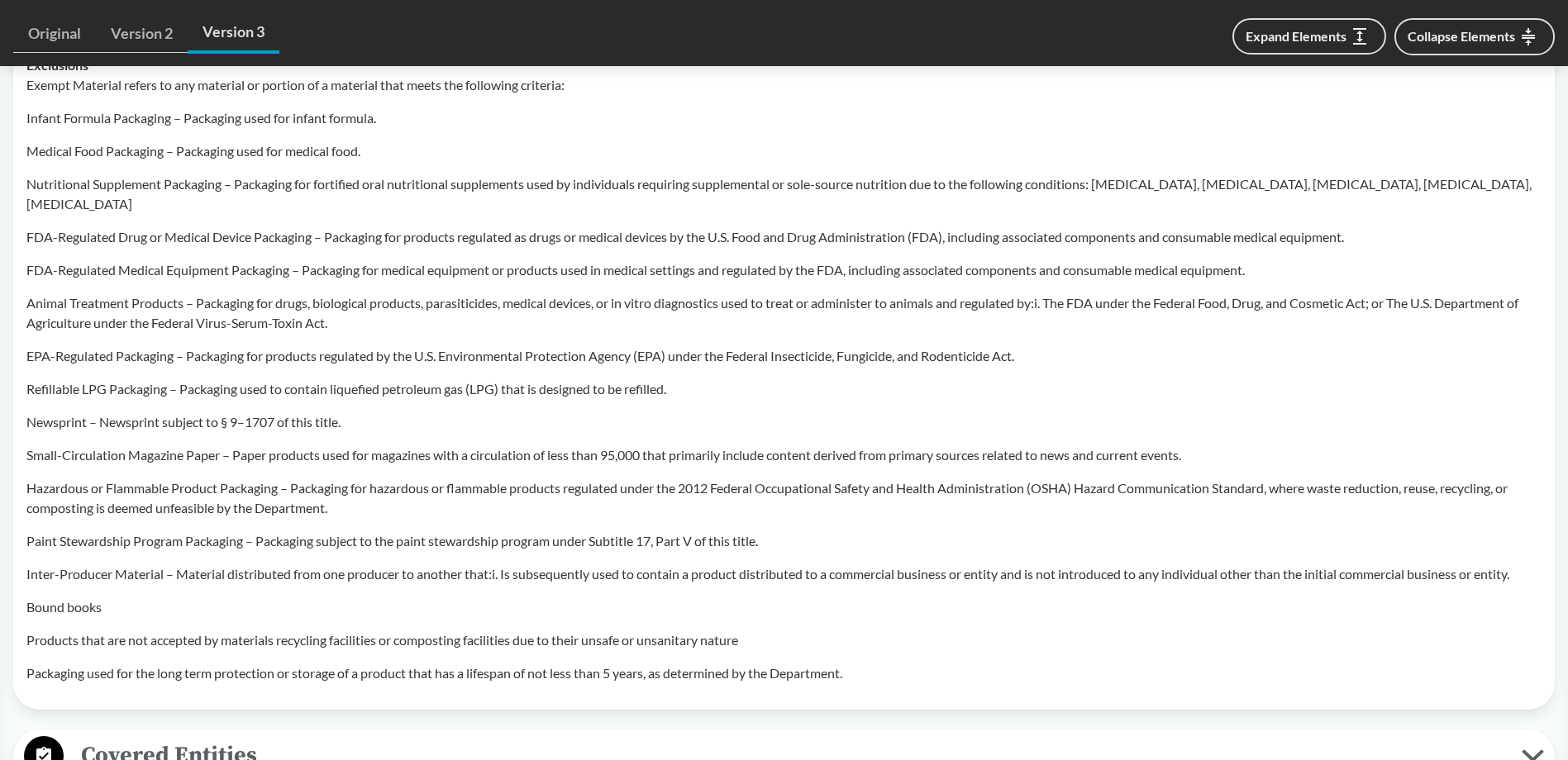 click on "Hazardous or Flammable Product Packaging – Packaging for hazardous or flammable products regulated under the 2012 Federal Occupational Safety and Health Administration (OSHA) Hazard Communication Standard, where waste reduction, reuse, recycling, or composting is deemed unfeasible by the Department." at bounding box center [784, 498] 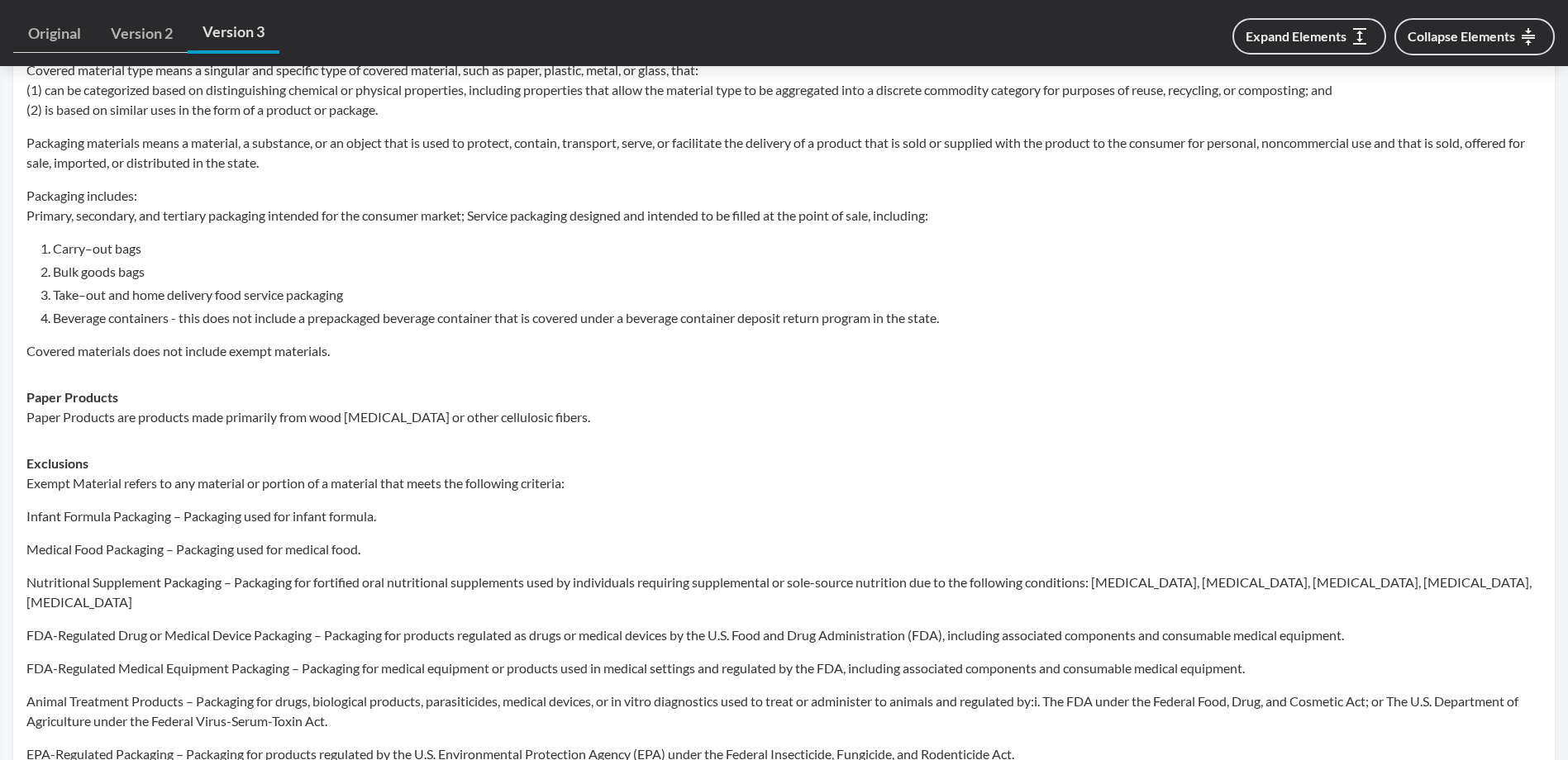 scroll, scrollTop: 728, scrollLeft: 0, axis: vertical 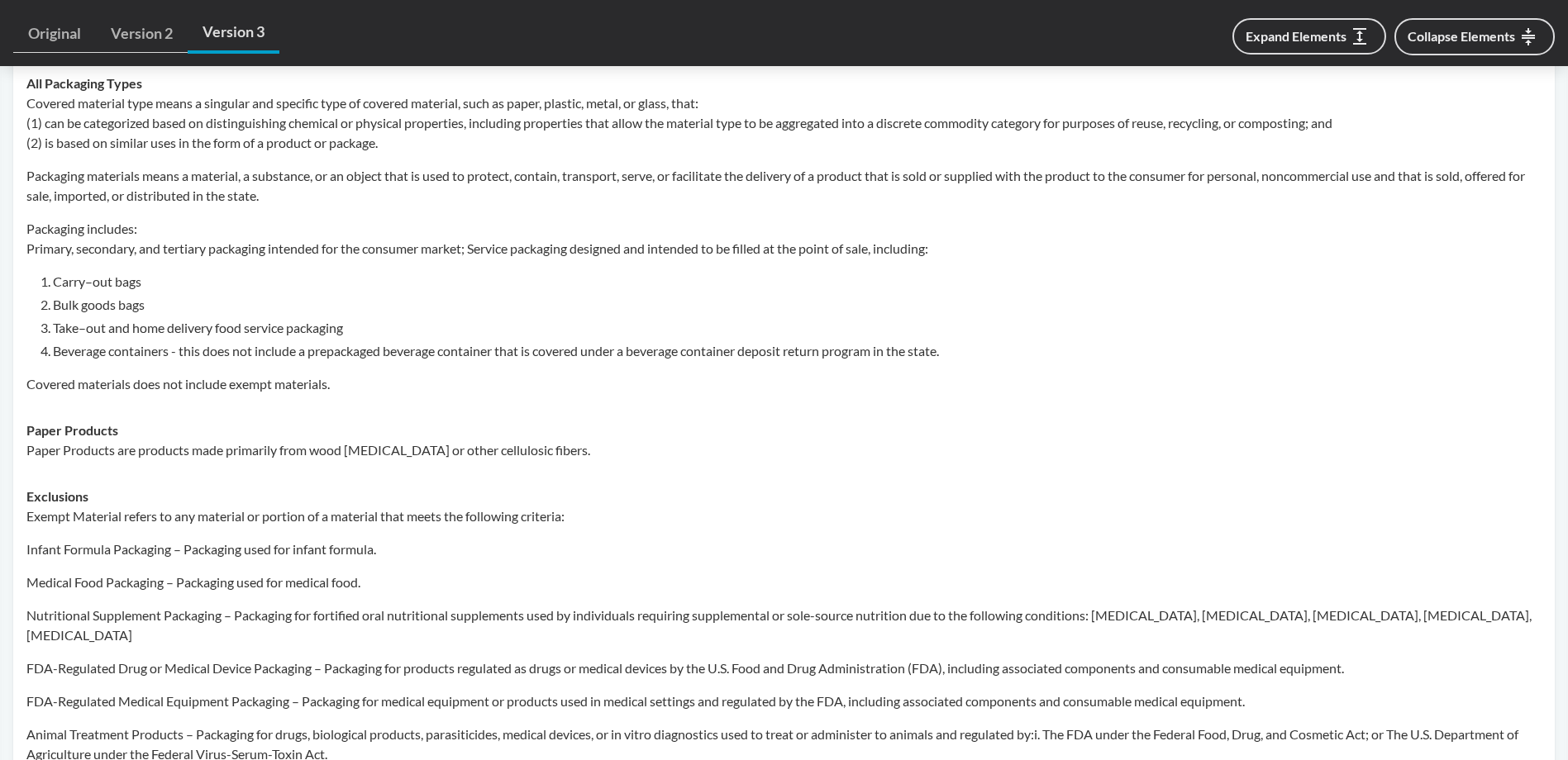 click on "Packaging includes:
Primary, secondary, and tertiary packaging intended for the consumer market; Service packaging designed and intended to be filled at the point of sale, including:" at bounding box center [784, 239] 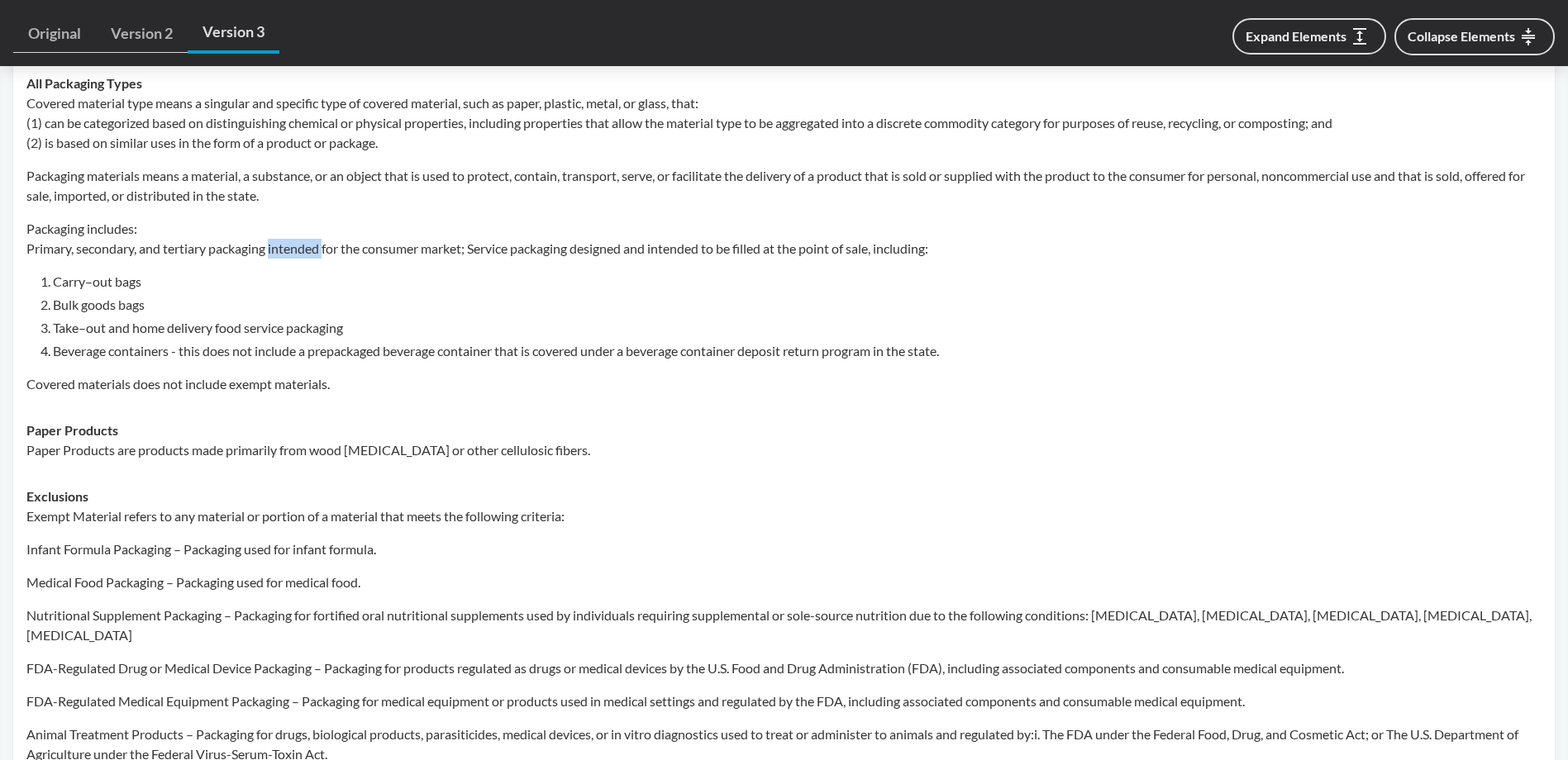 click on "Packaging includes:
Primary, secondary, and tertiary packaging intended for the consumer market; Service packaging designed and intended to be filled at the point of sale, including:" at bounding box center (784, 239) 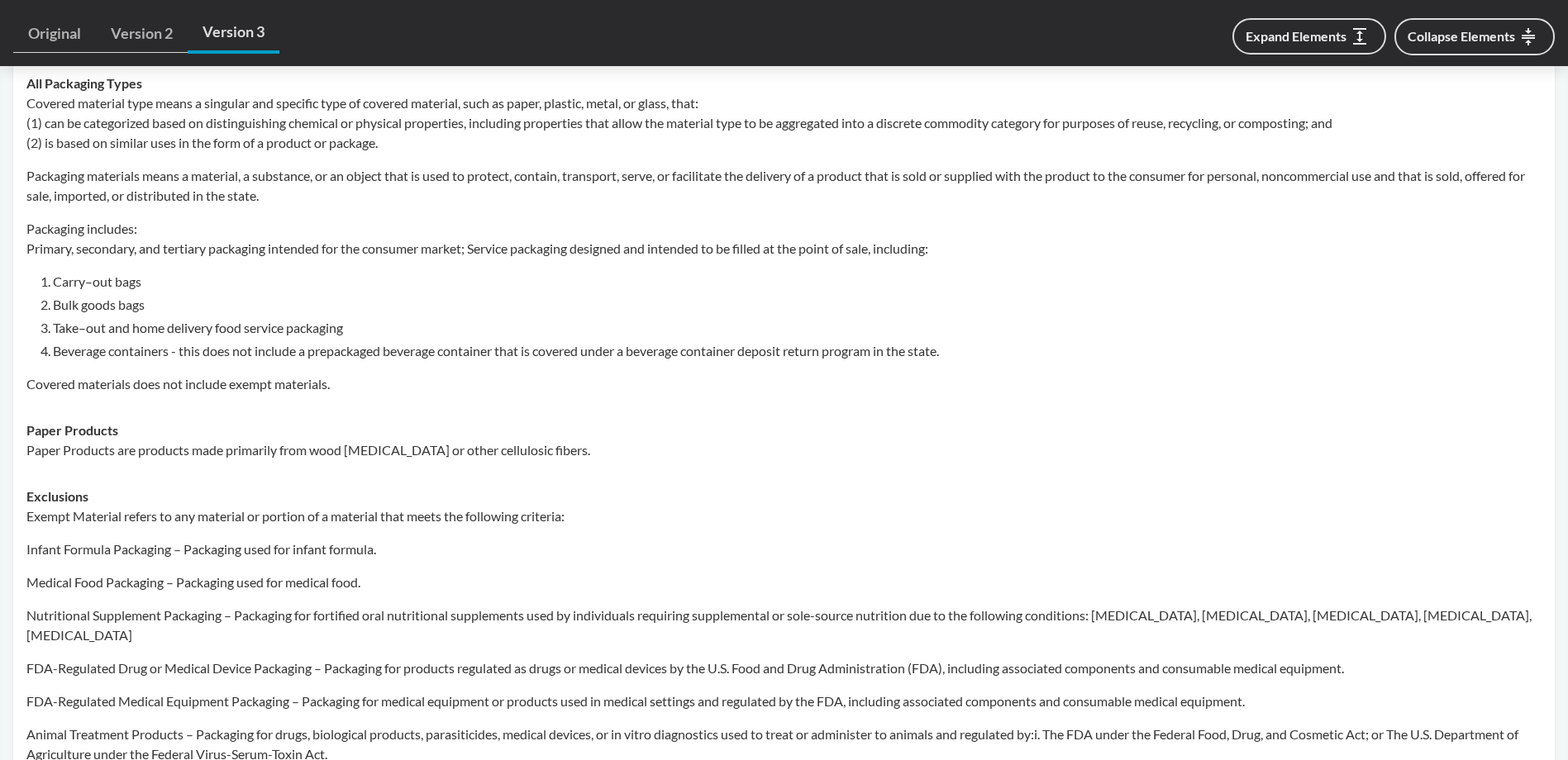 click on "Packaging includes:
Primary, secondary, and tertiary packaging intended for the consumer market; Service packaging designed and intended to be filled at the point of sale, including:" at bounding box center [784, 239] 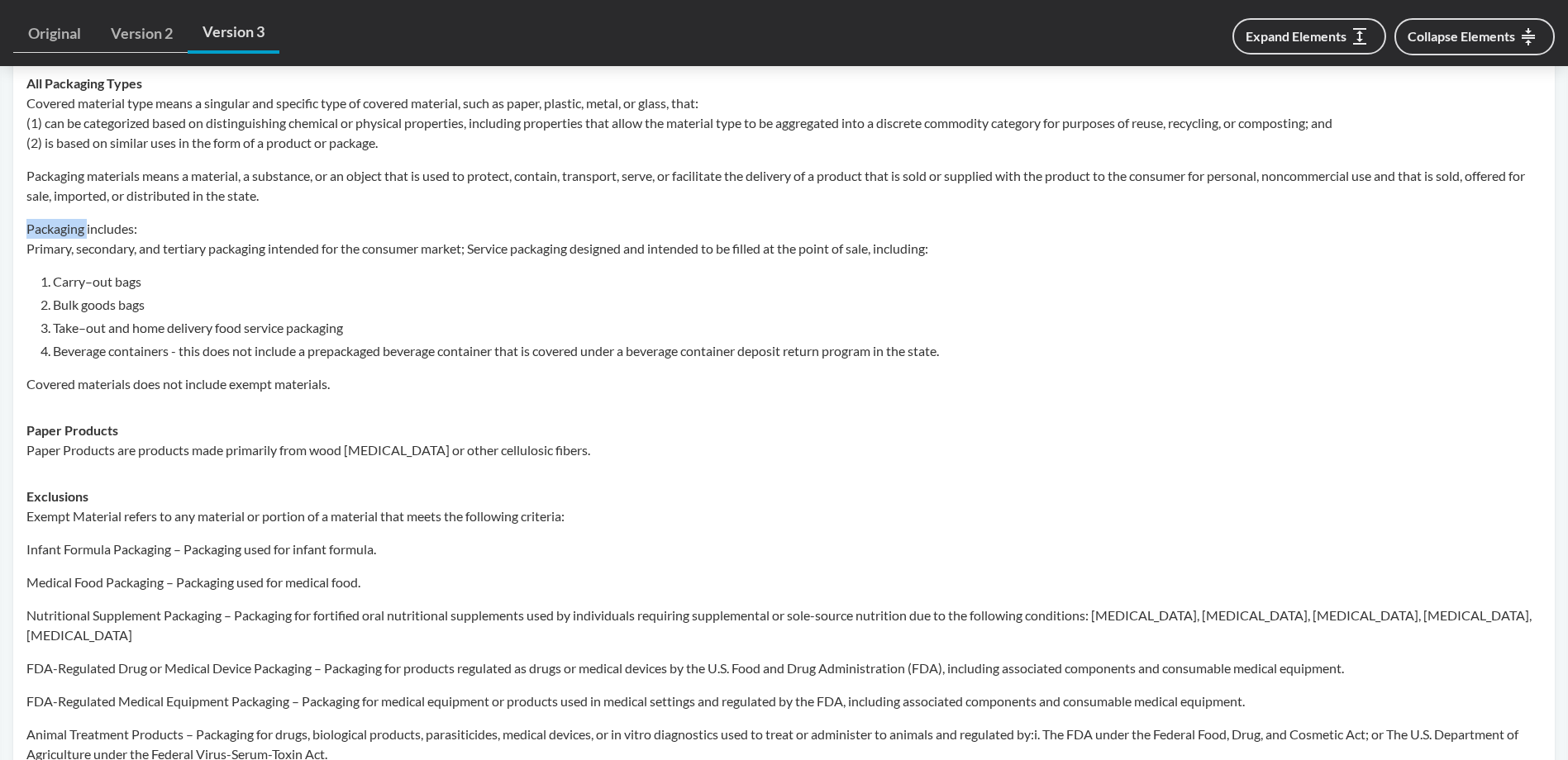 click on "Packaging includes:
Primary, secondary, and tertiary packaging intended for the consumer market; Service packaging designed and intended to be filled at the point of sale, including:" at bounding box center (784, 239) 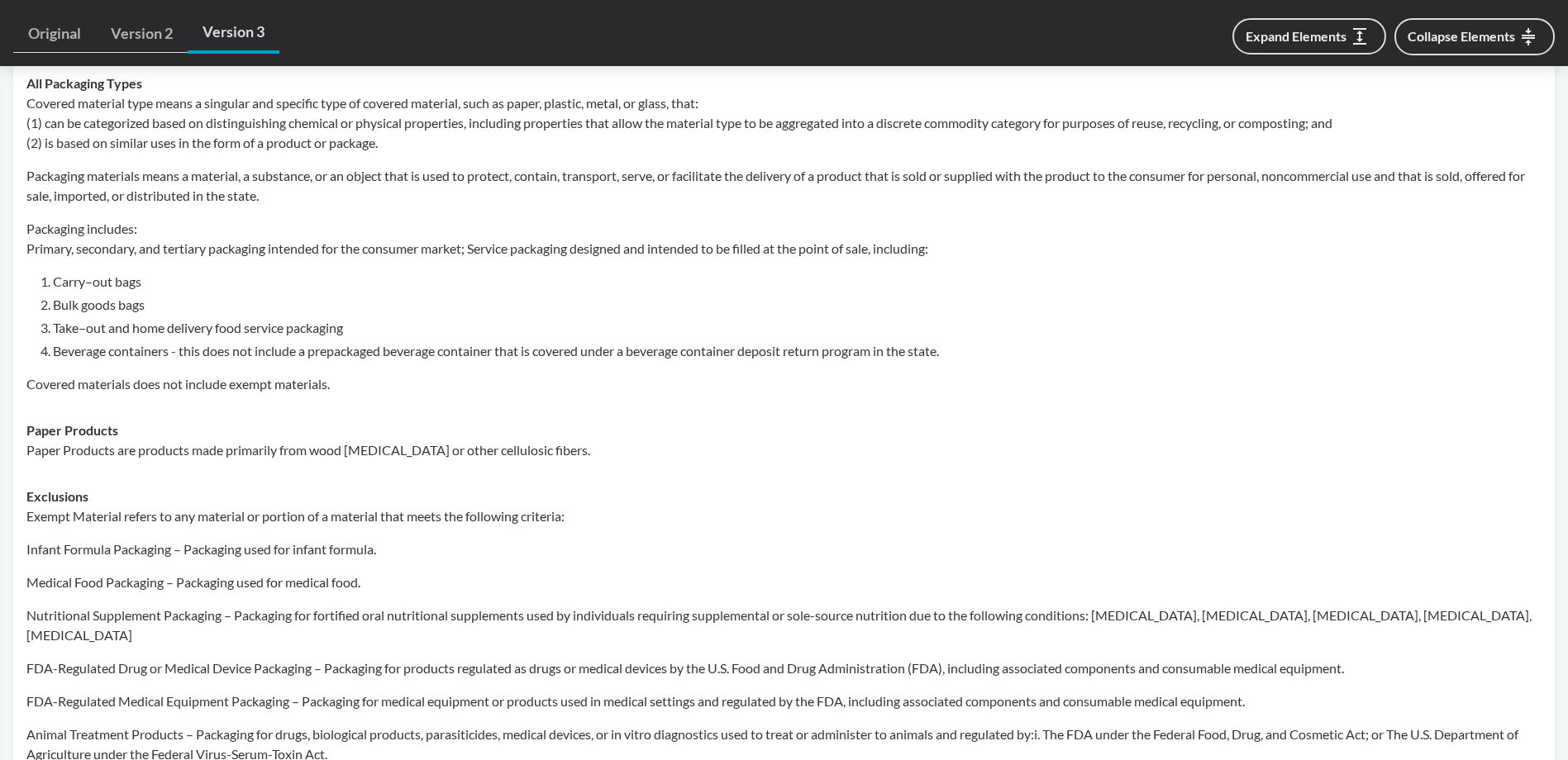 drag, startPoint x: 32, startPoint y: 226, endPoint x: 32, endPoint y: 244, distance: 18 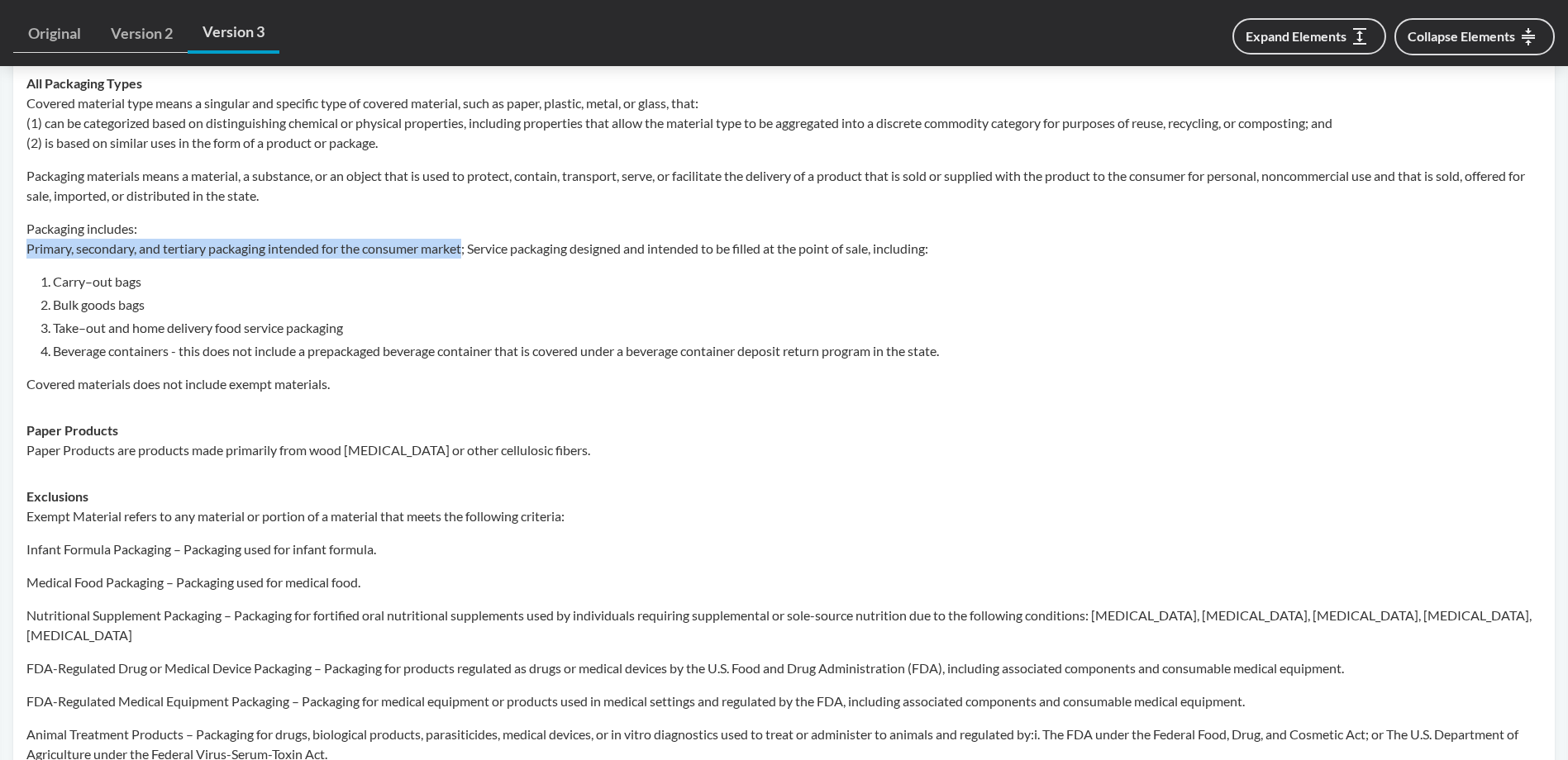 drag, startPoint x: 32, startPoint y: 244, endPoint x: 448, endPoint y: 248, distance: 416.01923 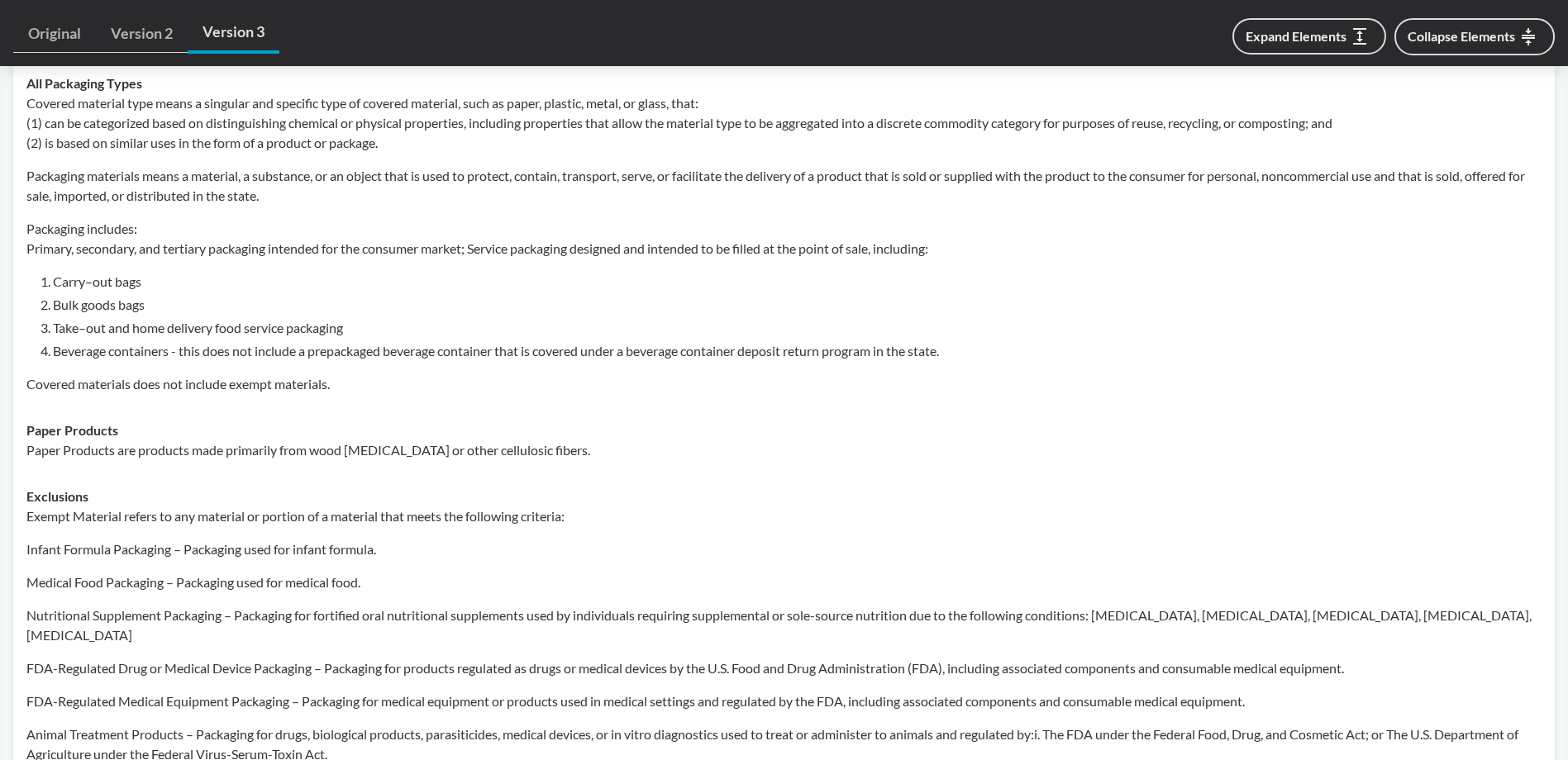 click on "Exclusions Exempt Material refers to any material or portion of a material that meets the following criteria:
Infant Formula Packaging – Packaging used for infant formula.
Medical Food Packaging – Packaging used for medical food.
Nutritional Supplement Packaging – Packaging for fortified oral nutritional supplements used by individuals requiring supplemental or sole-source nutrition due to the following conditions: Cancer, Chronic kidney disease, Diabetes, Malnutrition, Failure to thrive
FDA-Regulated Drug or Medical Device Packaging – Packaging for products regulated as drugs or medical devices by the U.S. Food and Drug Administration (FDA), including associated components and consumable medical equipment.
FDA-Regulated Medical Equipment Packaging – Packaging for medical equipment or products used in medical settings and regulated by the FDA, including associated components and consumable medical equipment.
Newsprint – Newsprint subject to § 9–1707 of this title." at bounding box center [784, 800] 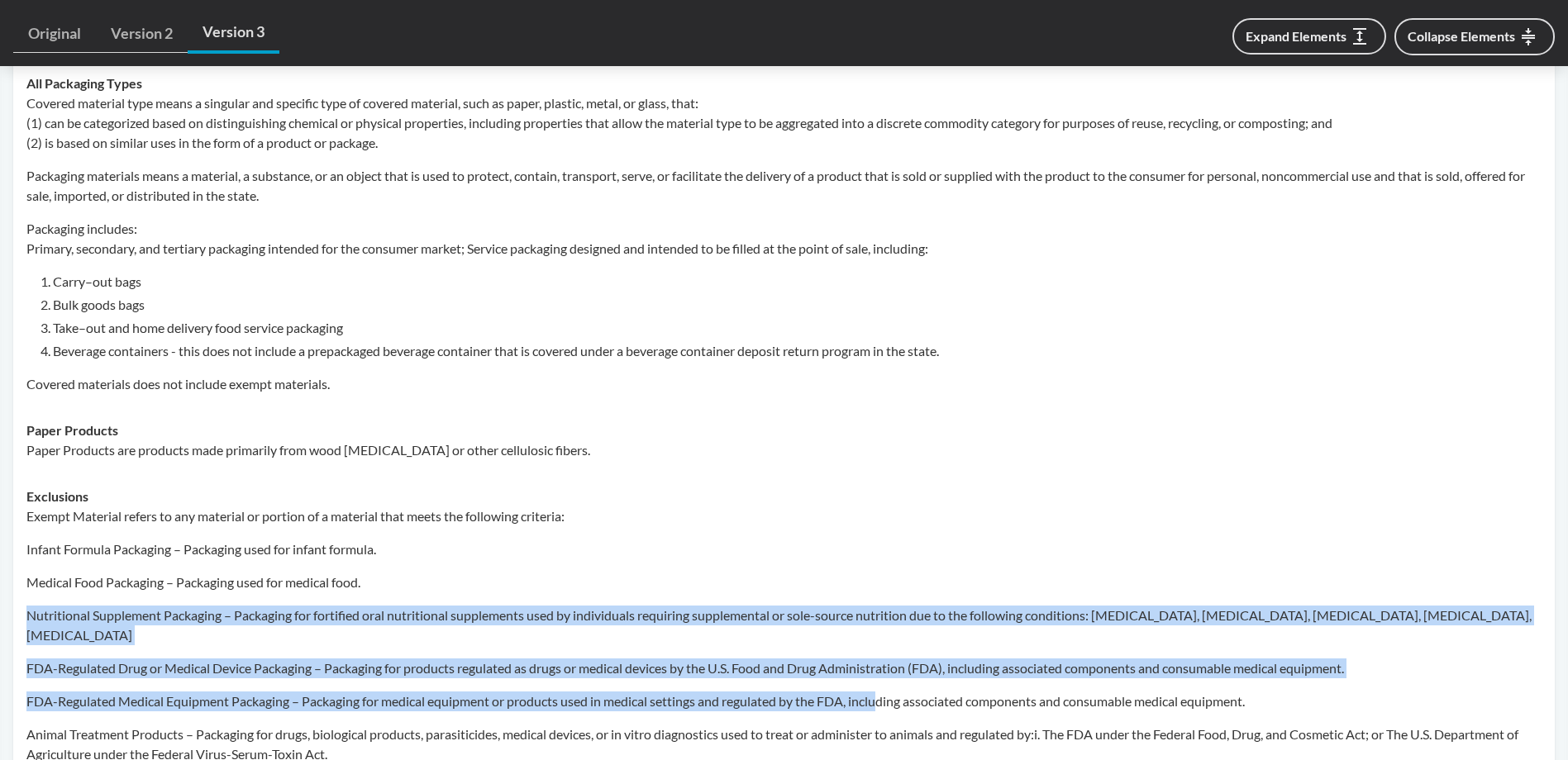 drag, startPoint x: 850, startPoint y: 576, endPoint x: 885, endPoint y: 659, distance: 90.07774 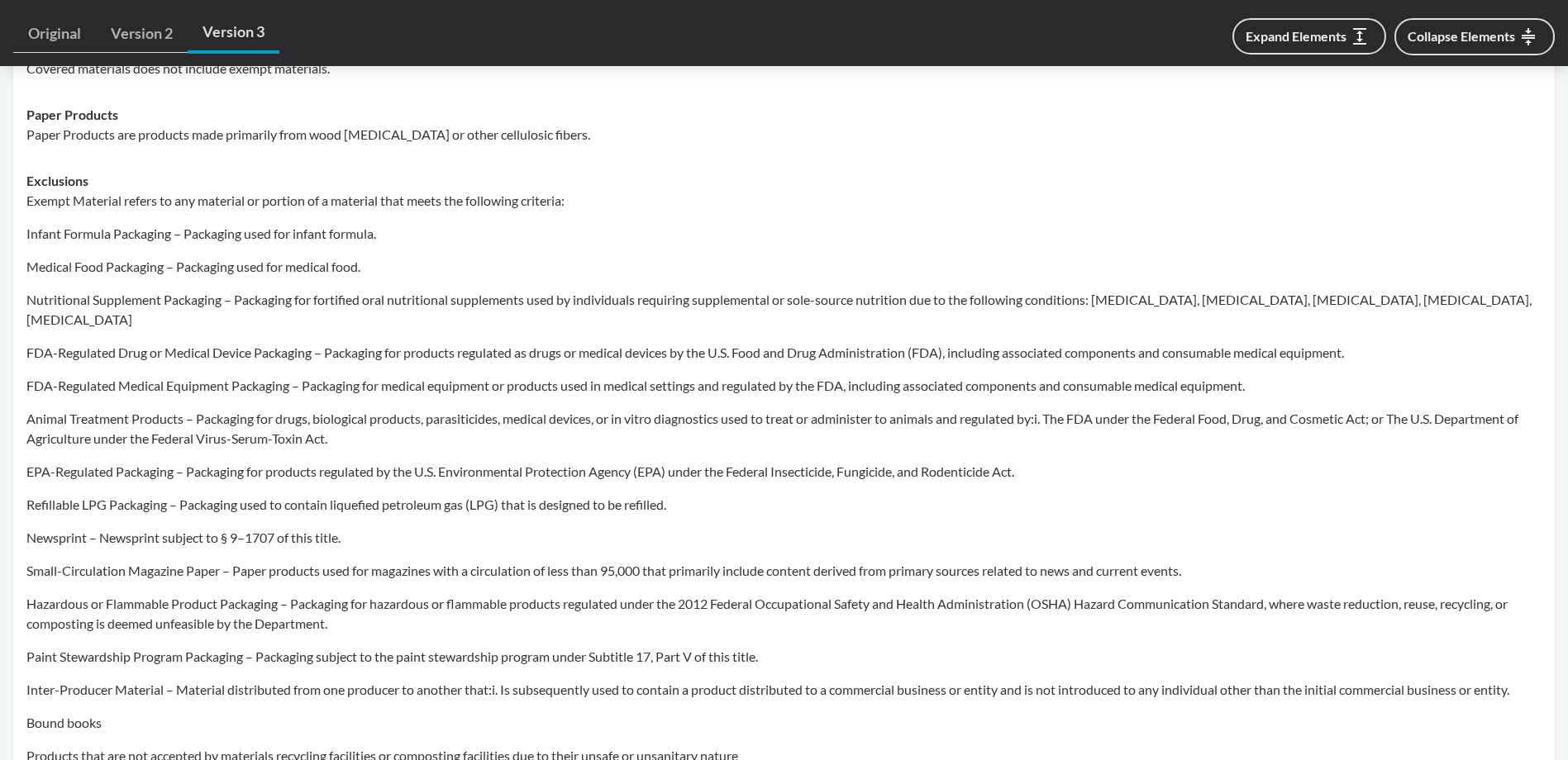 scroll, scrollTop: 1044, scrollLeft: 0, axis: vertical 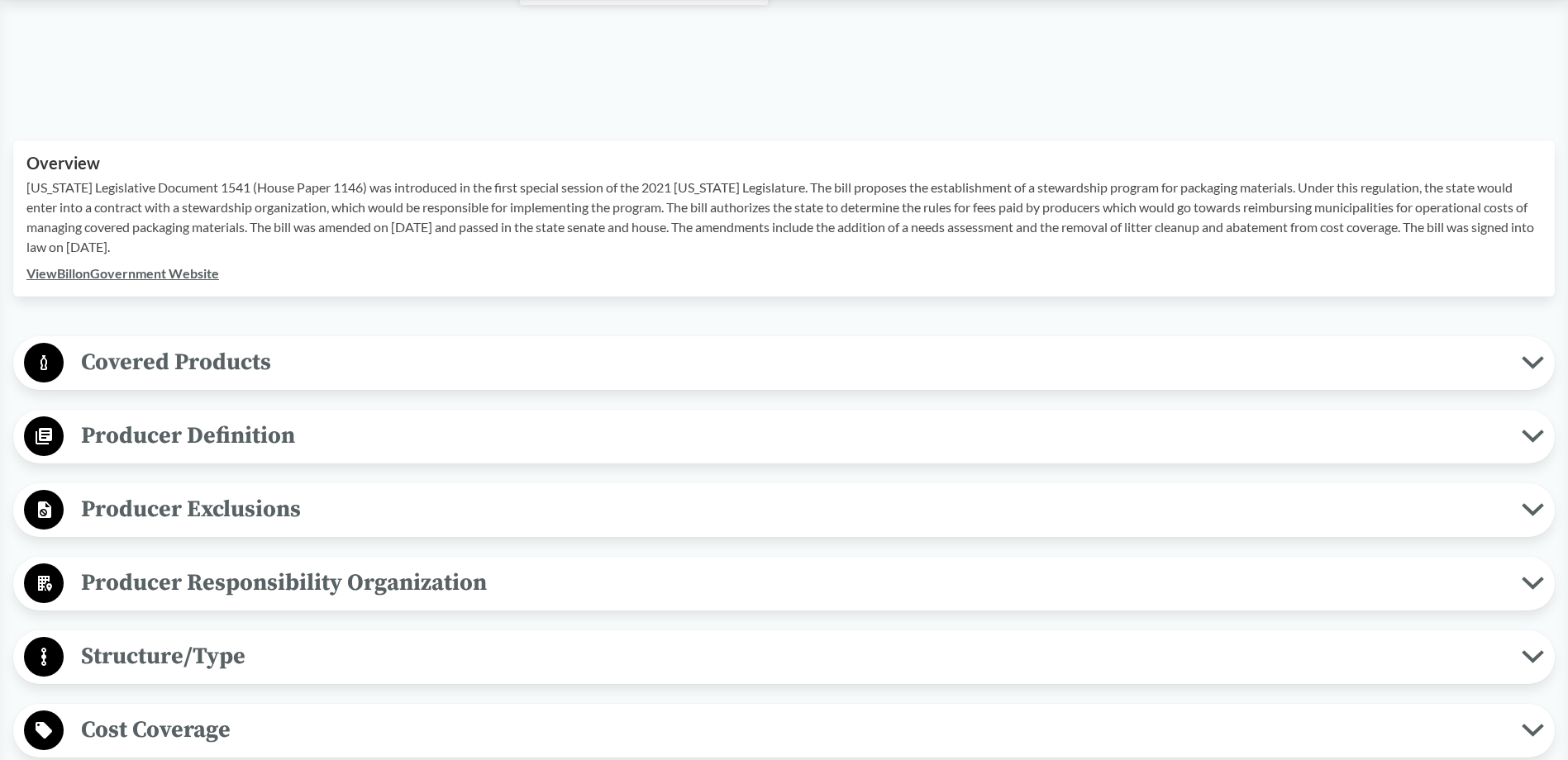 click on "Covered Products" at bounding box center [793, 362] 